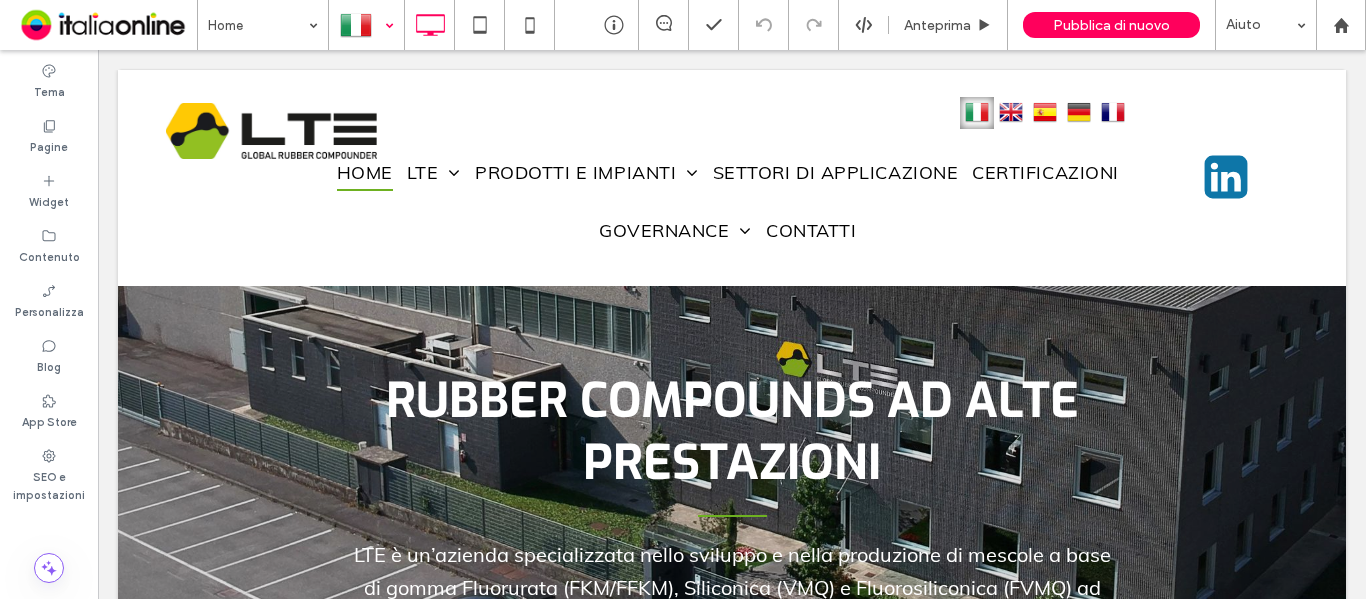 scroll, scrollTop: 0, scrollLeft: 0, axis: both 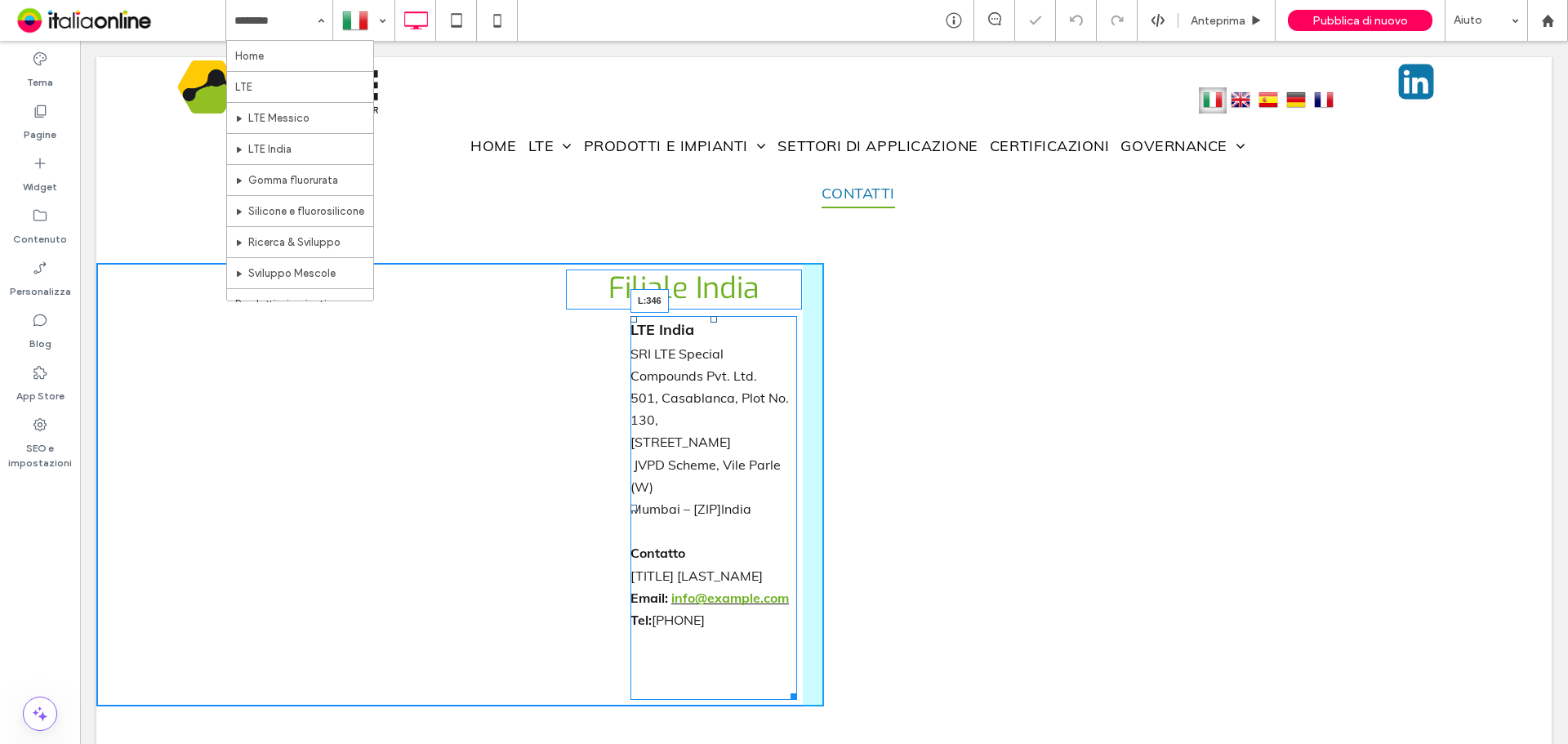 drag, startPoint x: 620, startPoint y: 508, endPoint x: 381, endPoint y: 457, distance: 244.38085 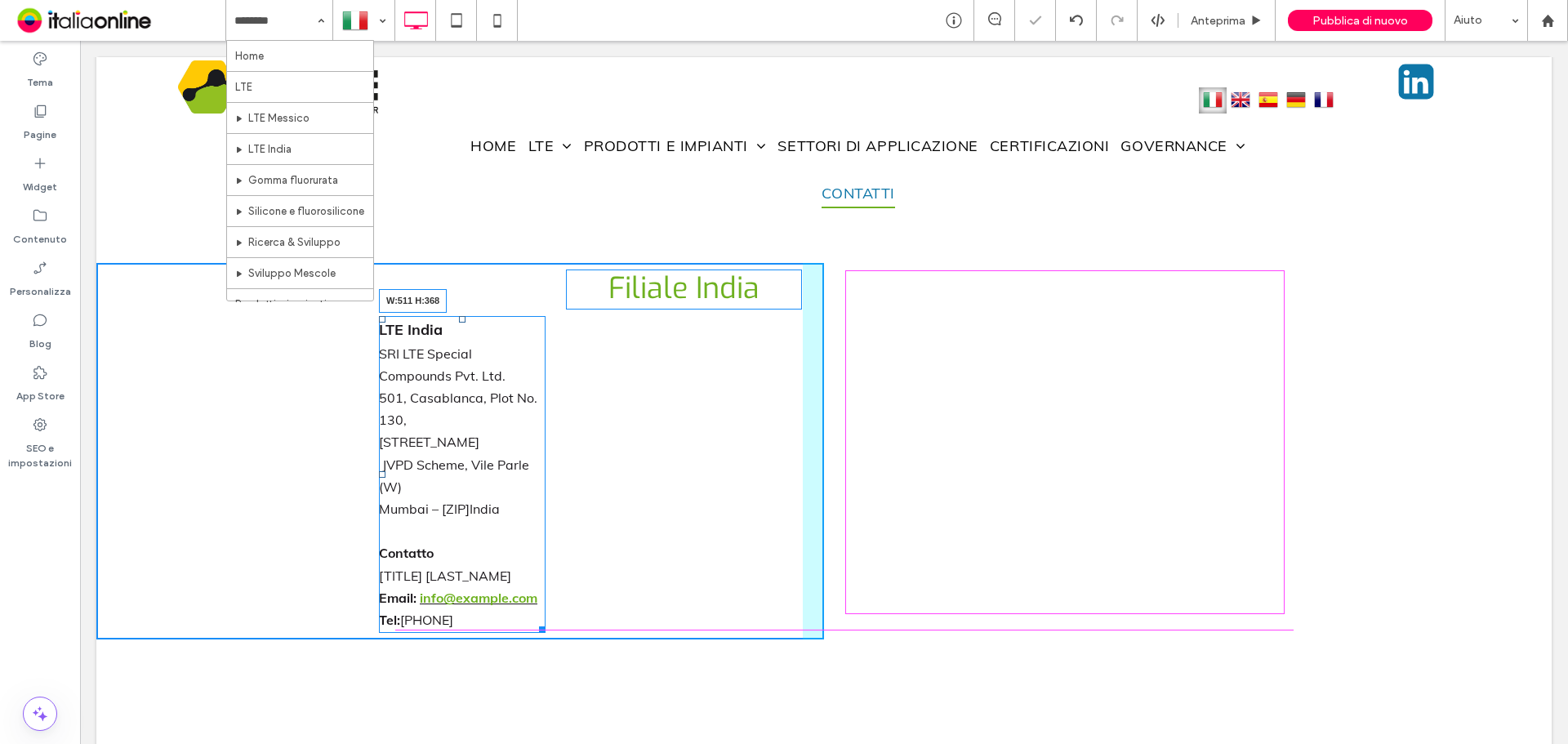 drag, startPoint x: 540, startPoint y: 693, endPoint x: 918, endPoint y: 651, distance: 380.32618 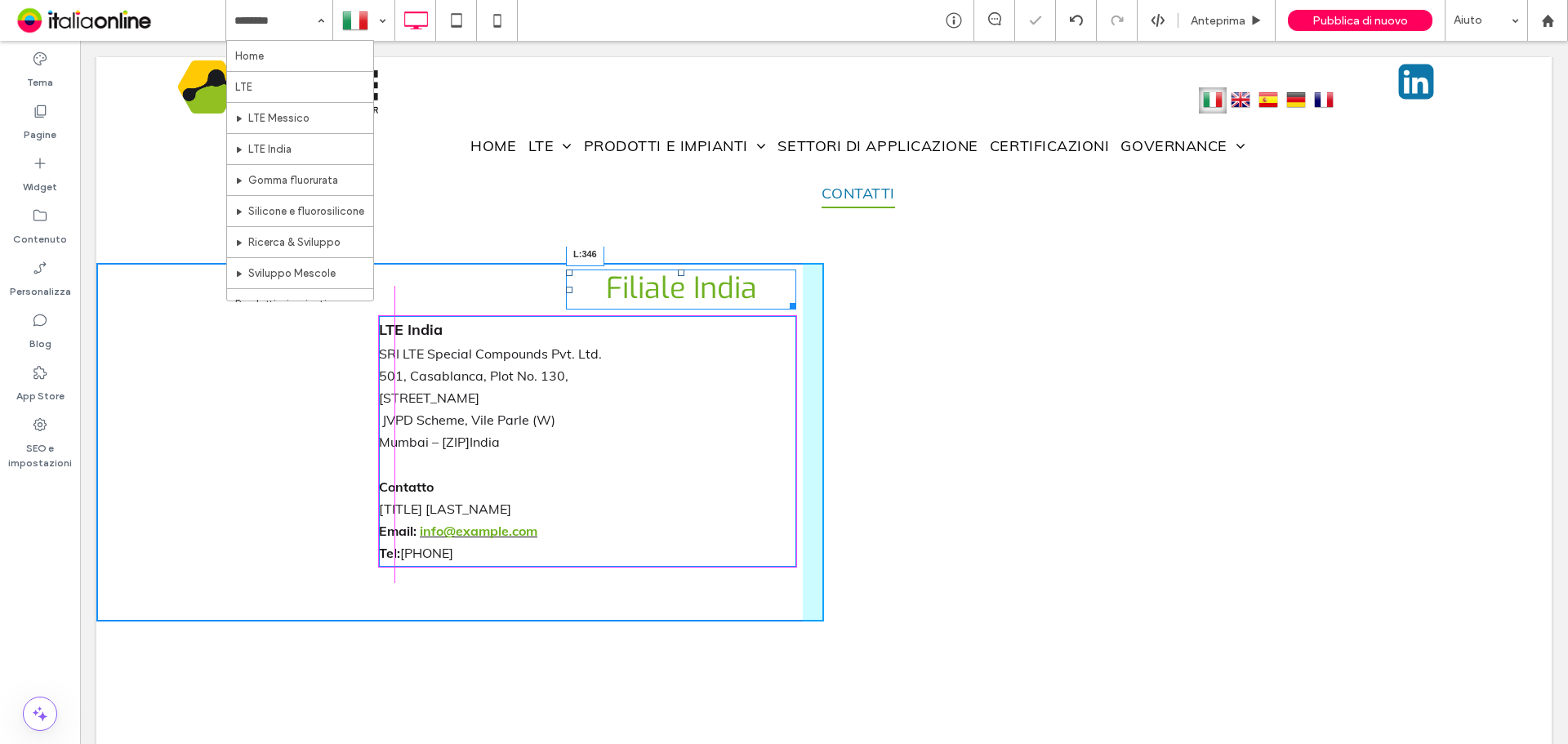 drag, startPoint x: 568, startPoint y: 287, endPoint x: 380, endPoint y: 286, distance: 188.0027 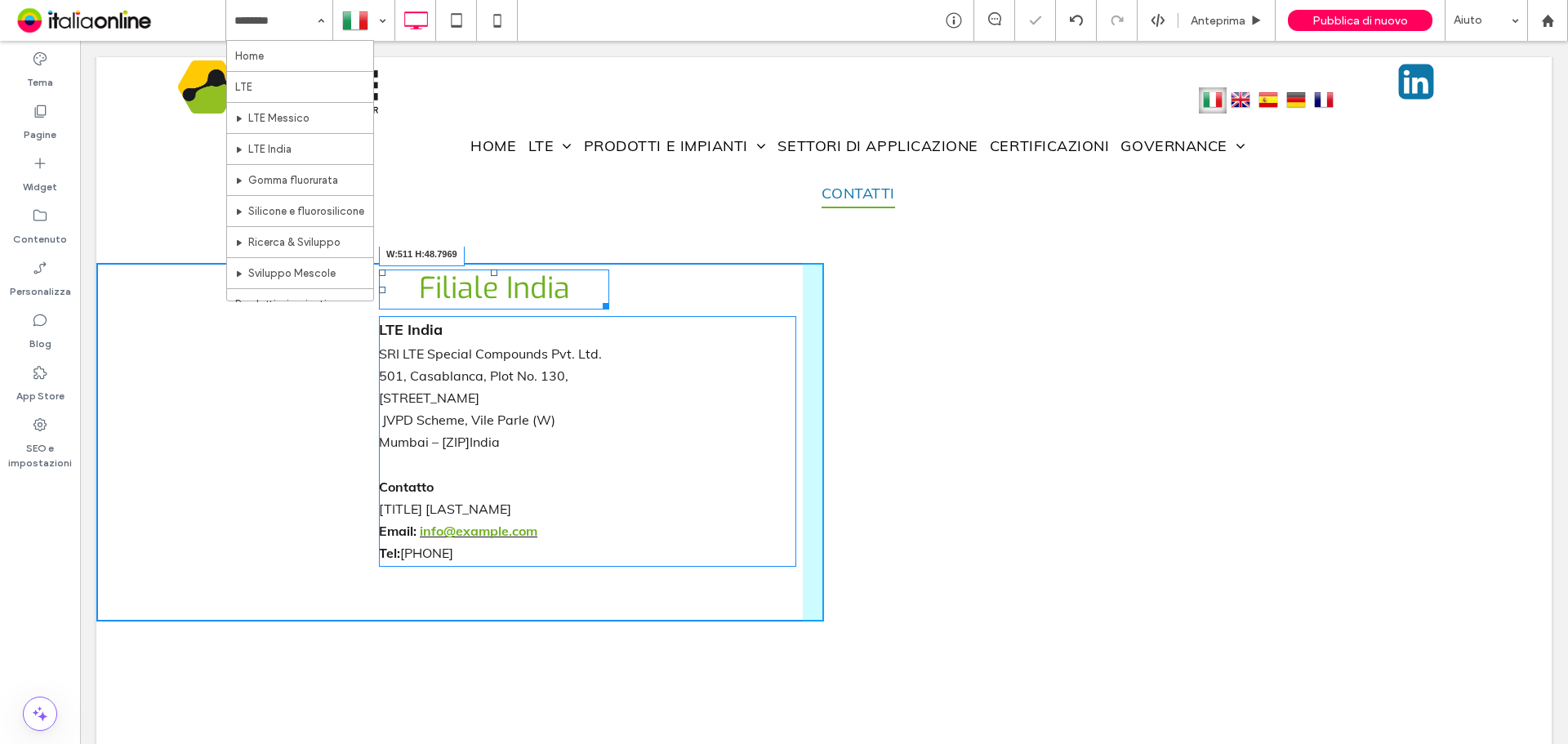 drag, startPoint x: 601, startPoint y: 309, endPoint x: 1034, endPoint y: 316, distance: 433.0566 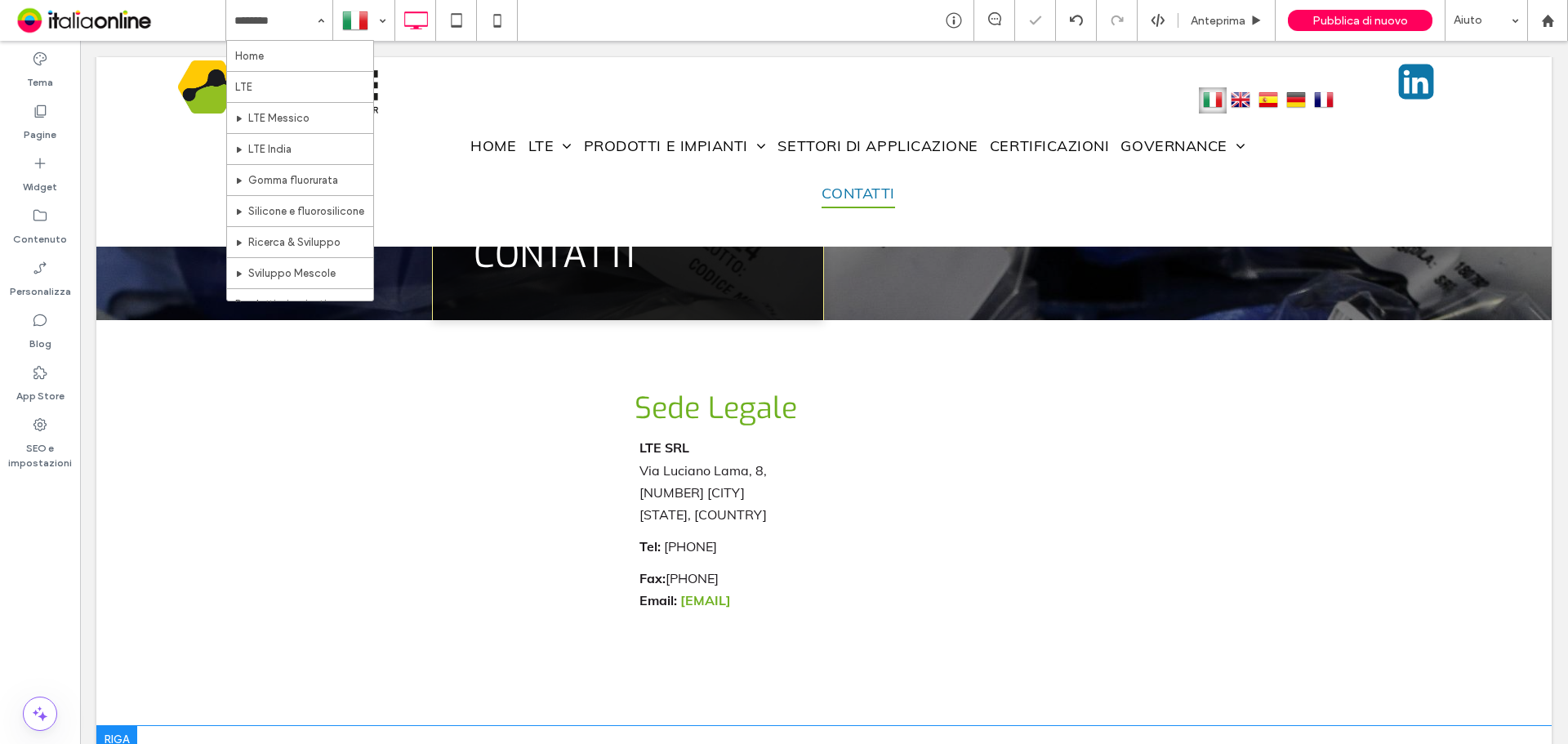 scroll, scrollTop: 572, scrollLeft: 0, axis: vertical 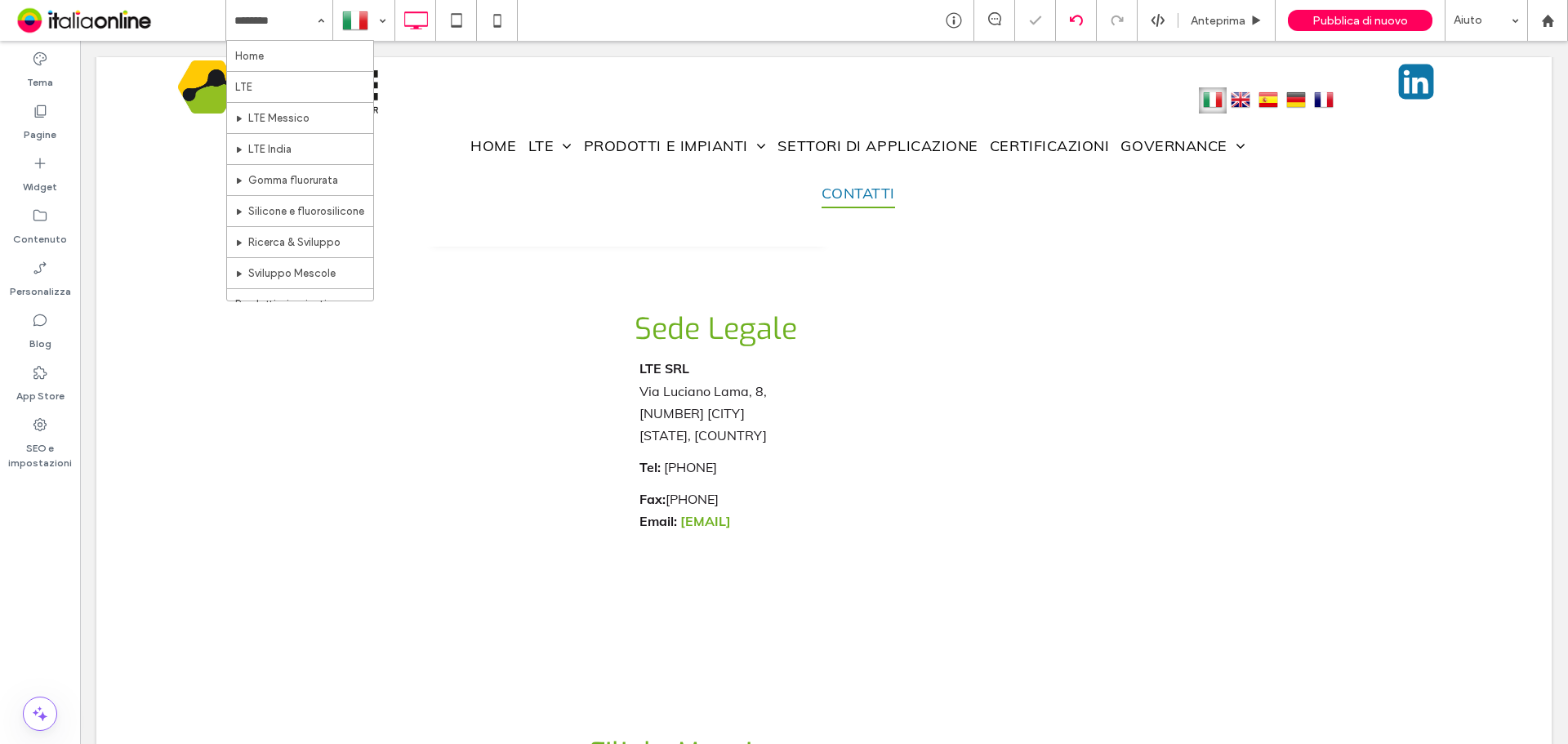 click at bounding box center (1076, 20) 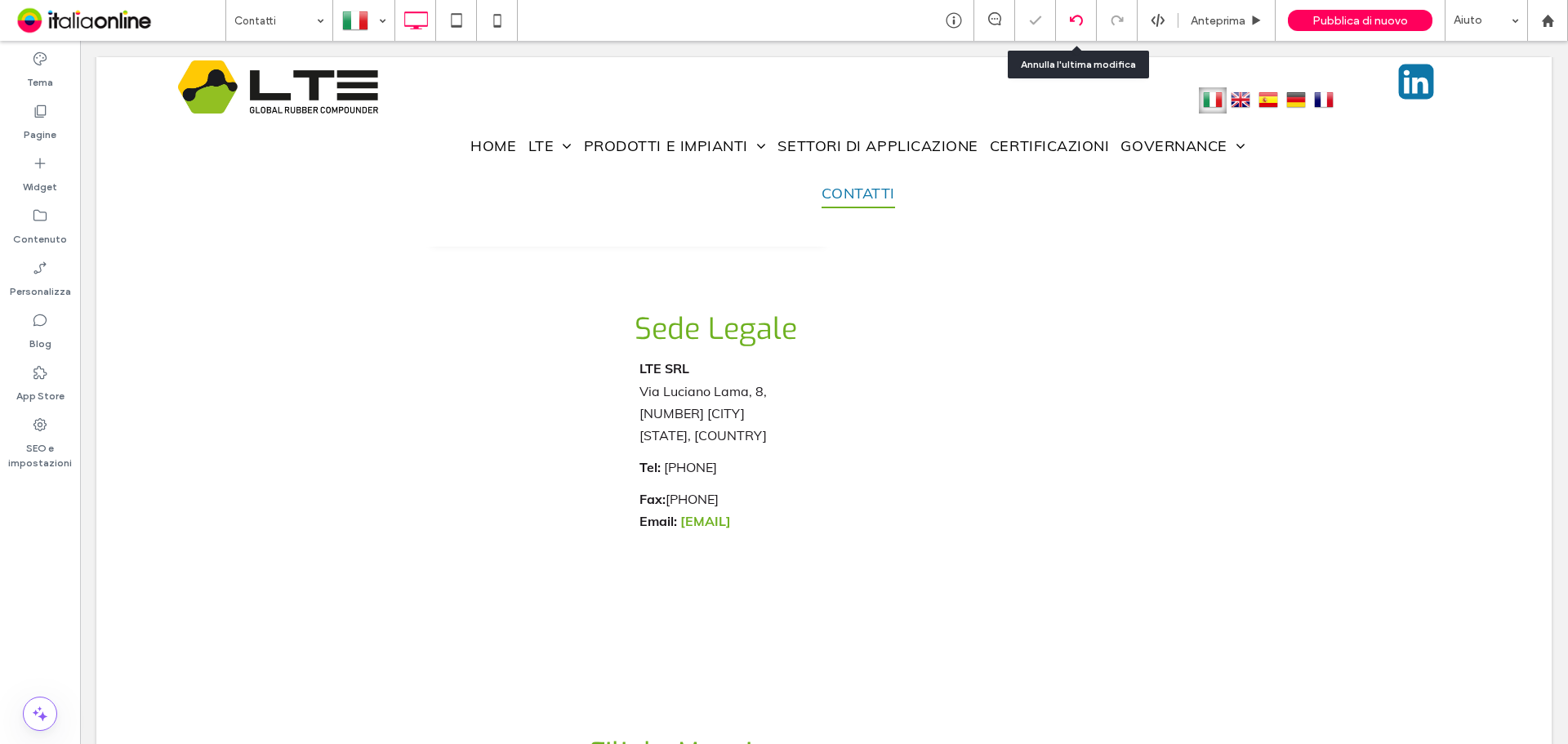 click 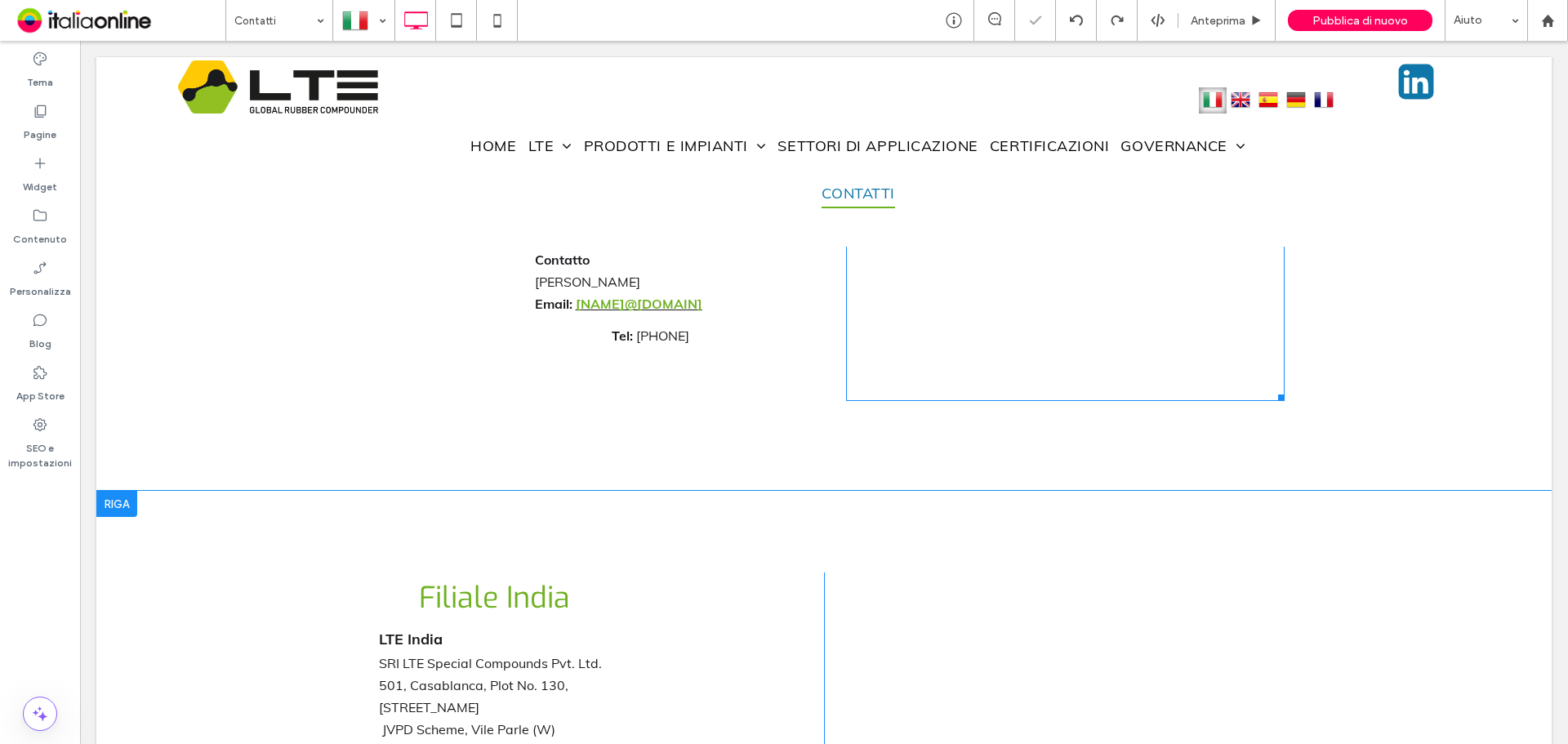 scroll, scrollTop: 1225, scrollLeft: 0, axis: vertical 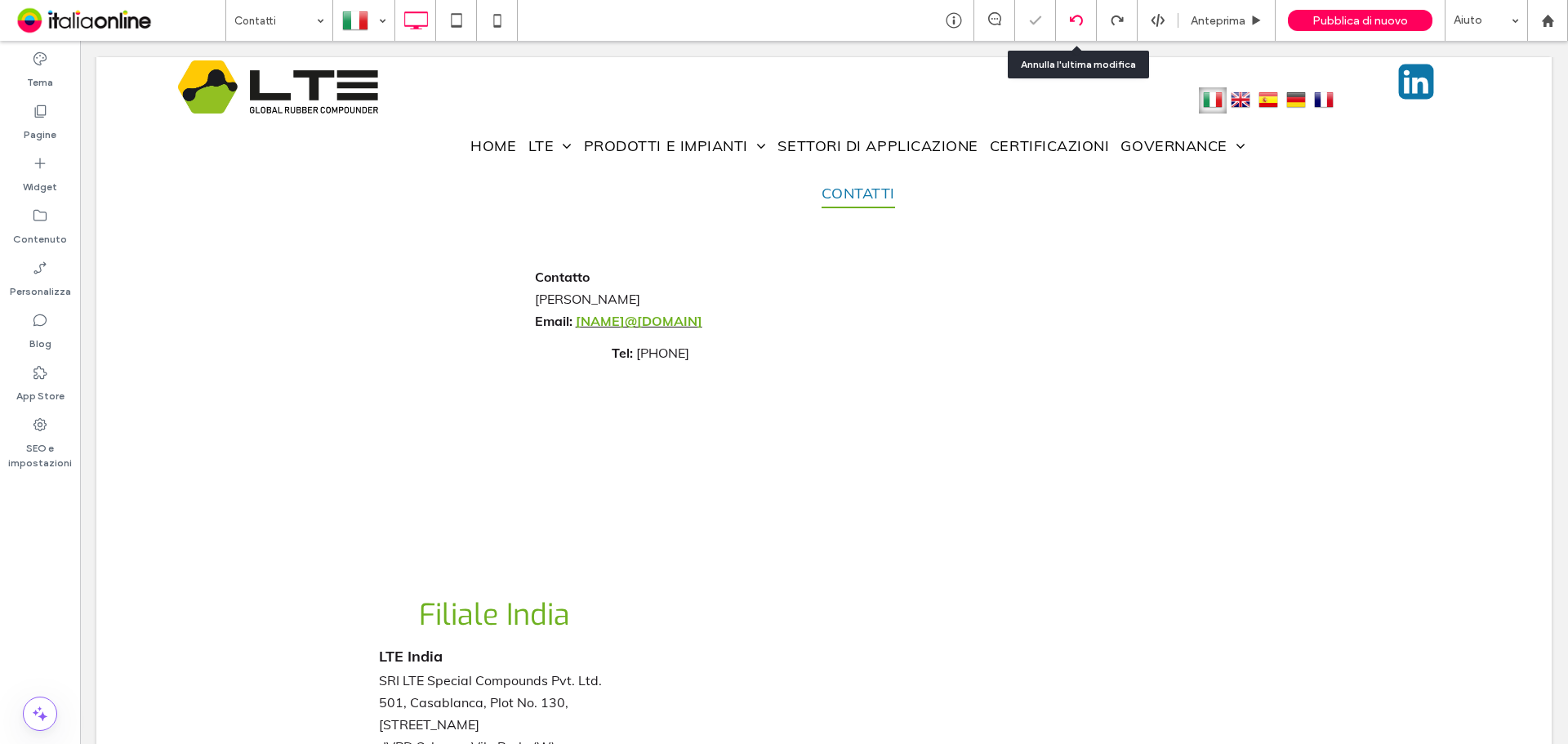 click 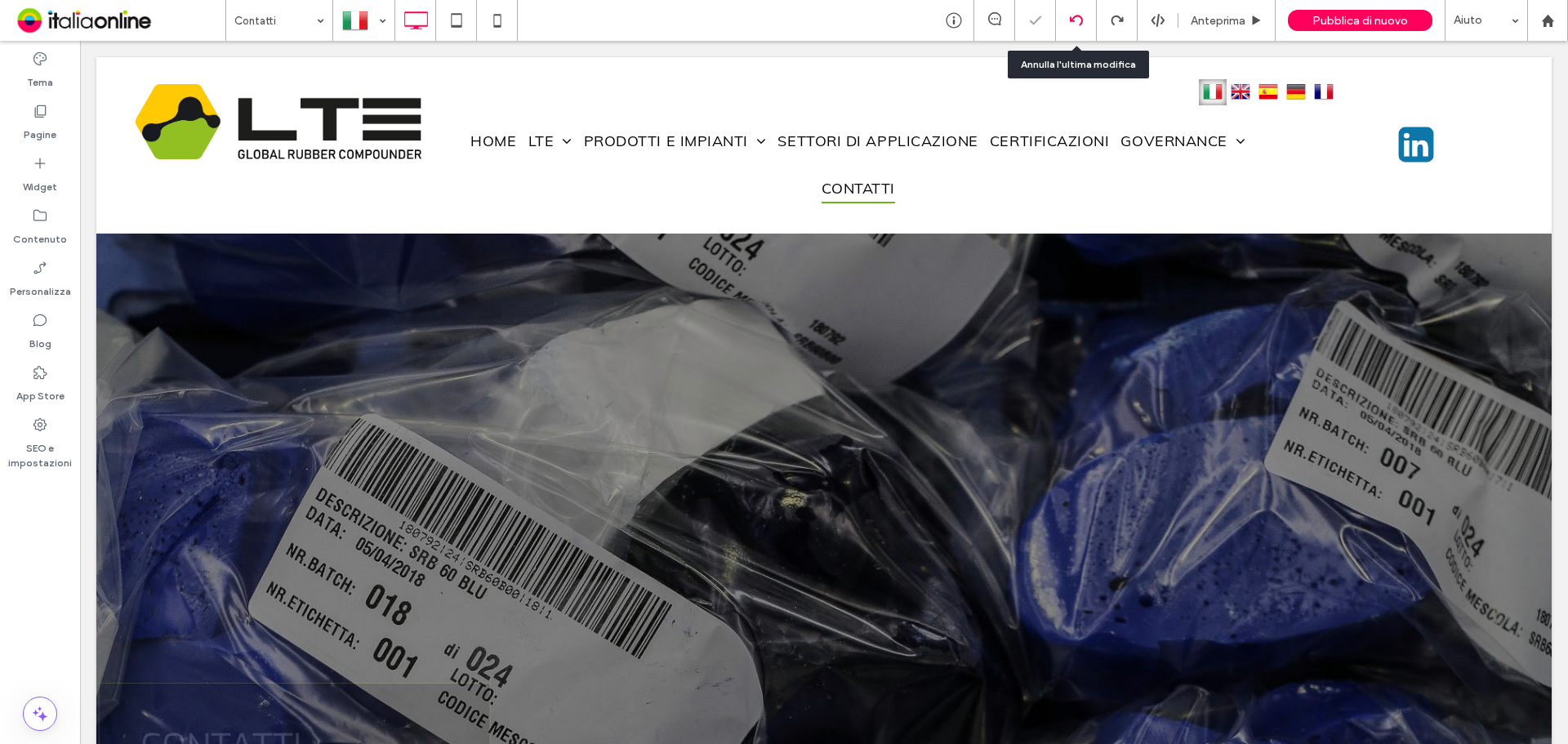 scroll, scrollTop: 0, scrollLeft: 0, axis: both 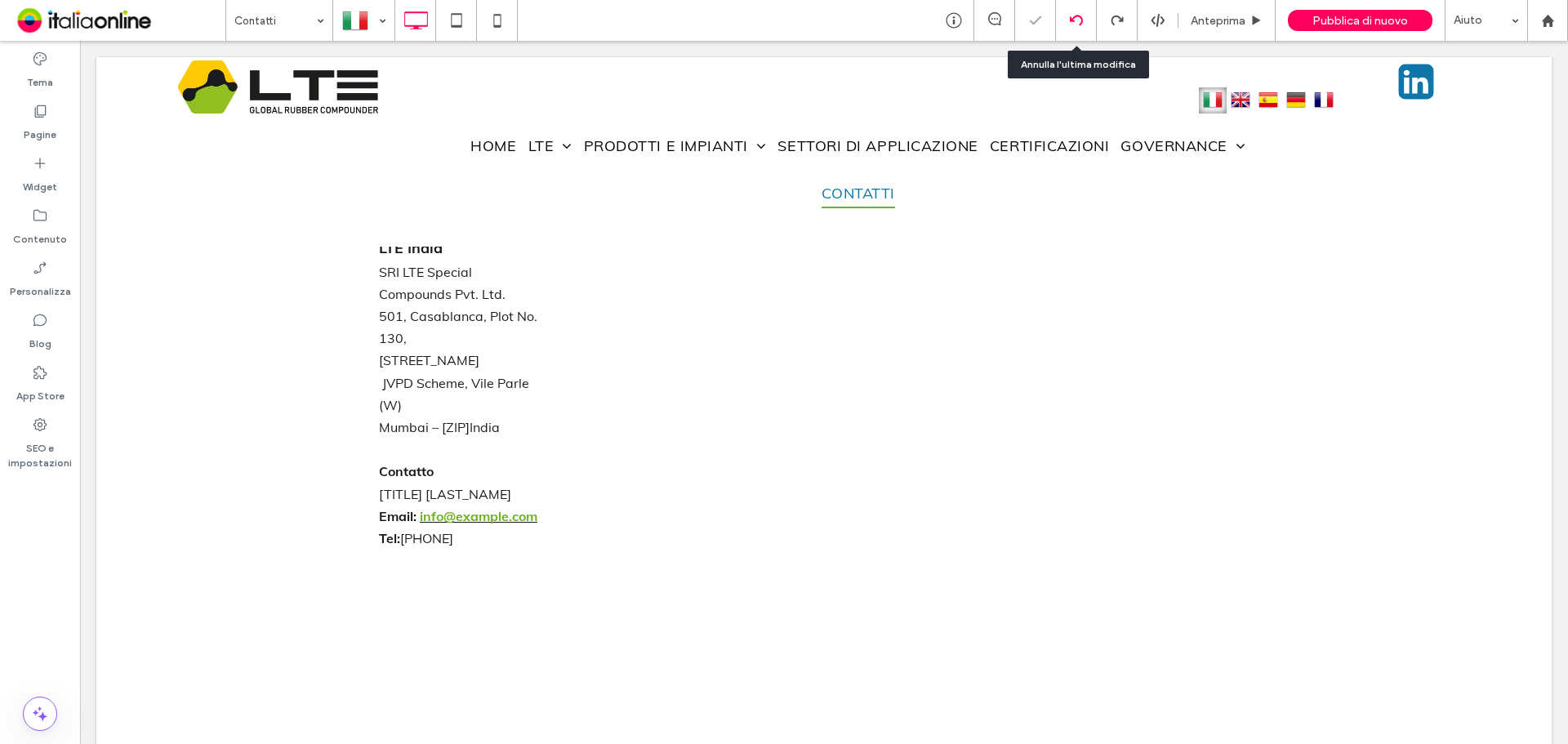 click 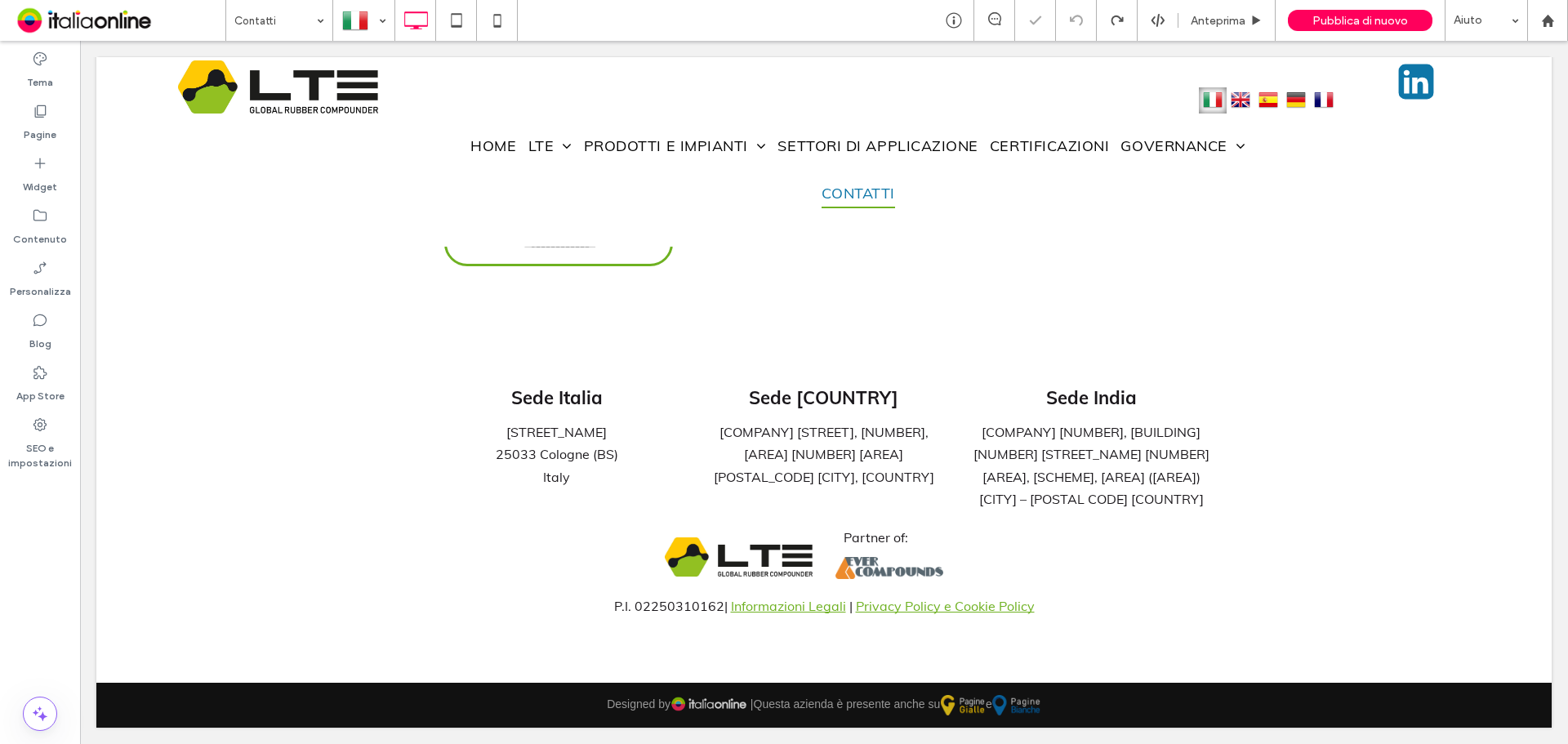 scroll, scrollTop: 2450, scrollLeft: 0, axis: vertical 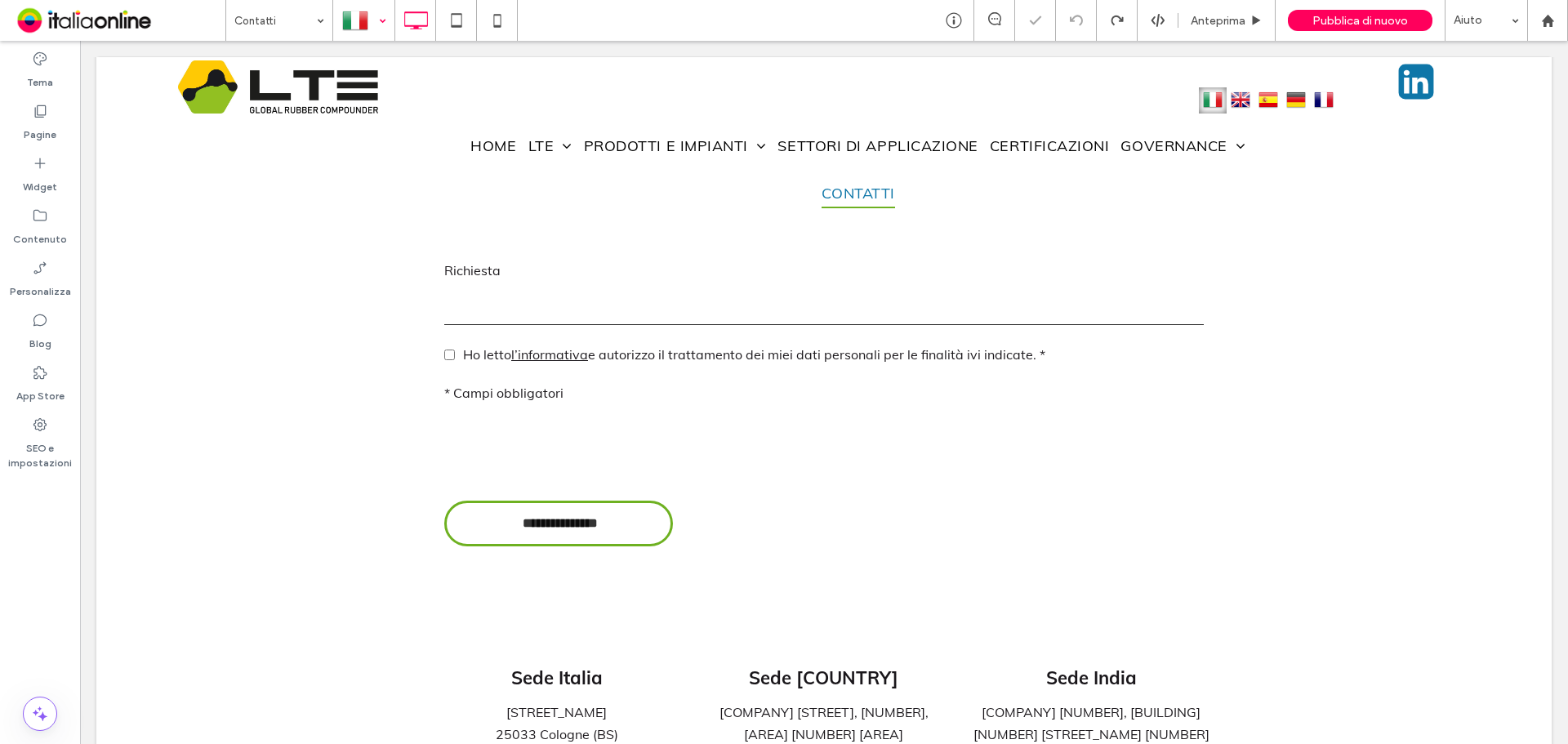 click at bounding box center [363, 20] 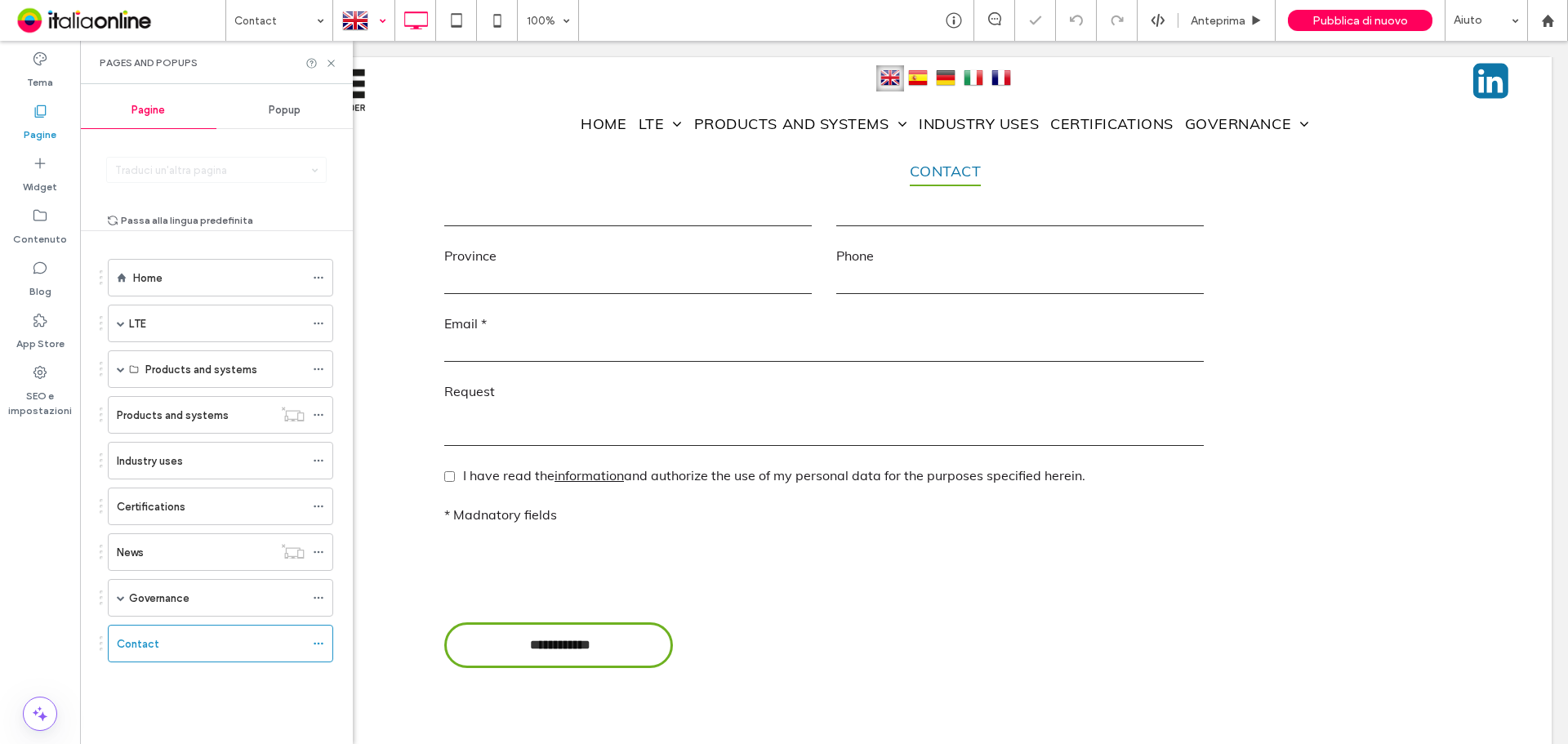 scroll, scrollTop: 2287, scrollLeft: 0, axis: vertical 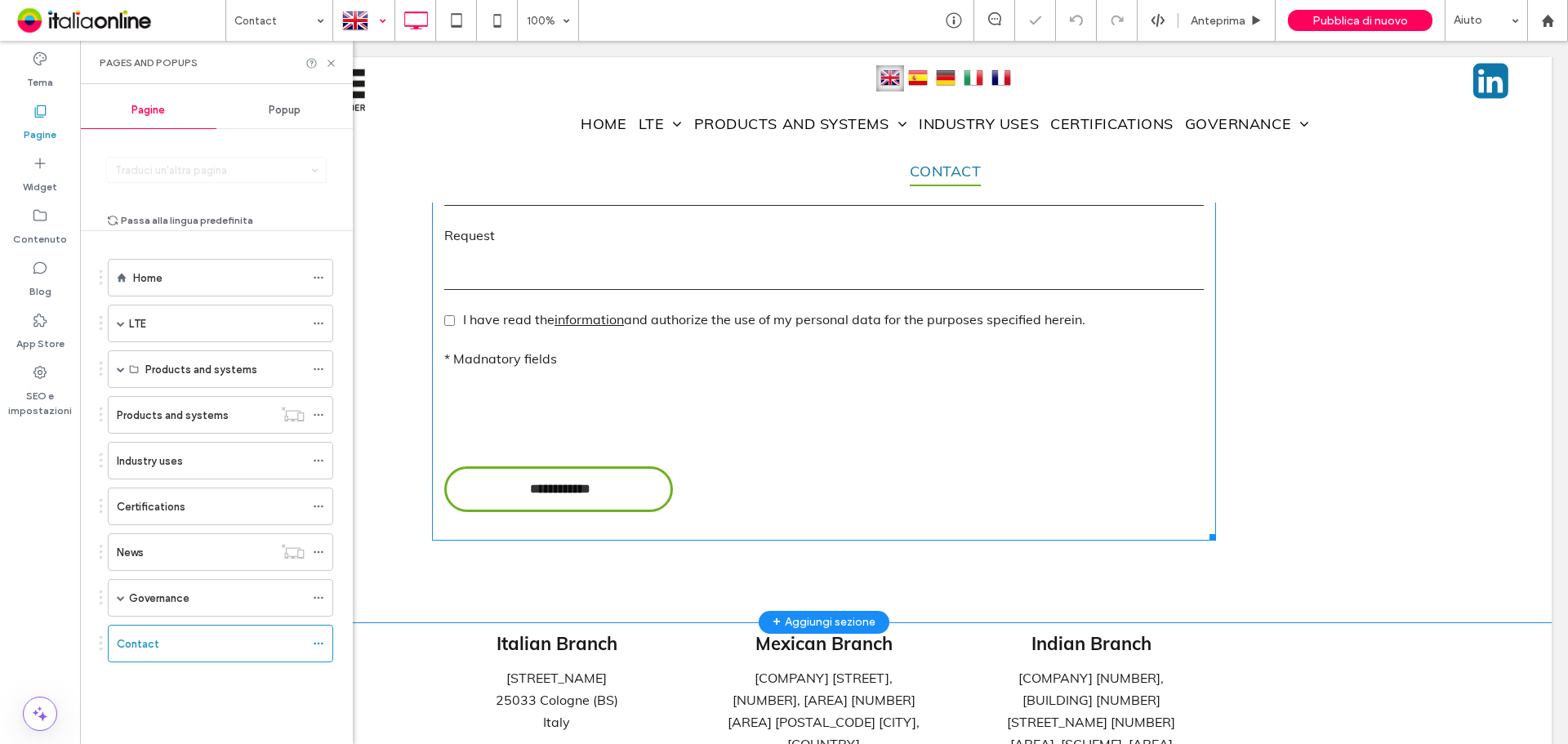 click on "**********" at bounding box center [824, 233] 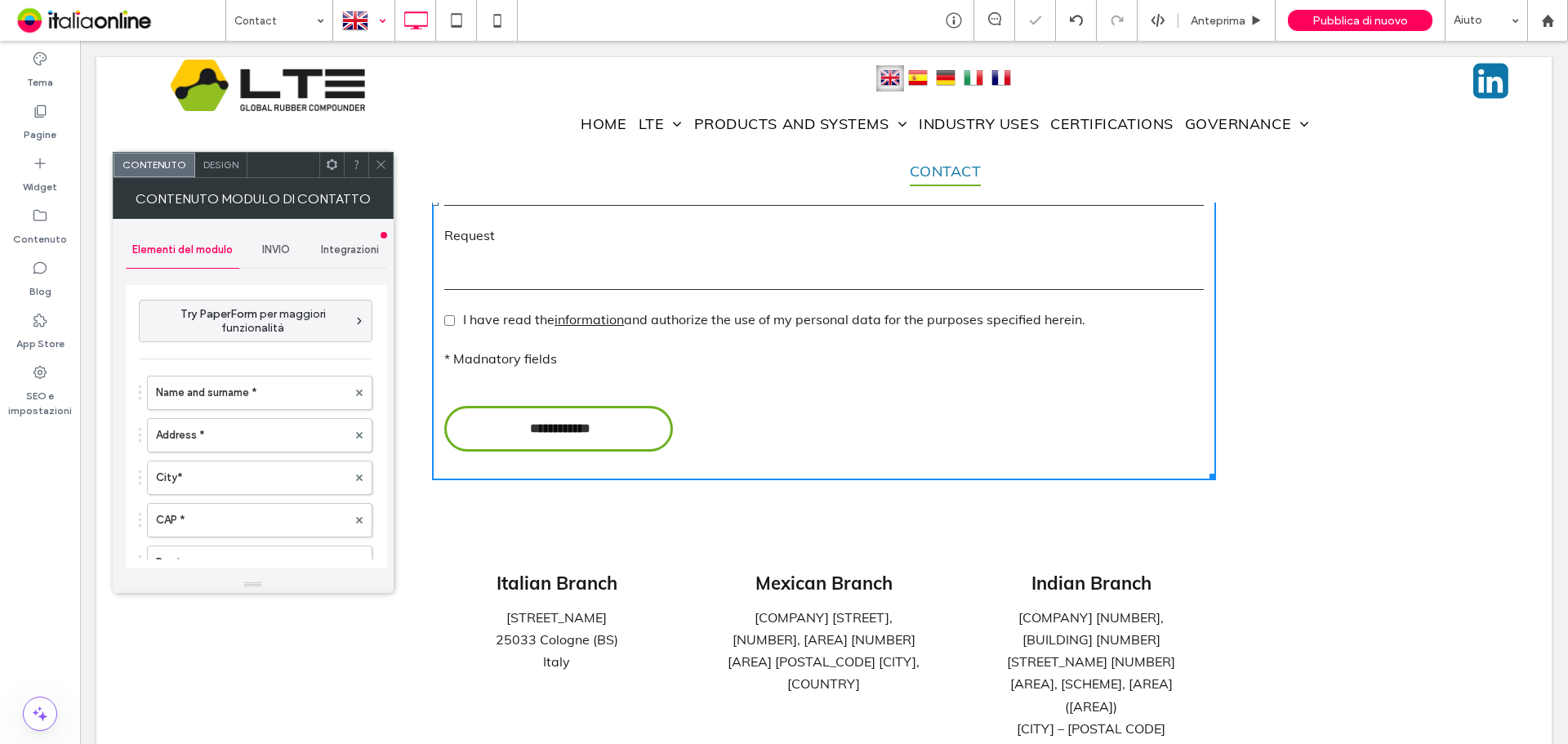 click 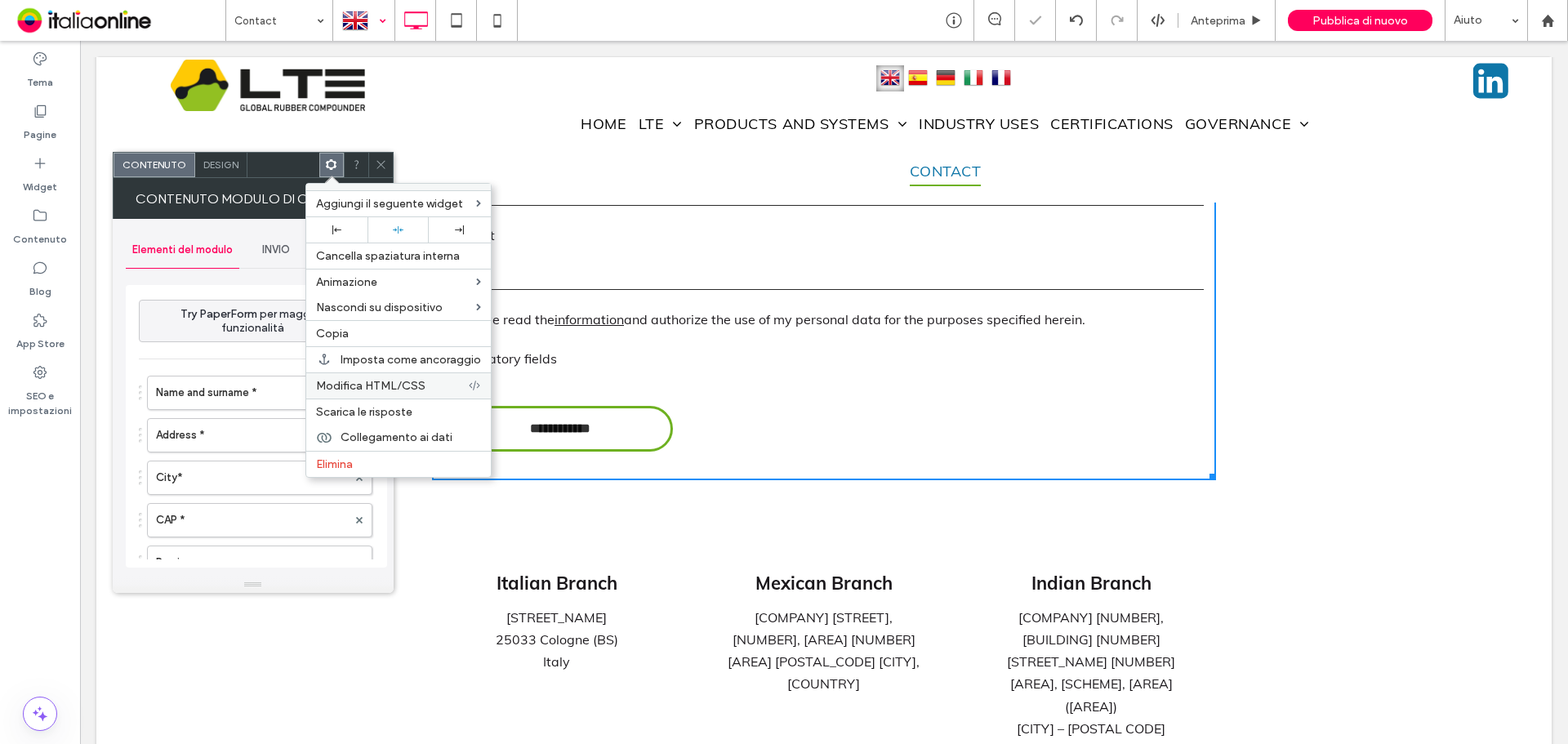 click on "Modifica HTML/CSS" at bounding box center (371, 385) 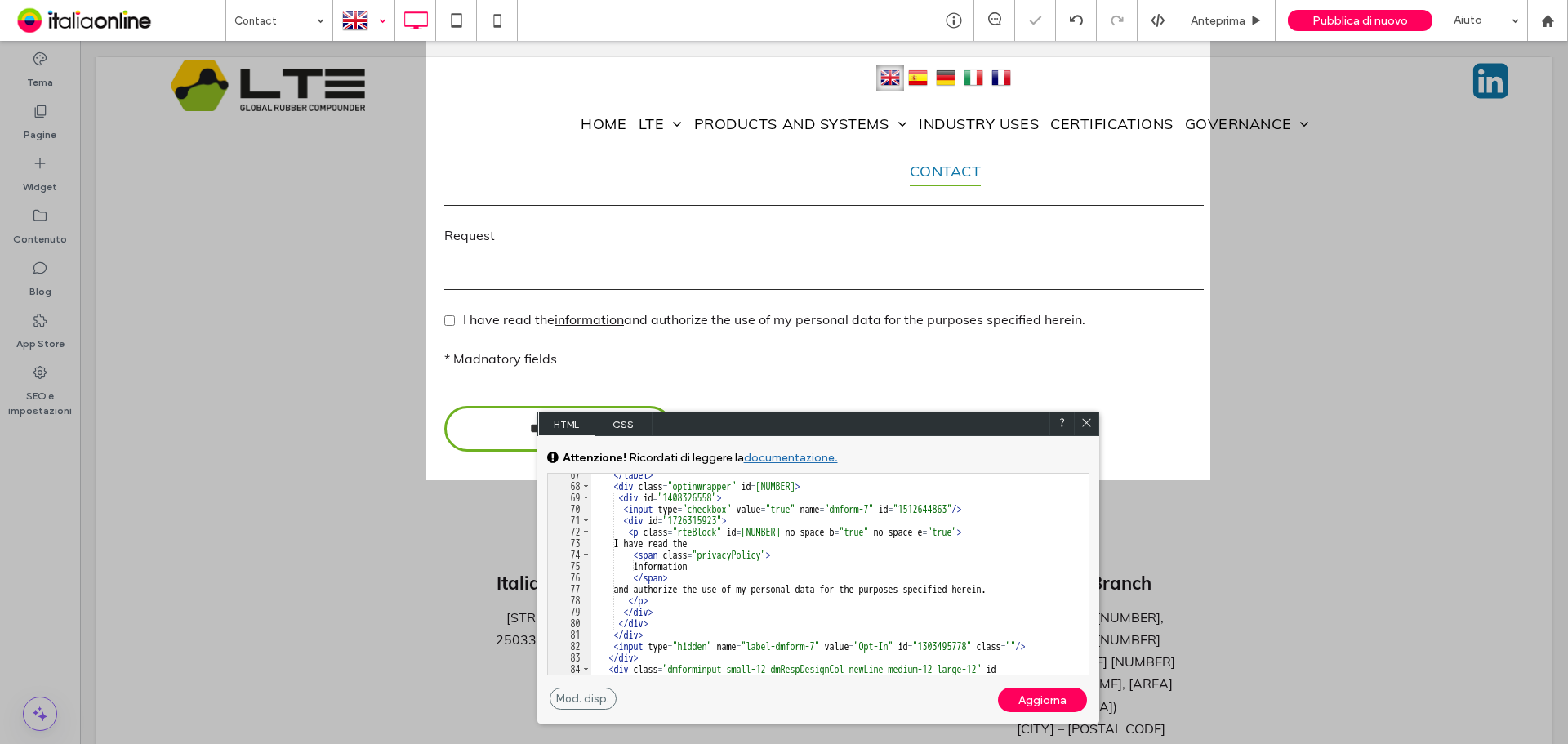scroll, scrollTop: 931, scrollLeft: 0, axis: vertical 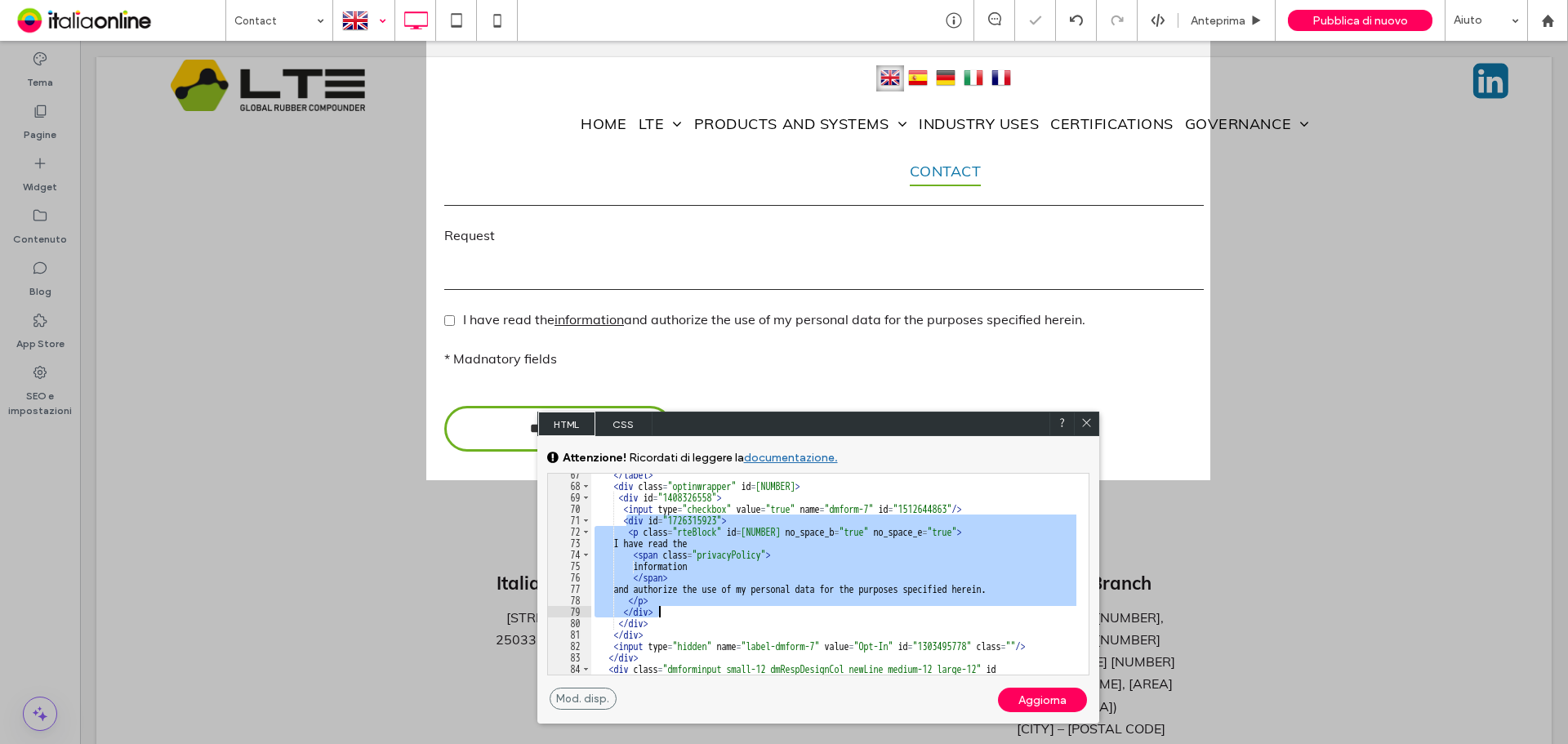 drag, startPoint x: 629, startPoint y: 521, endPoint x: 683, endPoint y: 614, distance: 107.54069 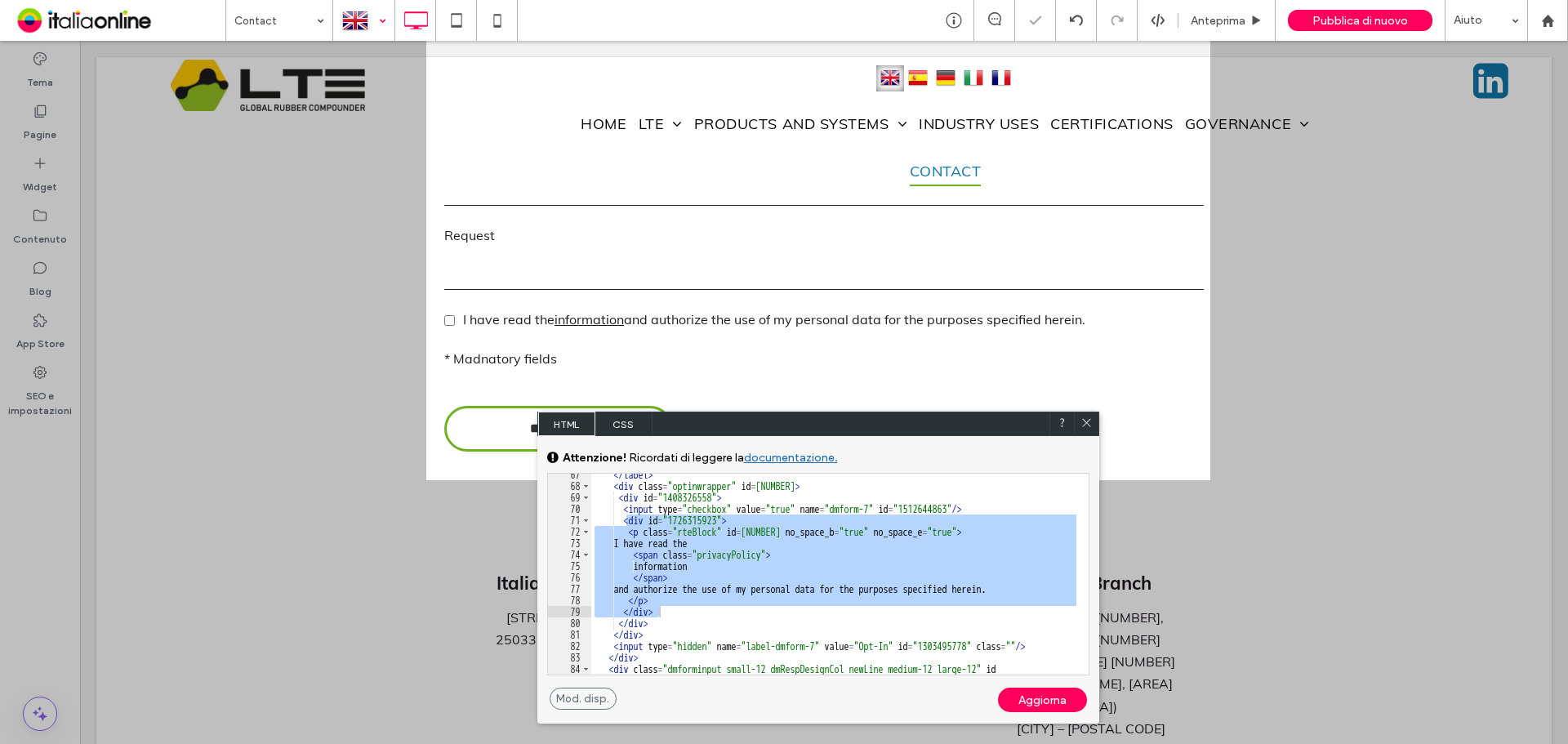 click at bounding box center (1086, 424) 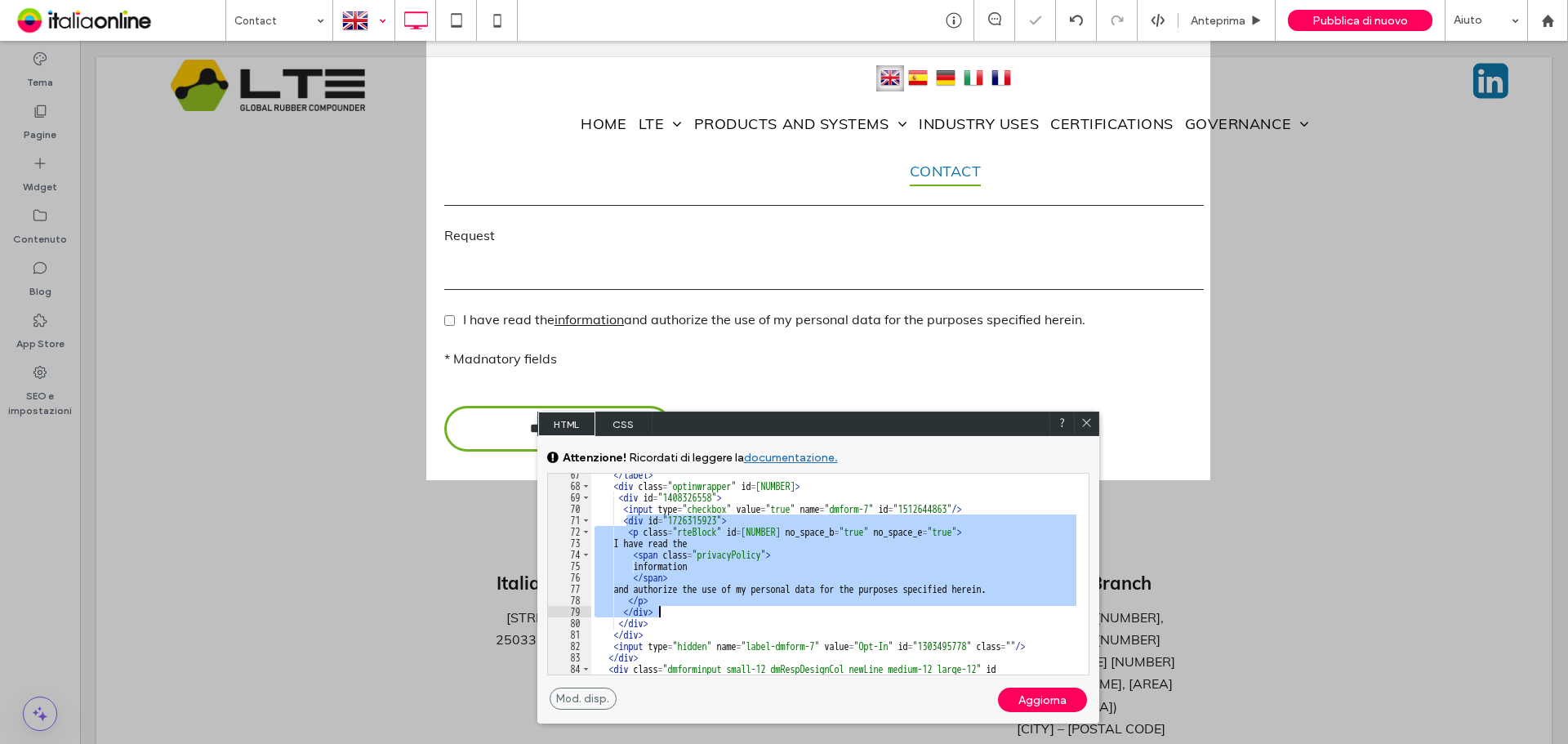 click 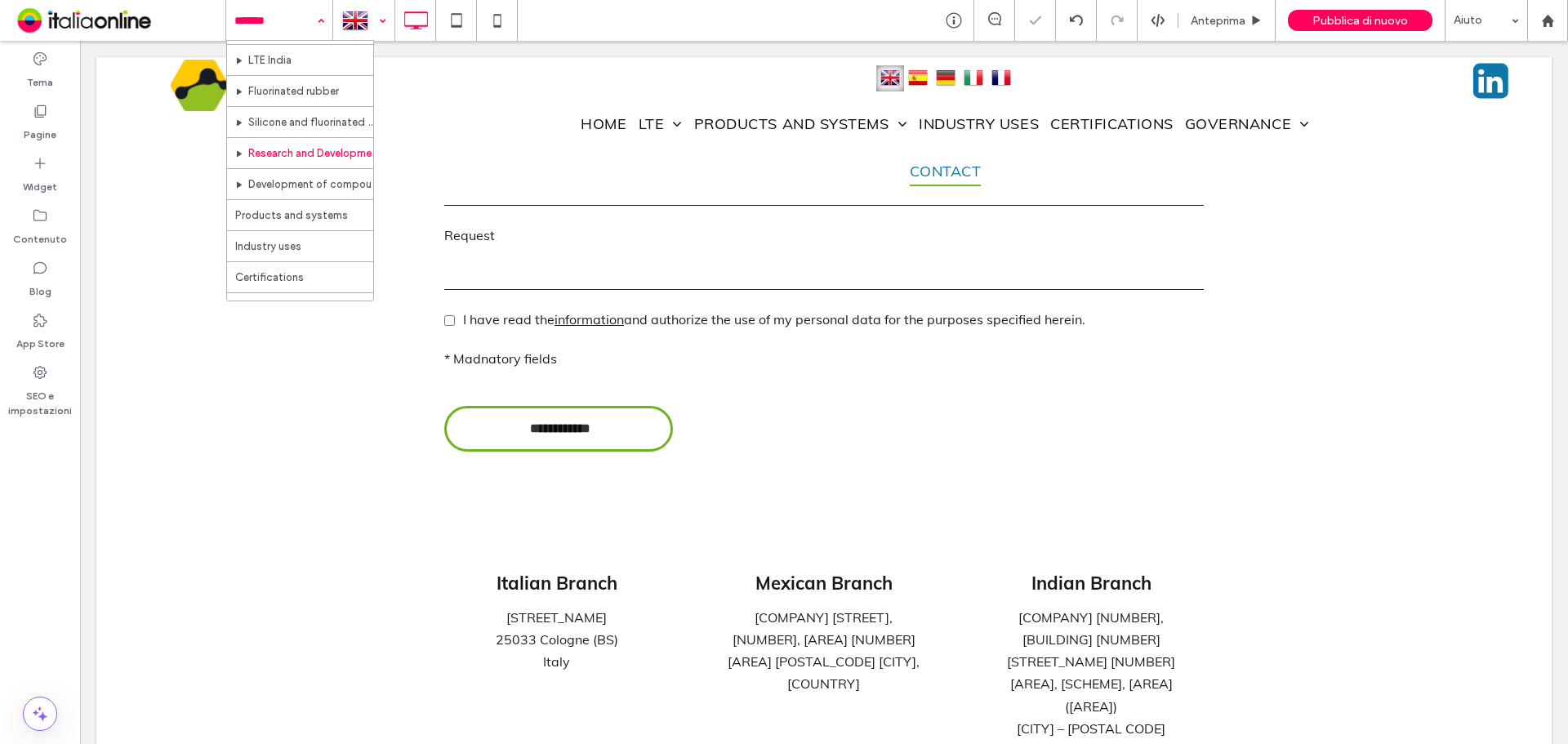 scroll, scrollTop: 172, scrollLeft: 0, axis: vertical 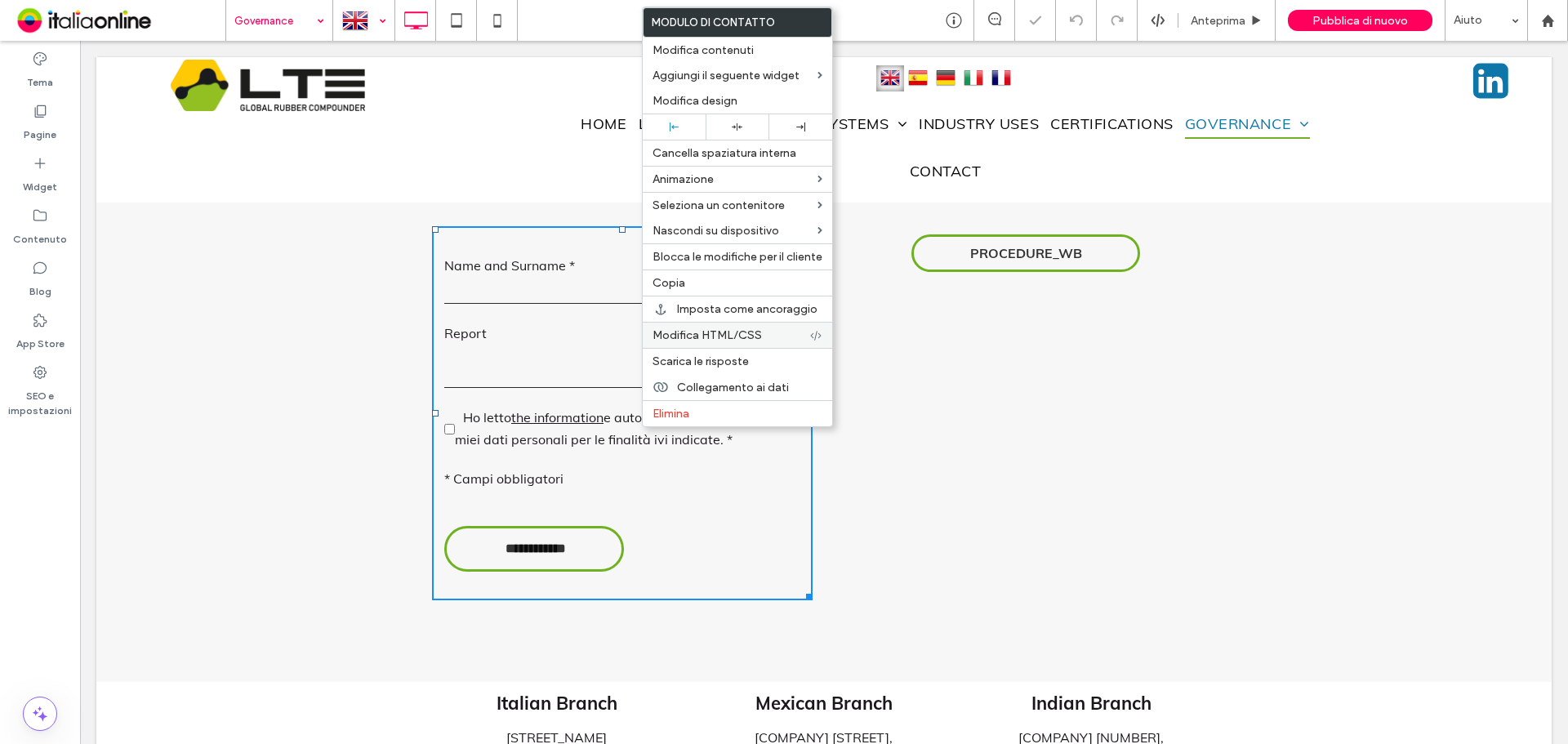 click on "Modifica HTML/CSS" at bounding box center [707, 335] 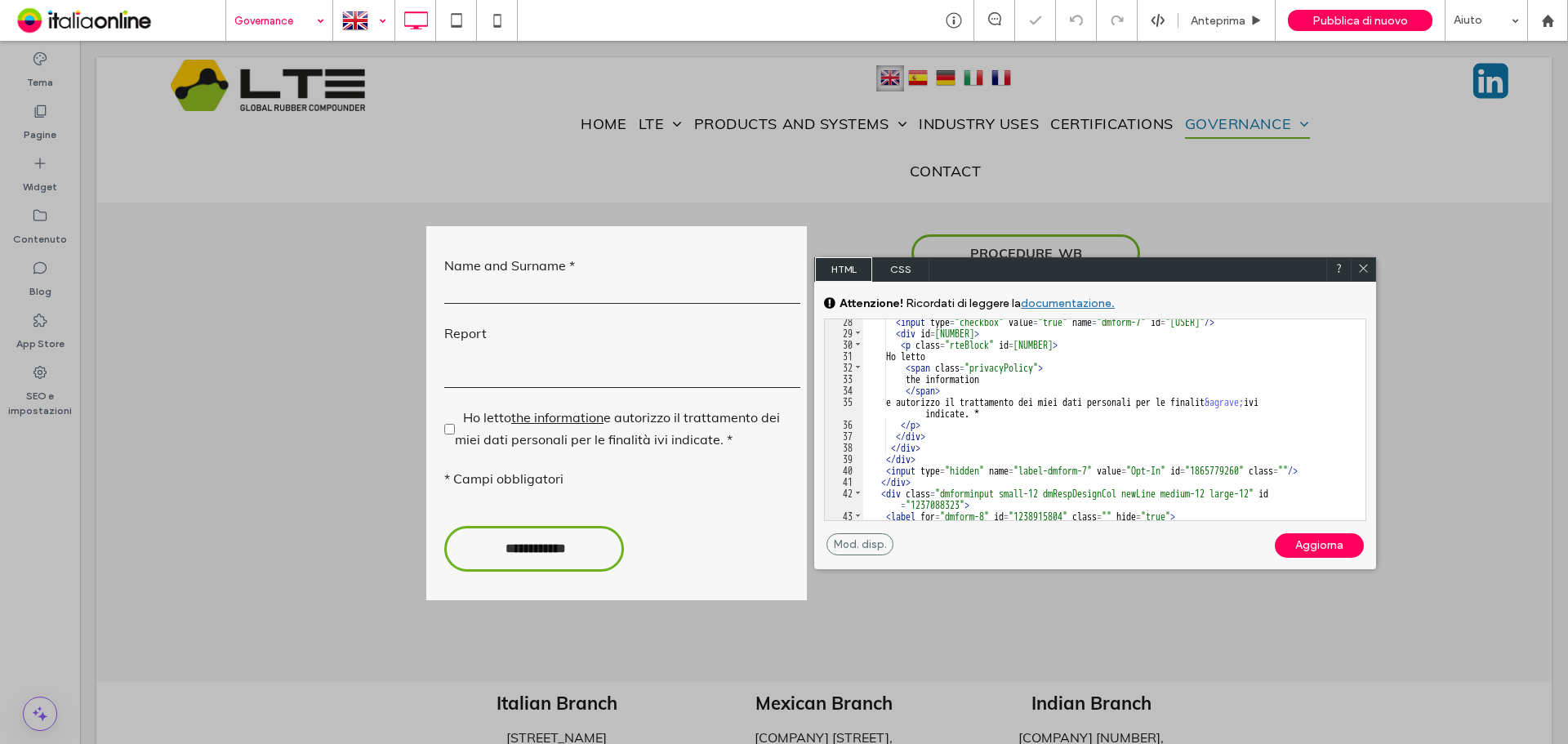 scroll, scrollTop: 343, scrollLeft: 0, axis: vertical 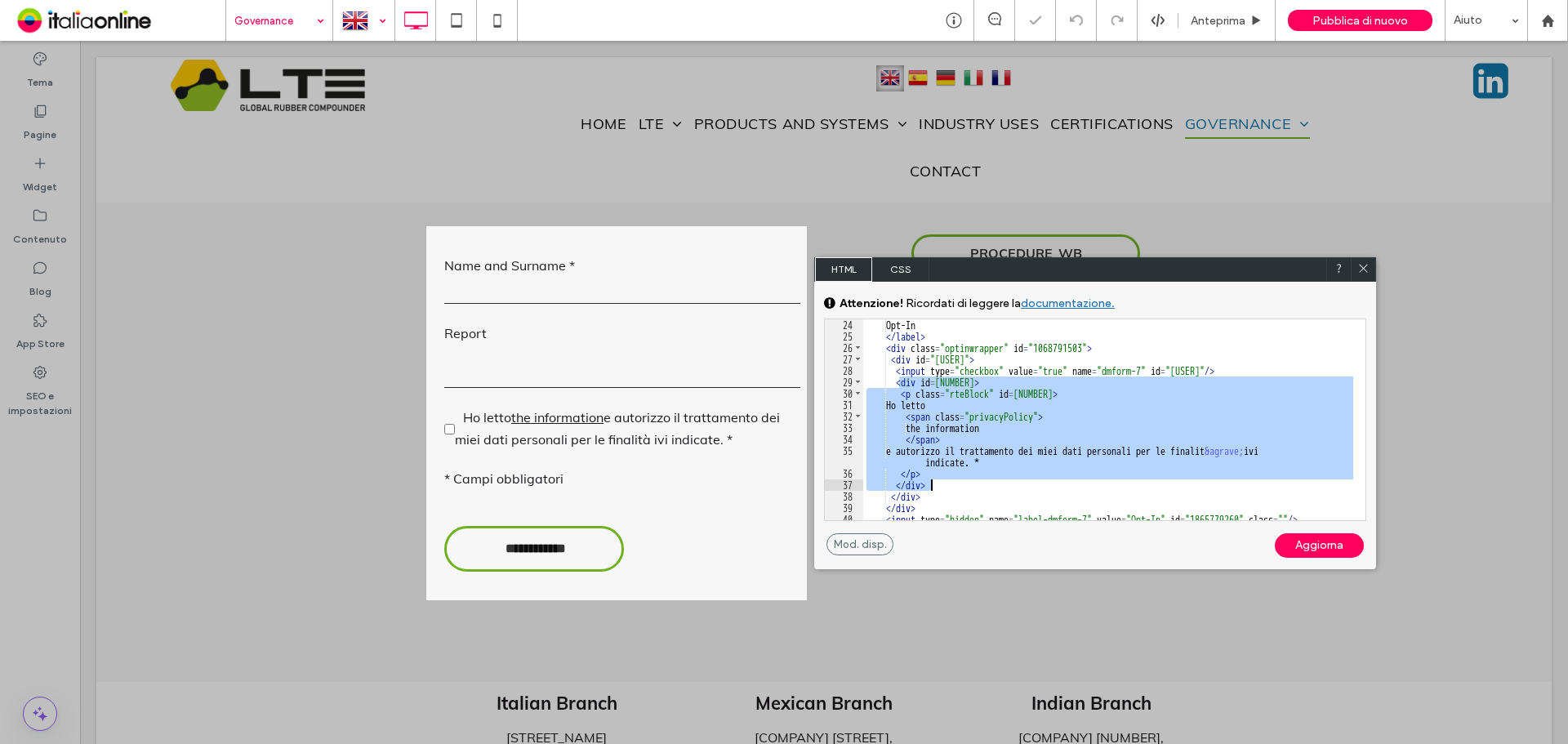 drag, startPoint x: 901, startPoint y: 382, endPoint x: 960, endPoint y: 486, distance: 119.57006 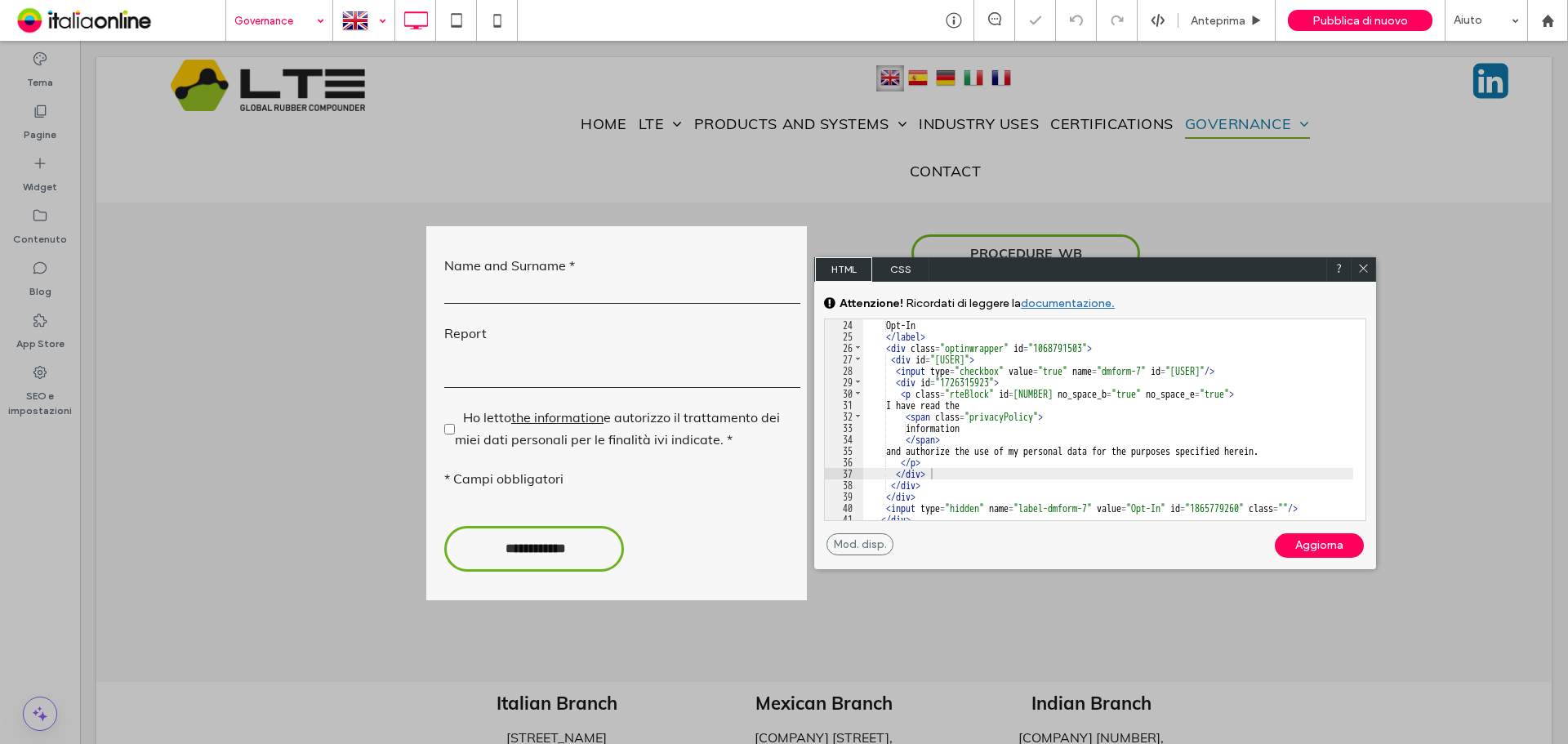 click on "Aggiorna" at bounding box center [1319, 546] 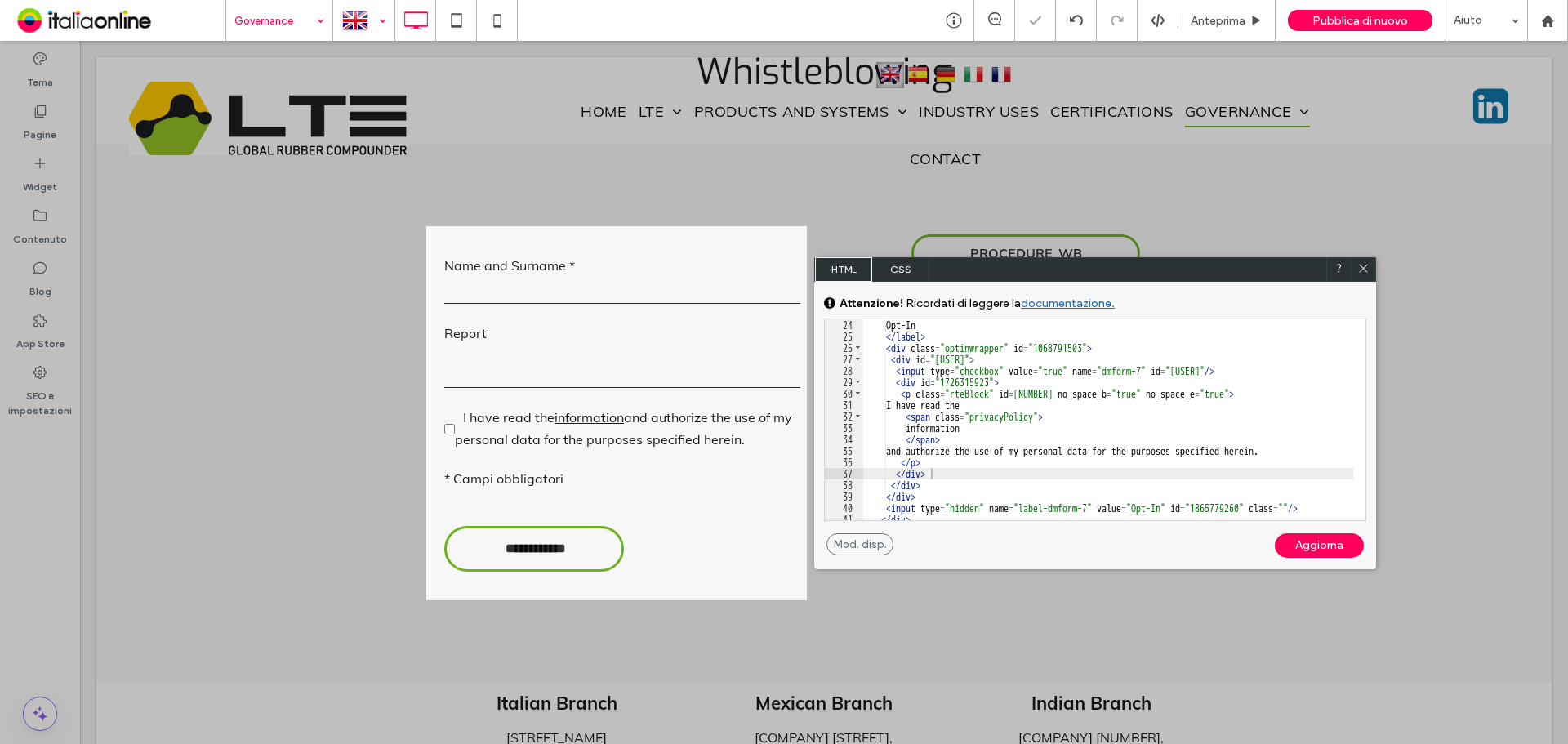 click at bounding box center [1363, 270] 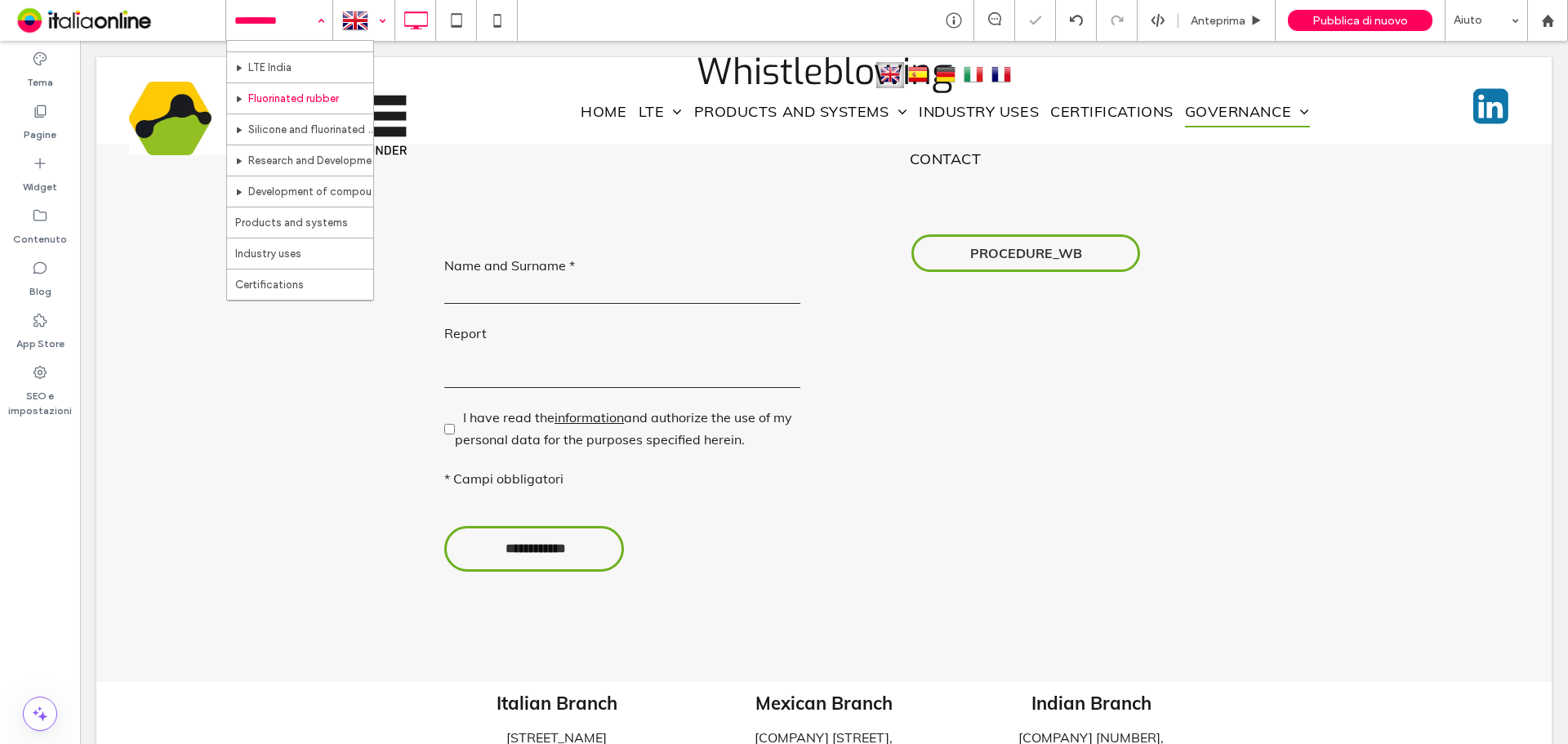 scroll, scrollTop: 172, scrollLeft: 0, axis: vertical 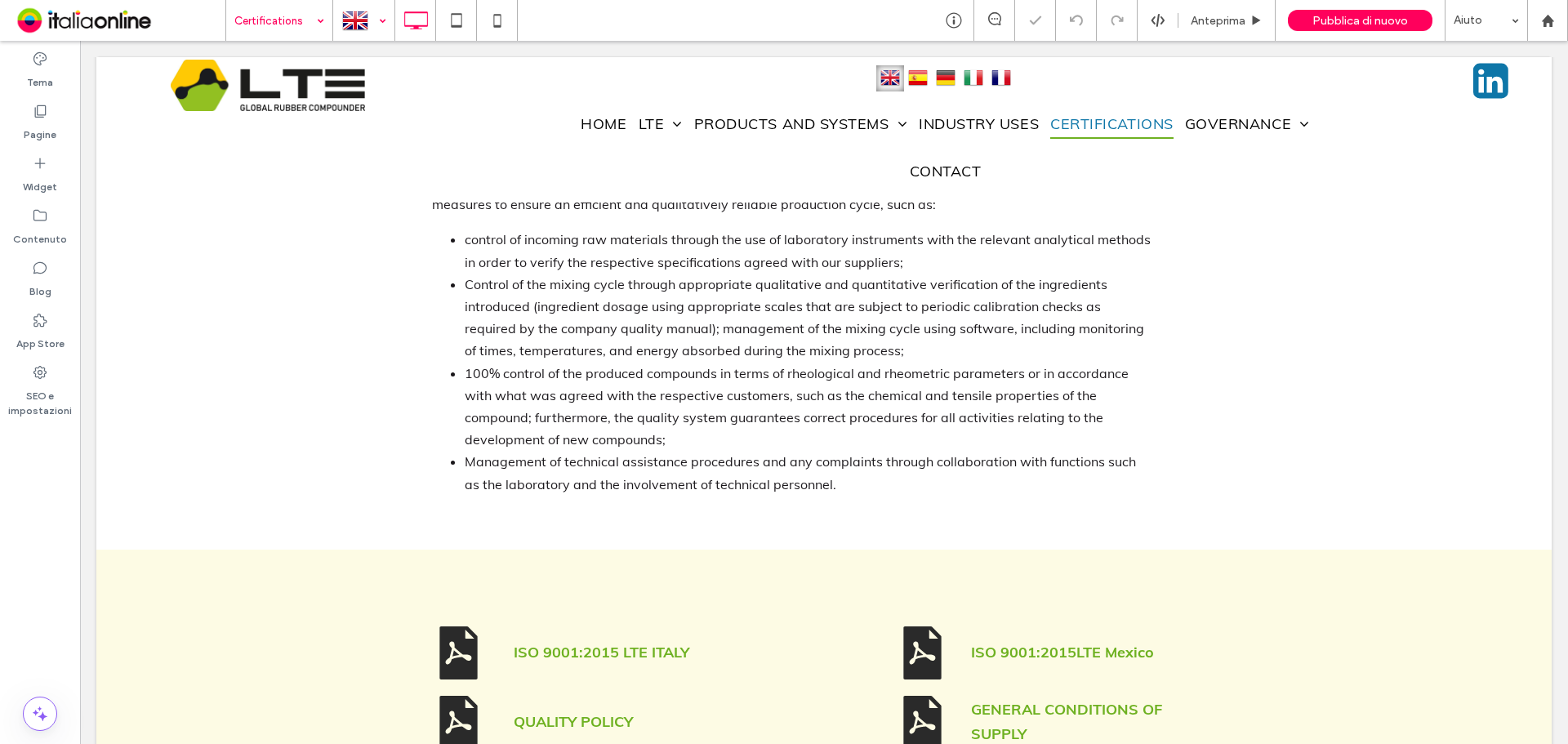 click at bounding box center [275, 20] 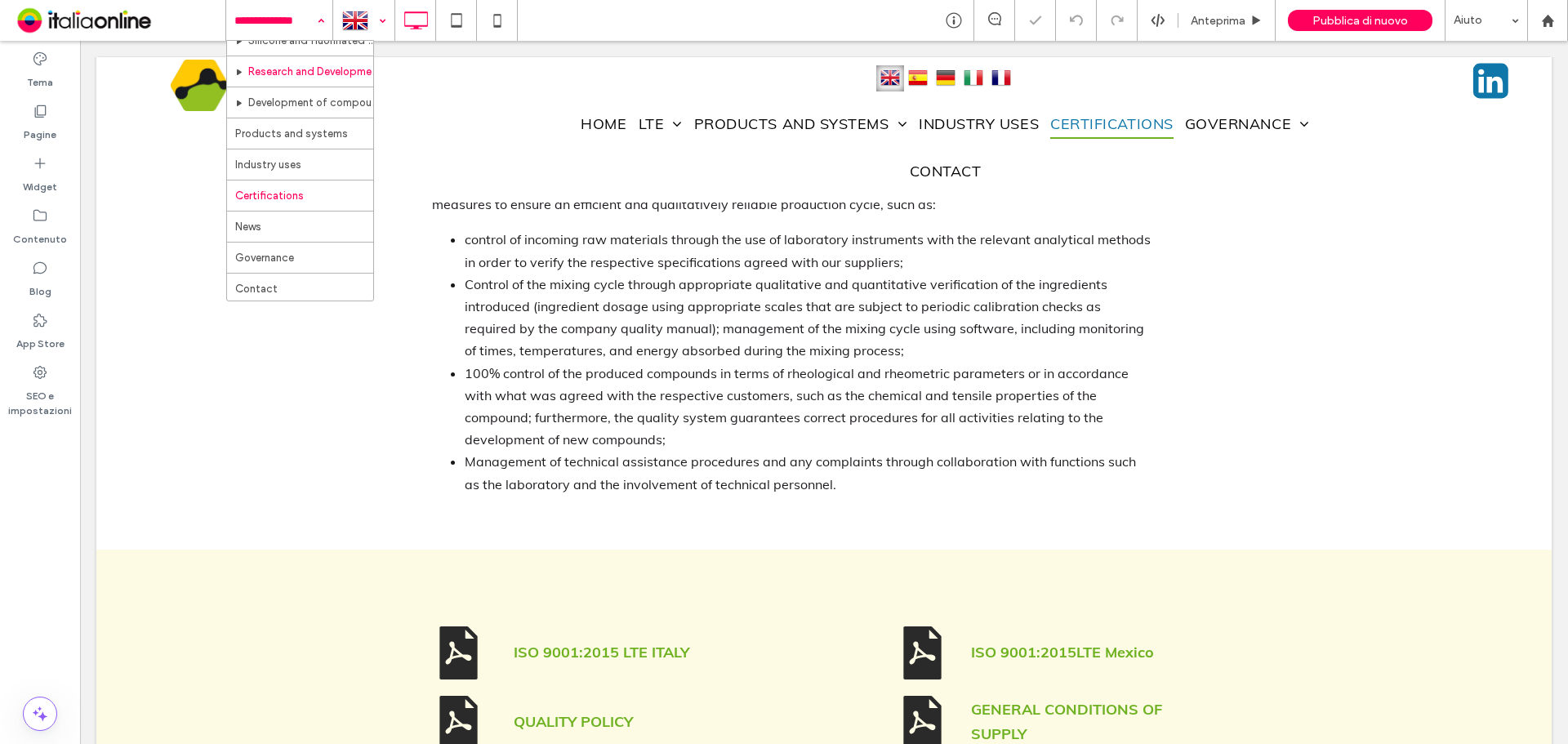 scroll, scrollTop: 172, scrollLeft: 0, axis: vertical 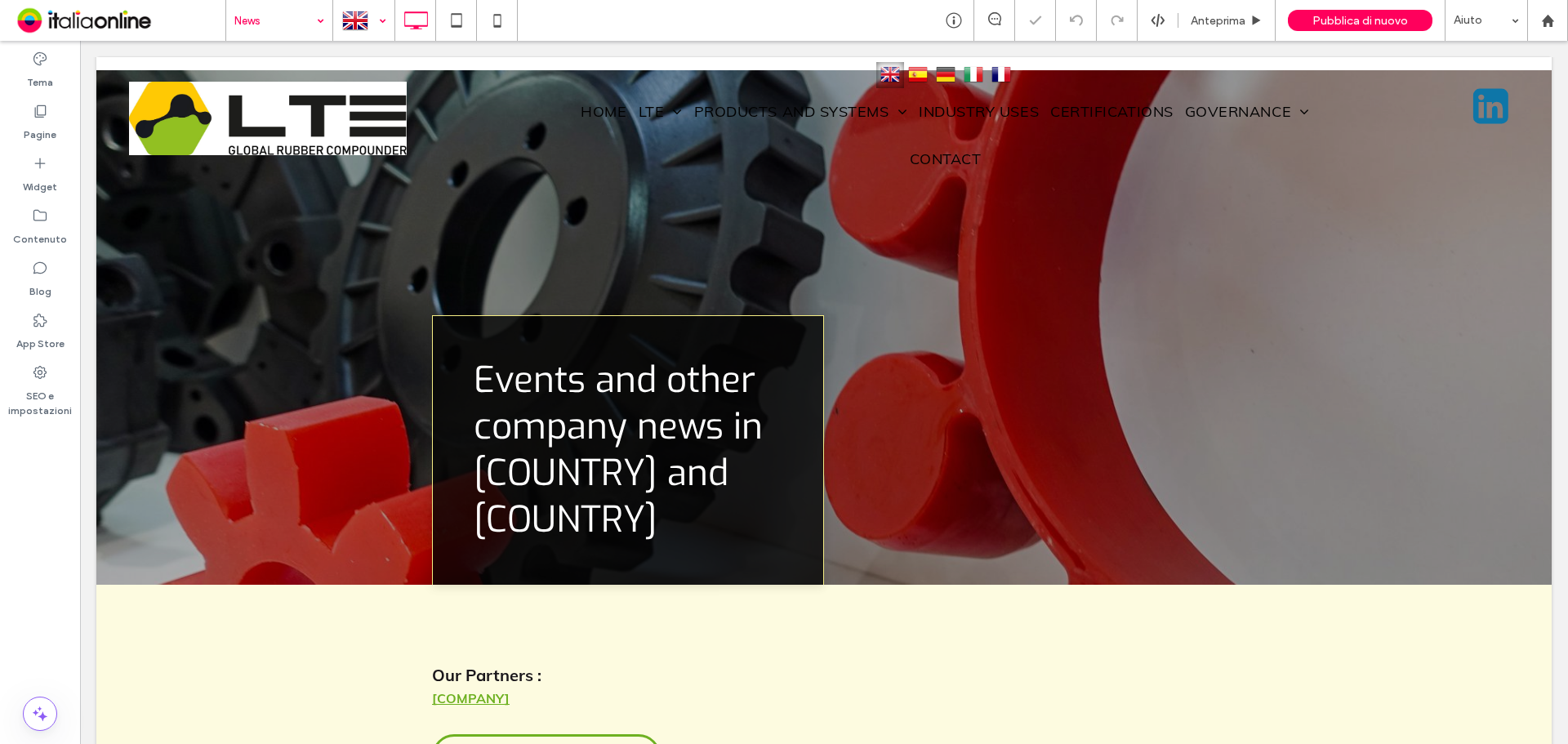 click at bounding box center [275, 20] 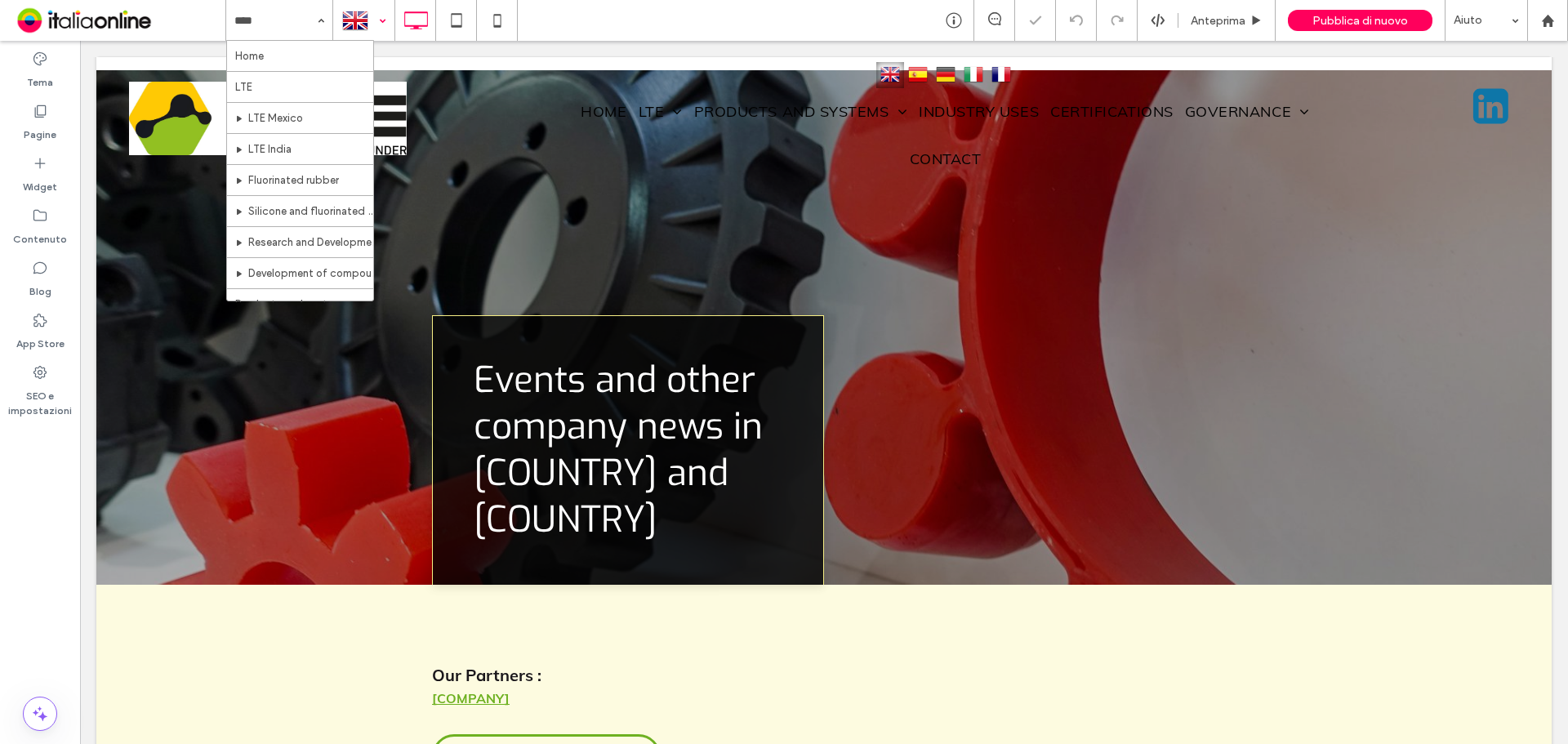 click at bounding box center (363, 20) 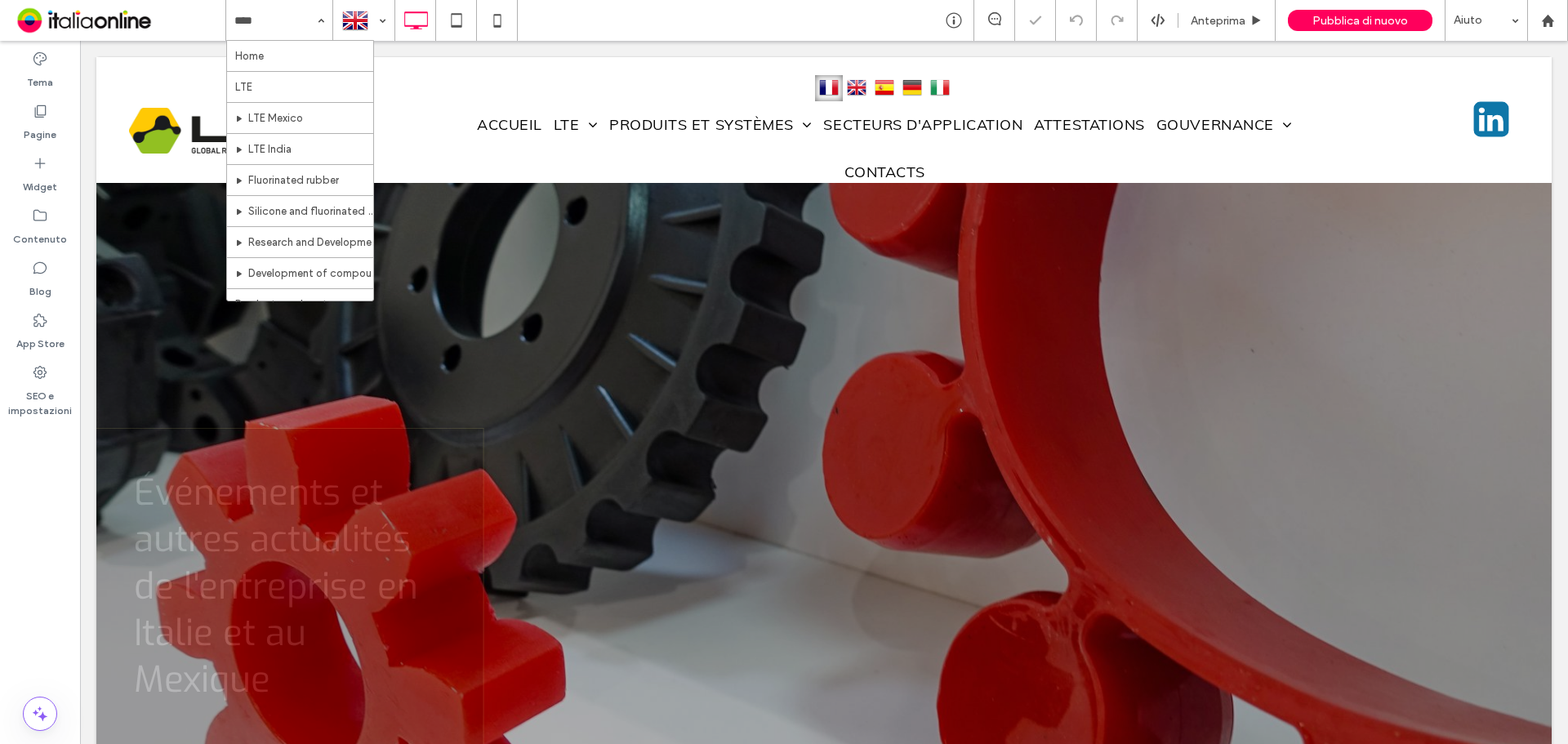 scroll, scrollTop: 0, scrollLeft: 0, axis: both 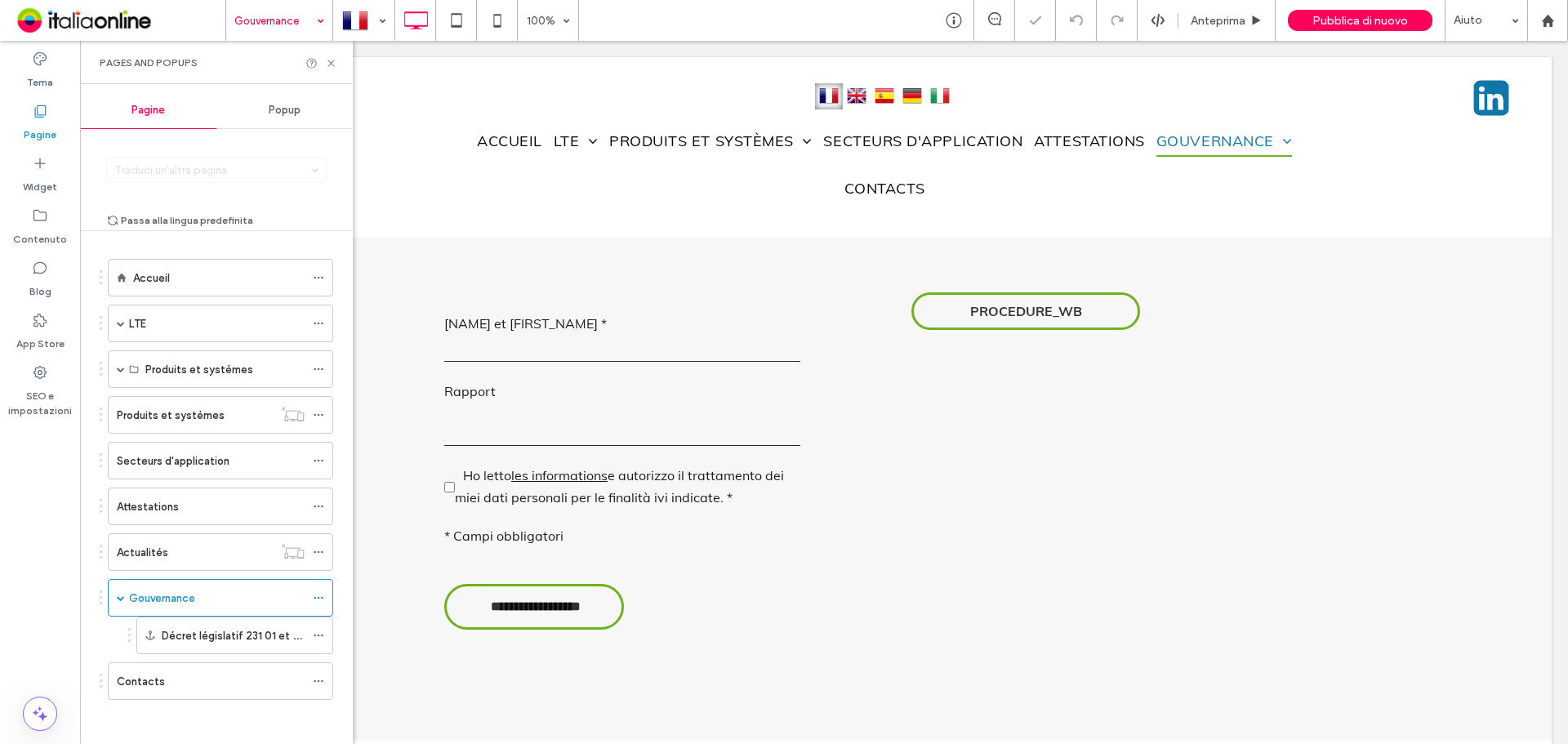 click at bounding box center (275, 20) 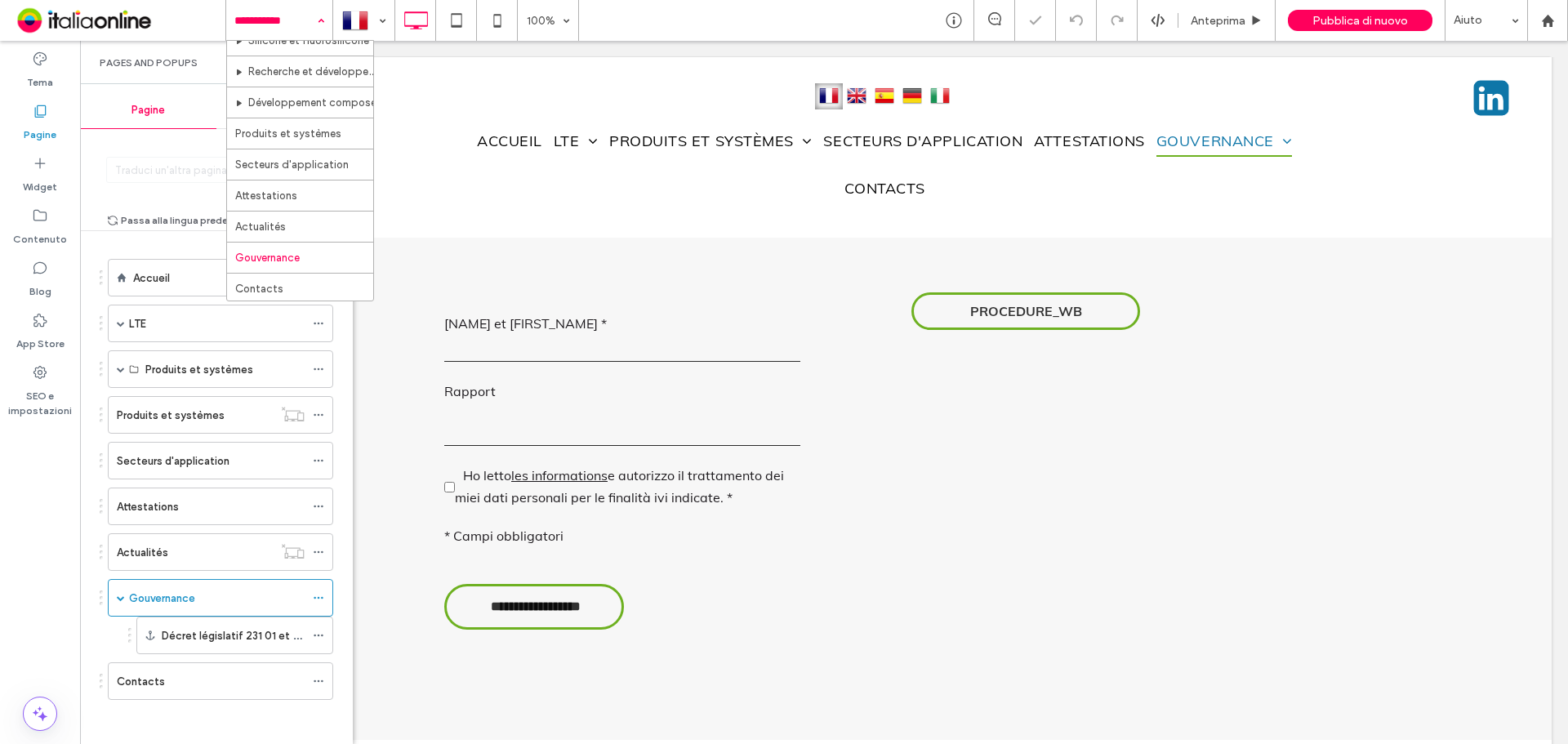 scroll, scrollTop: 172, scrollLeft: 0, axis: vertical 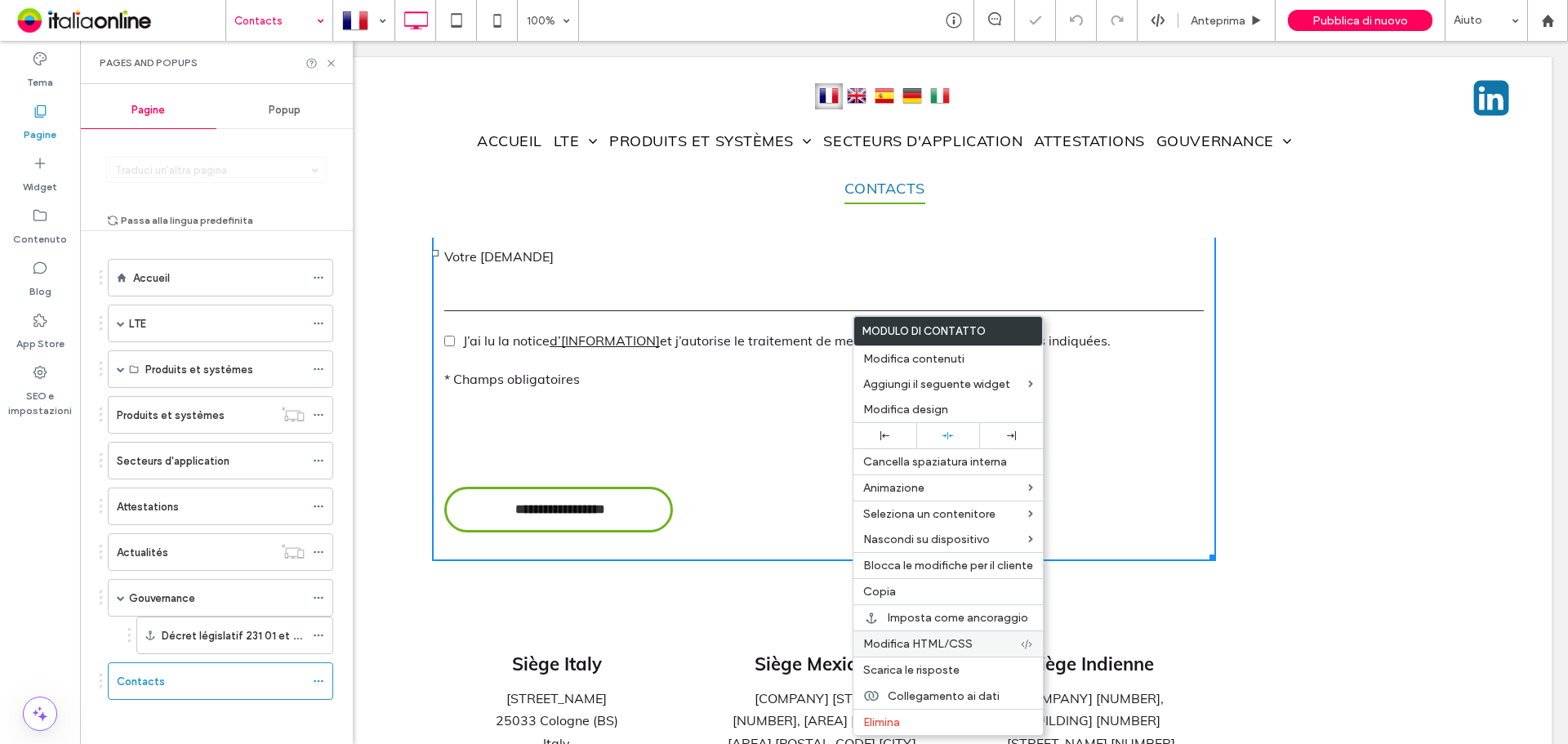click on "Modifica HTML/CSS" at bounding box center [918, 644] 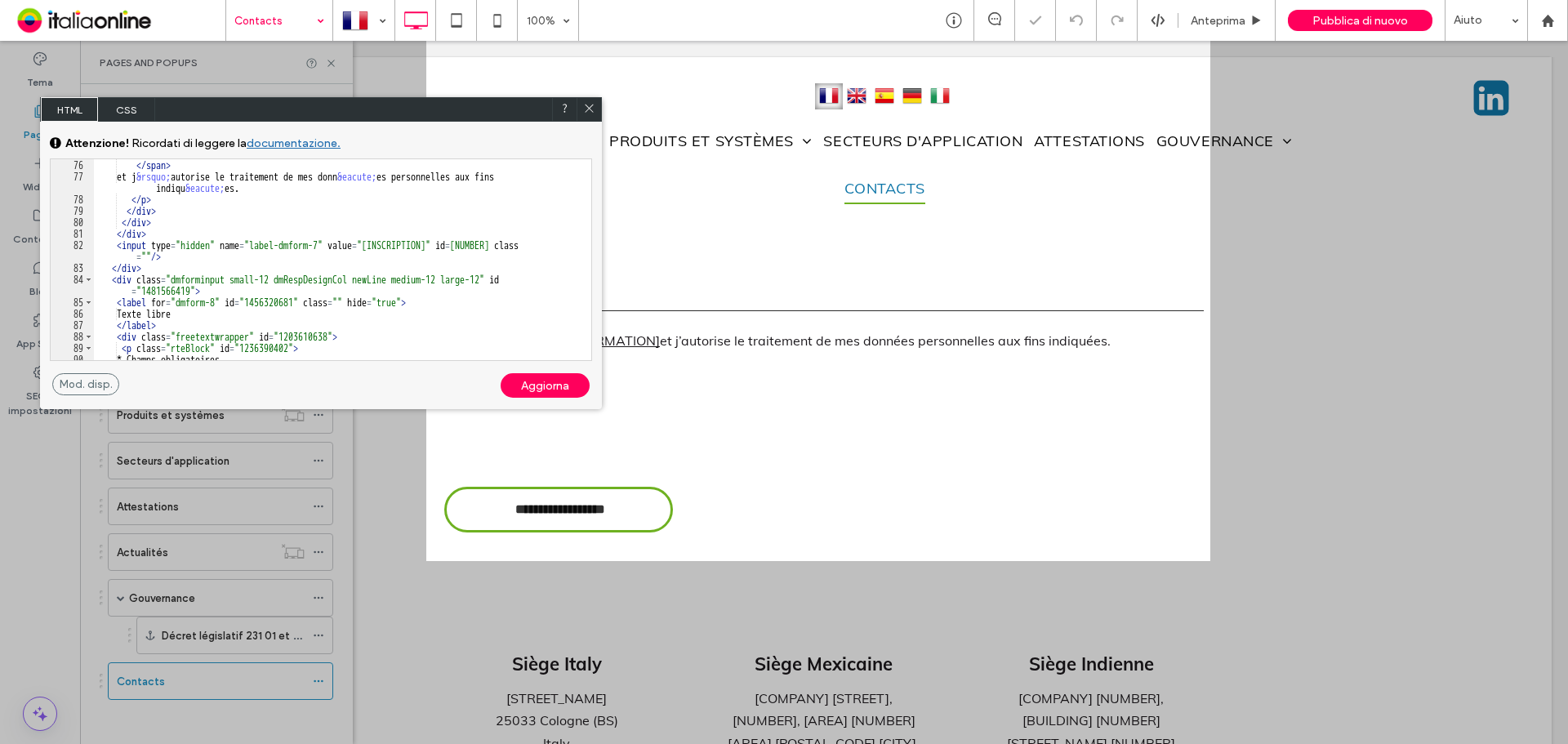 scroll, scrollTop: 931, scrollLeft: 0, axis: vertical 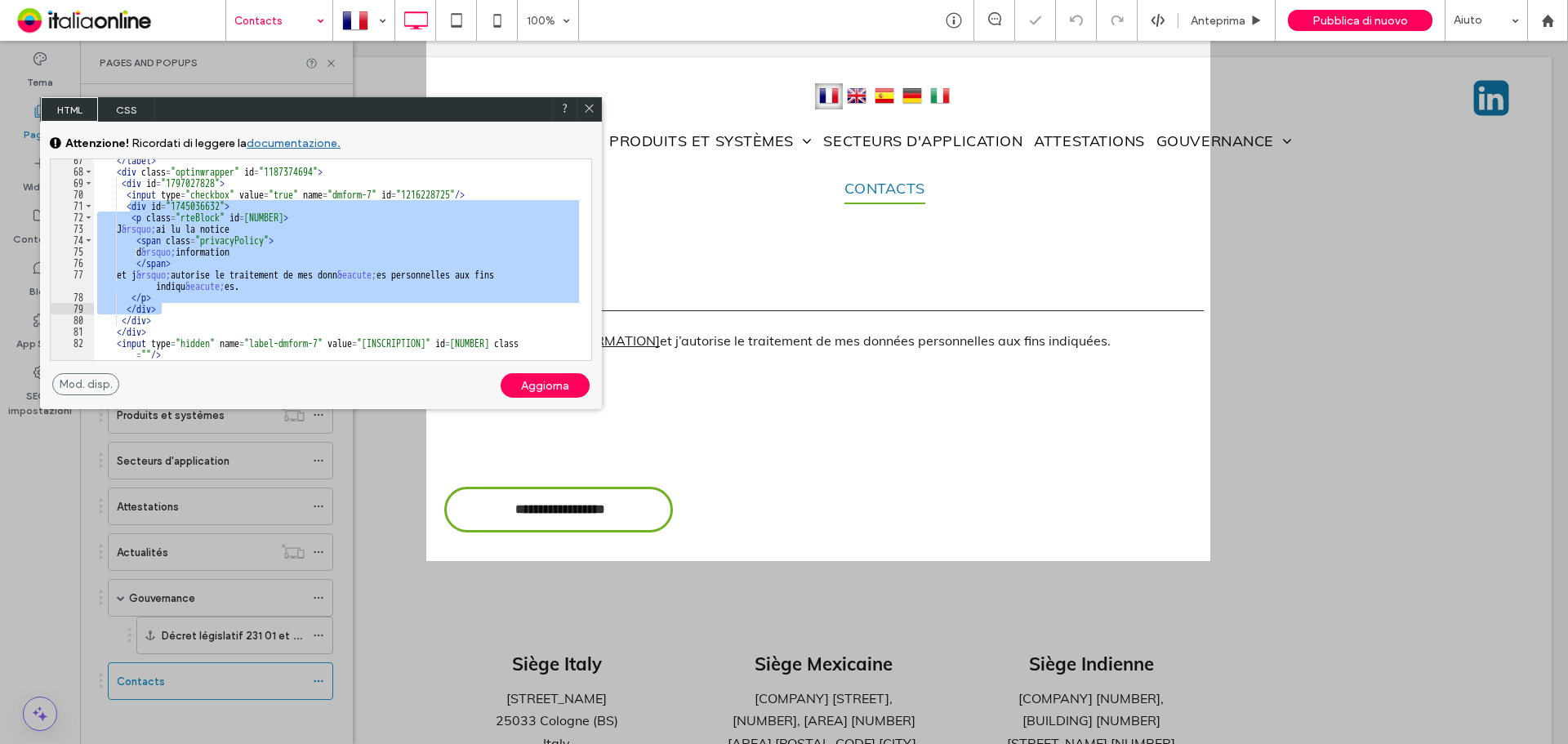 drag, startPoint x: 128, startPoint y: 205, endPoint x: 189, endPoint y: 308, distance: 119.70798 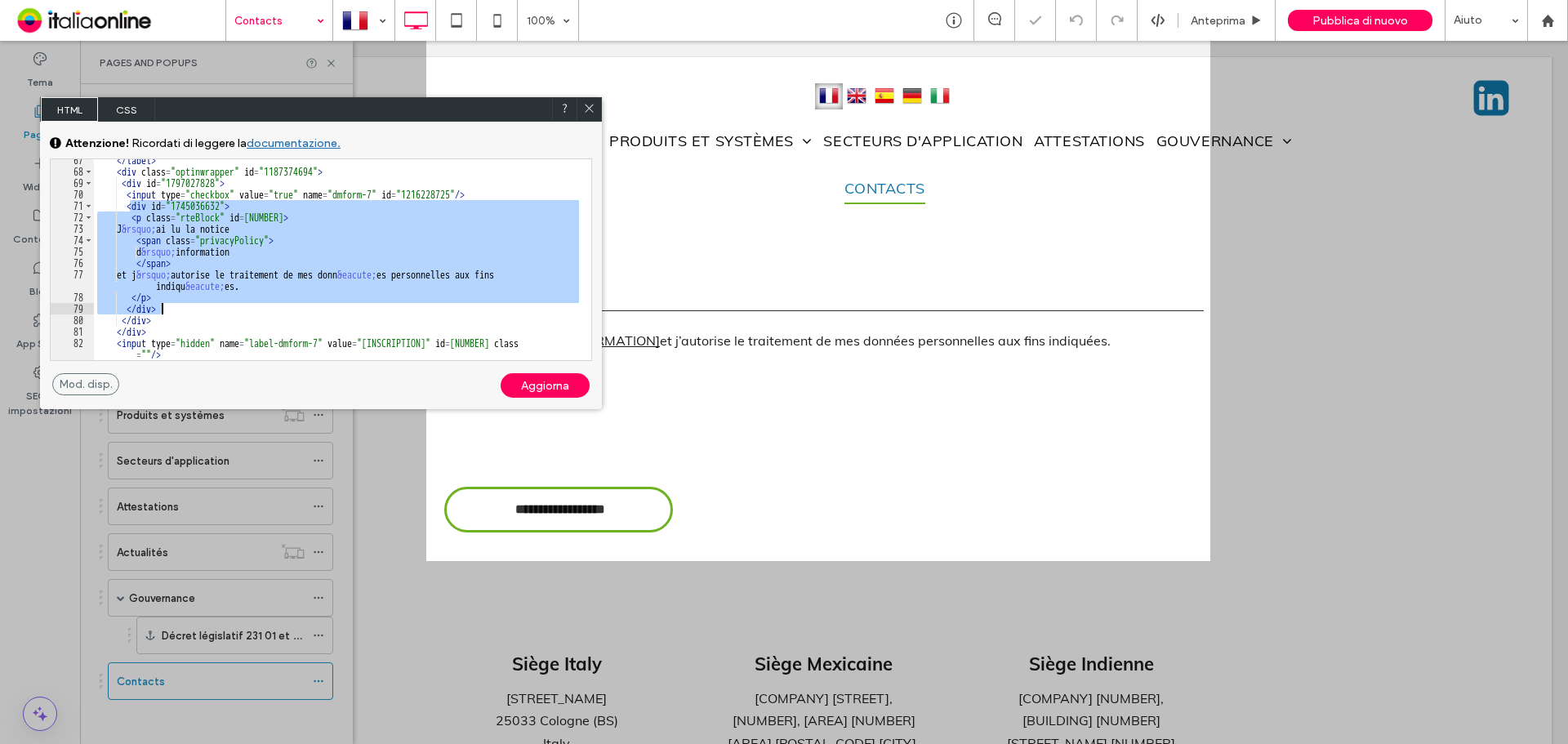click 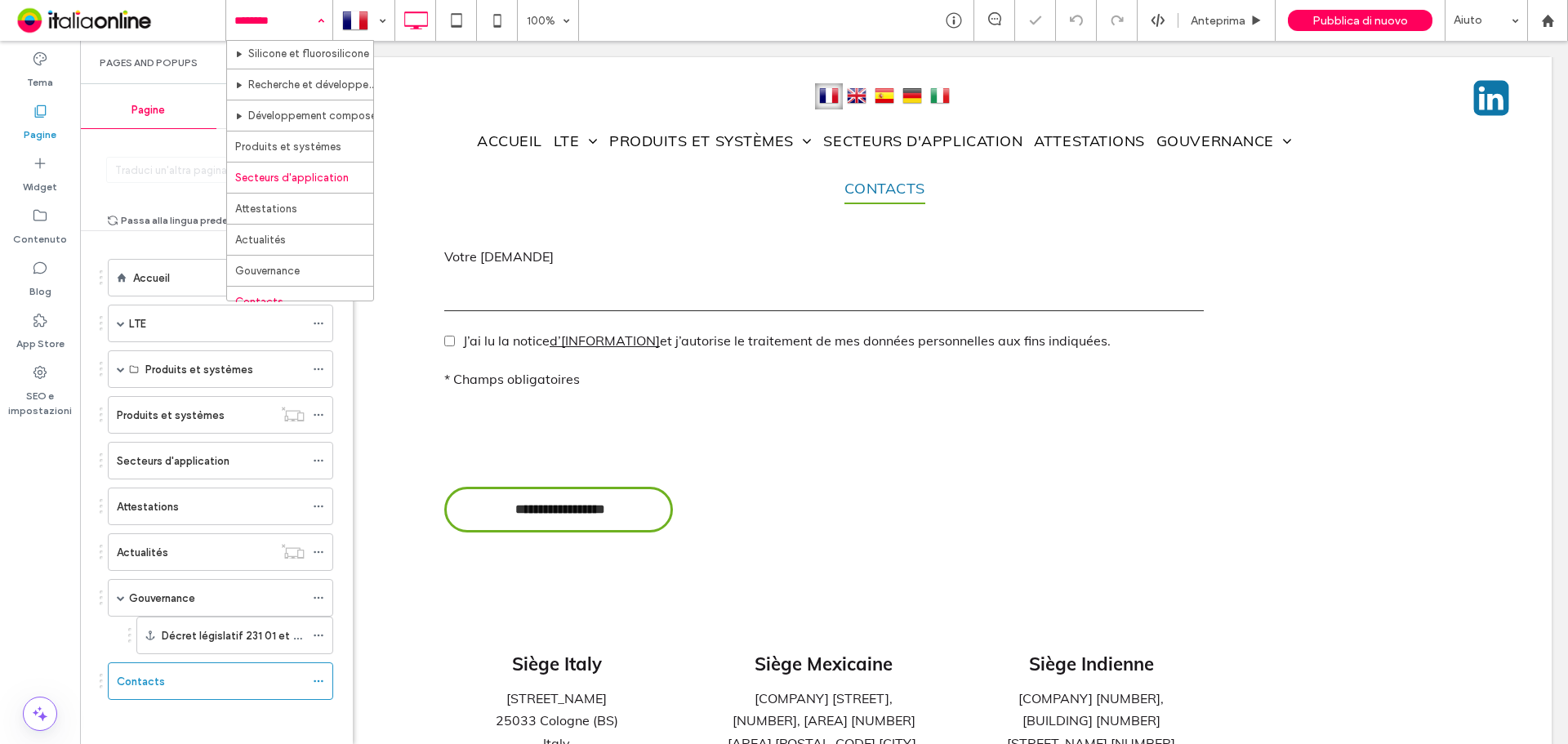 scroll, scrollTop: 172, scrollLeft: 0, axis: vertical 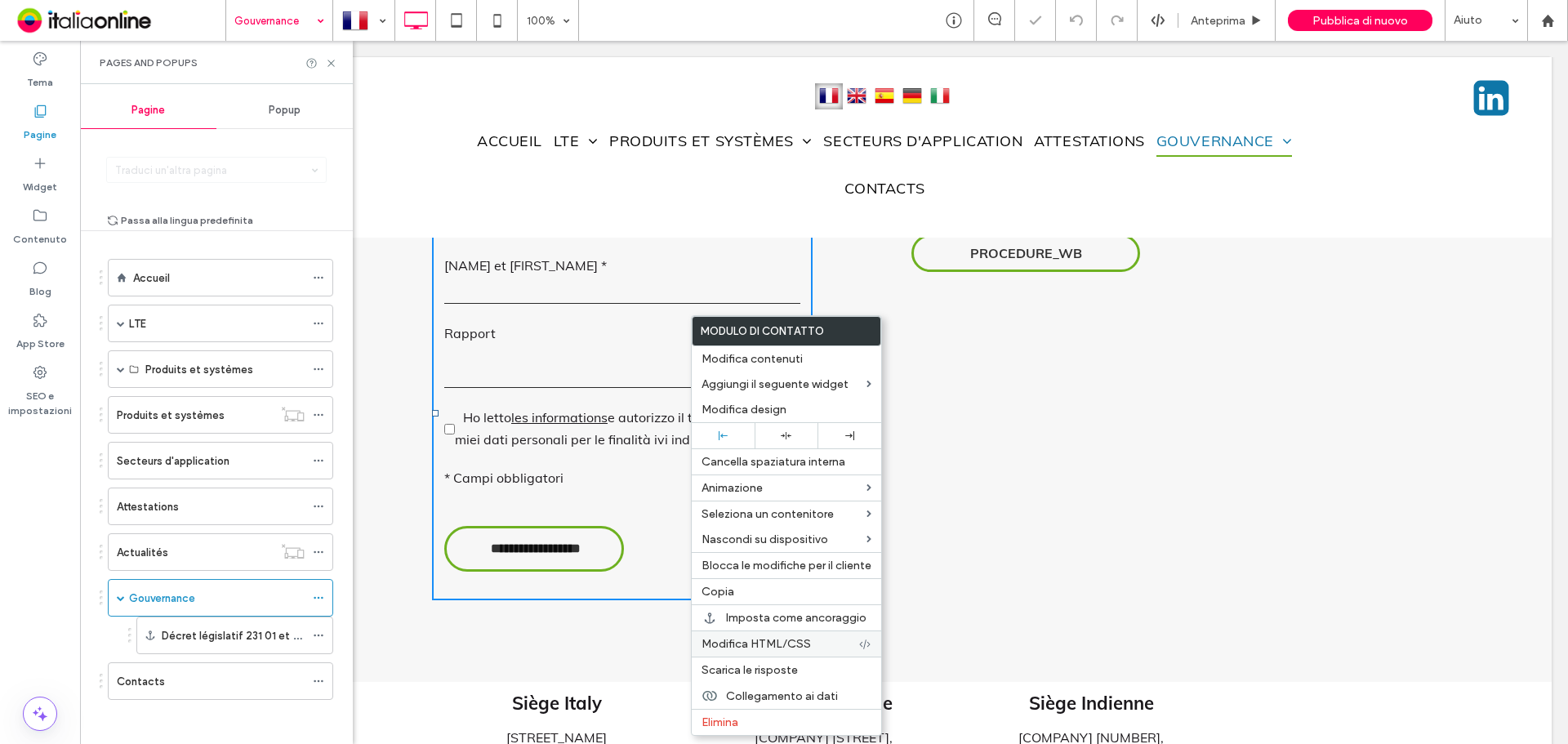 click on "Modifica HTML/CSS" at bounding box center (756, 644) 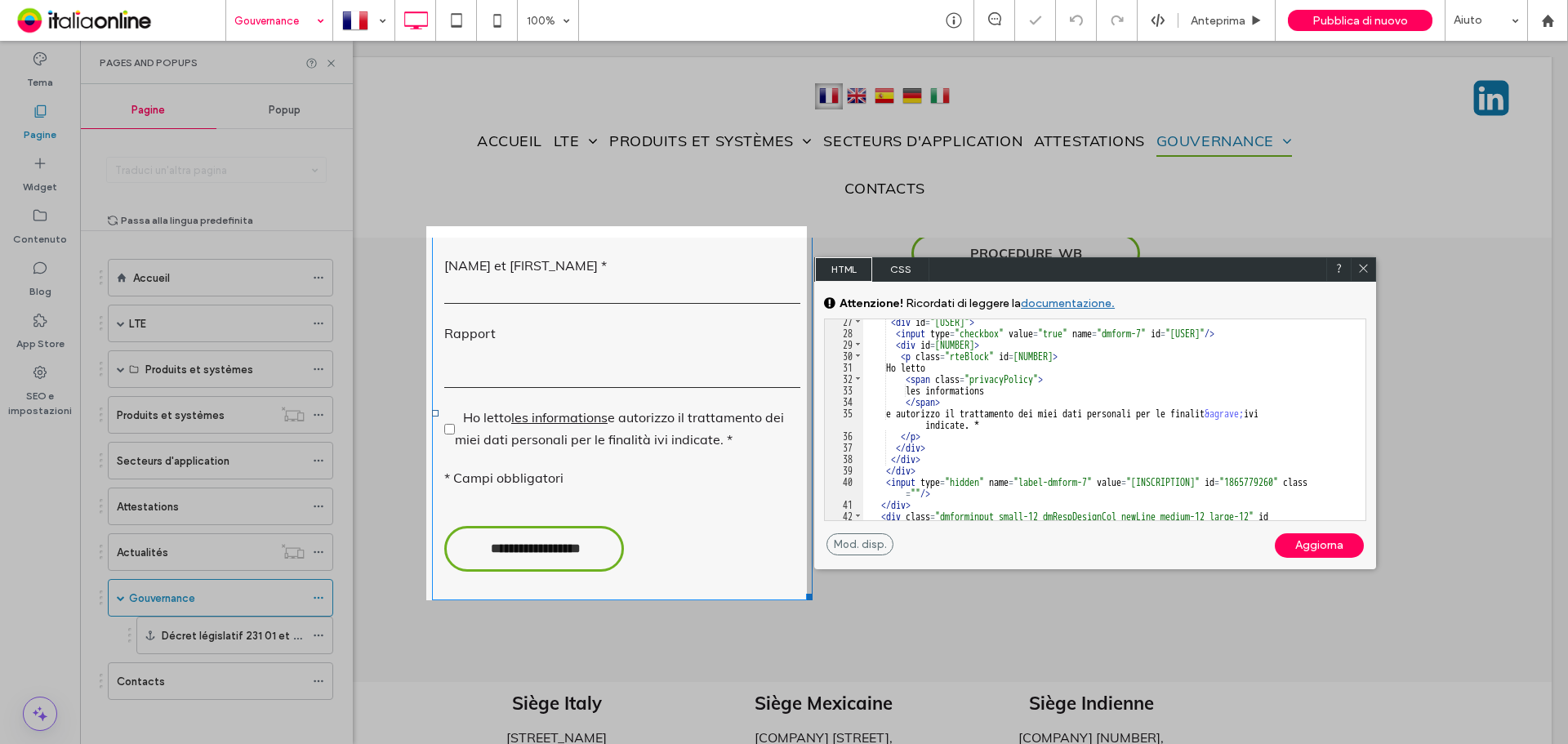 scroll, scrollTop: 332, scrollLeft: 0, axis: vertical 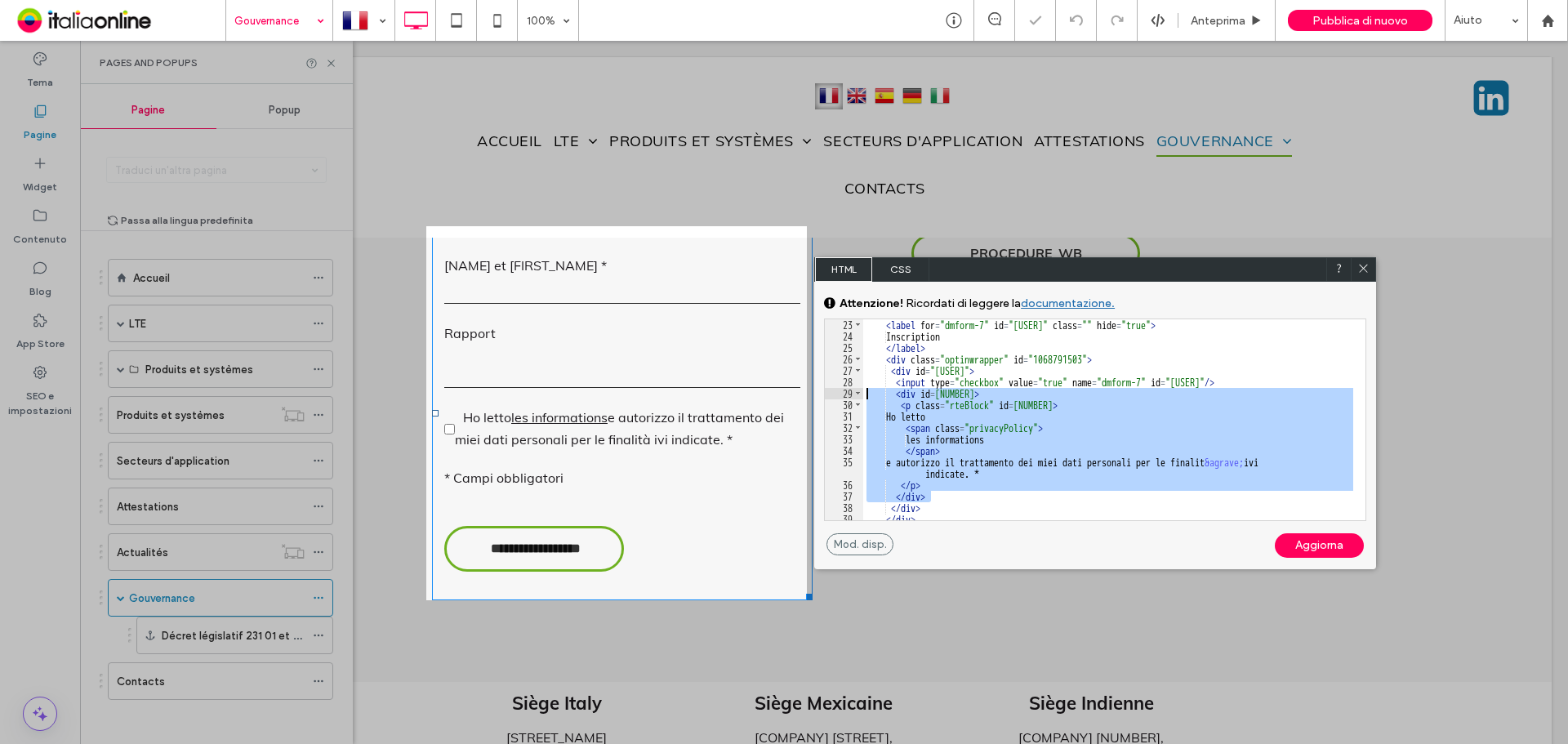 drag, startPoint x: 940, startPoint y: 499, endPoint x: 863, endPoint y: 392, distance: 131.82564 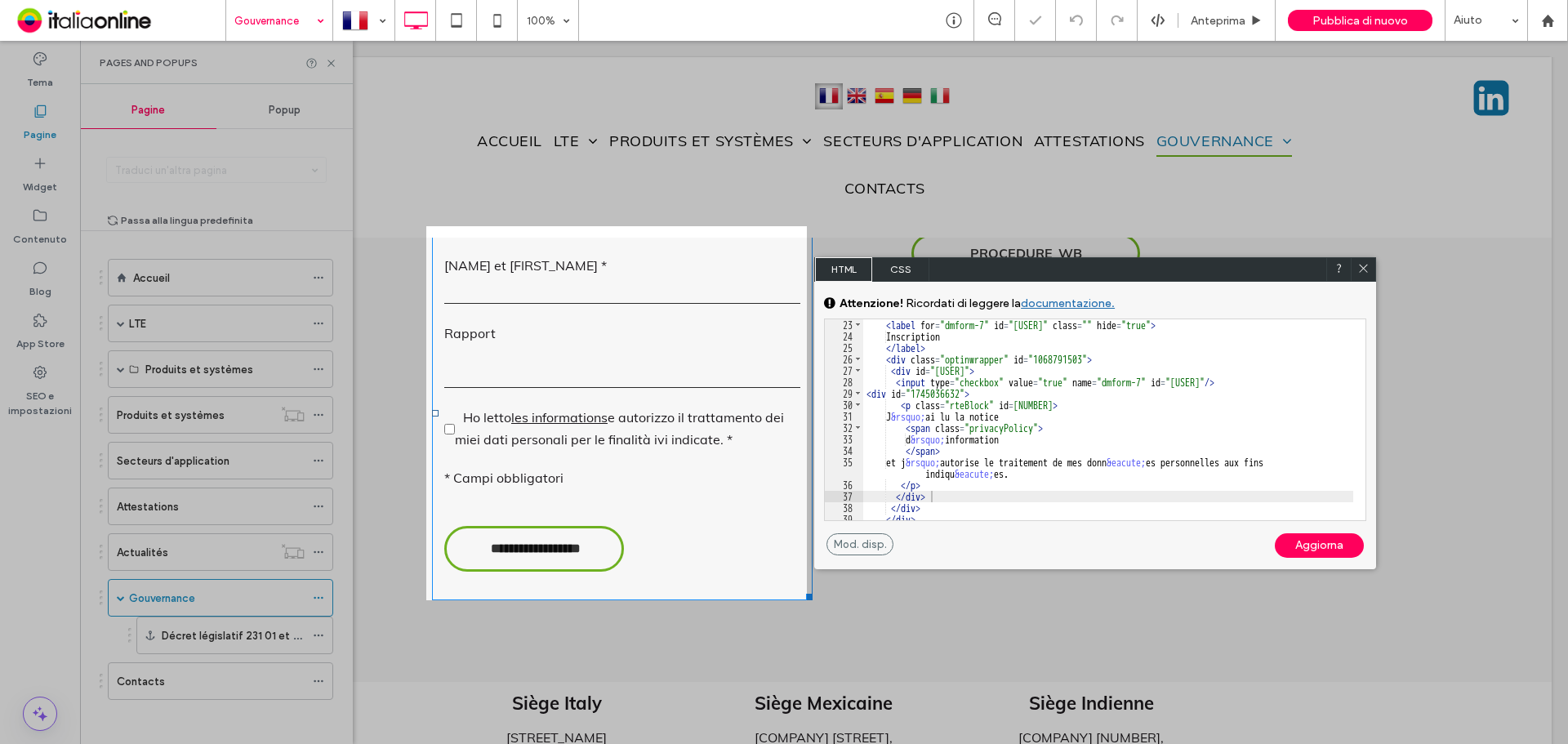click on "Aggiorna" at bounding box center (1319, 546) 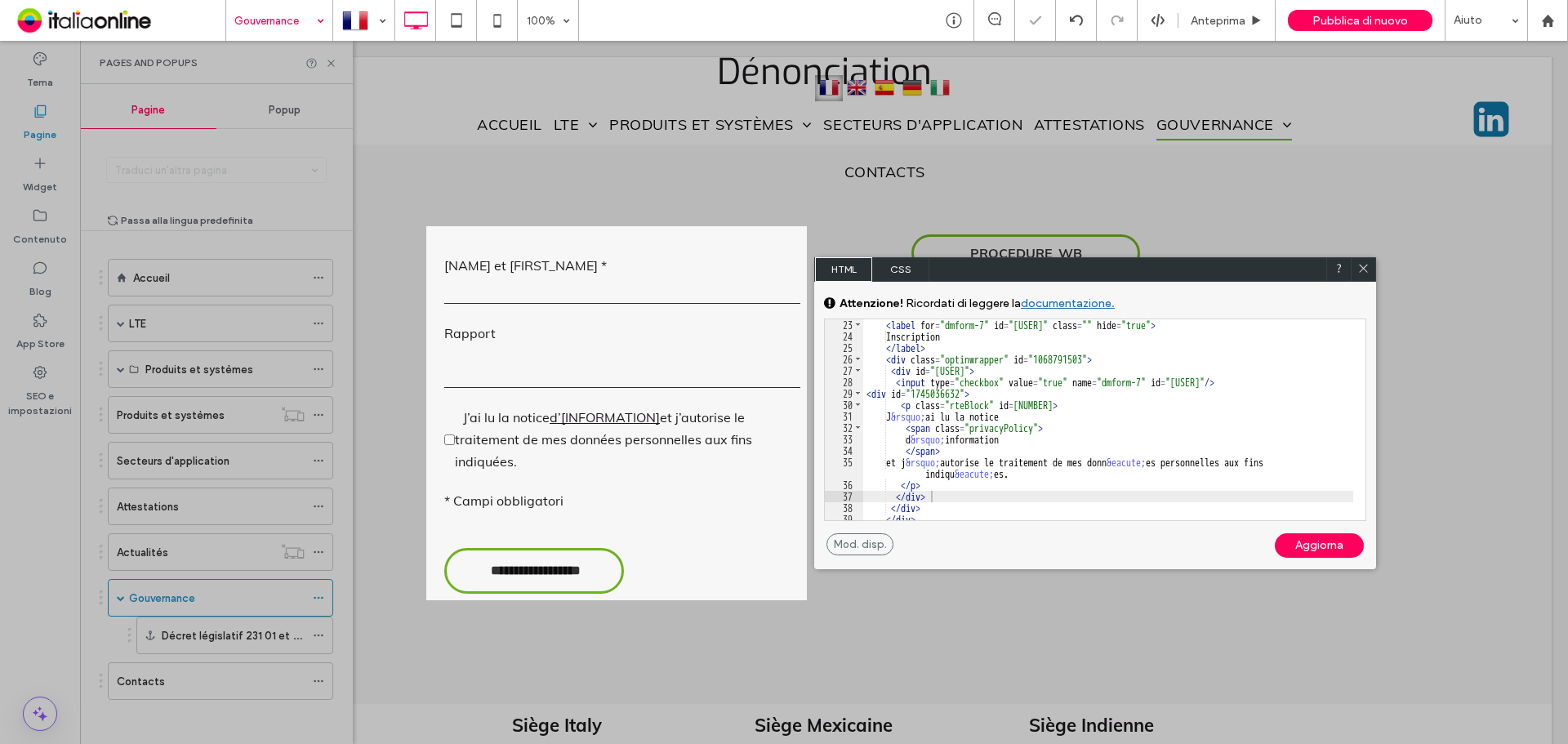click 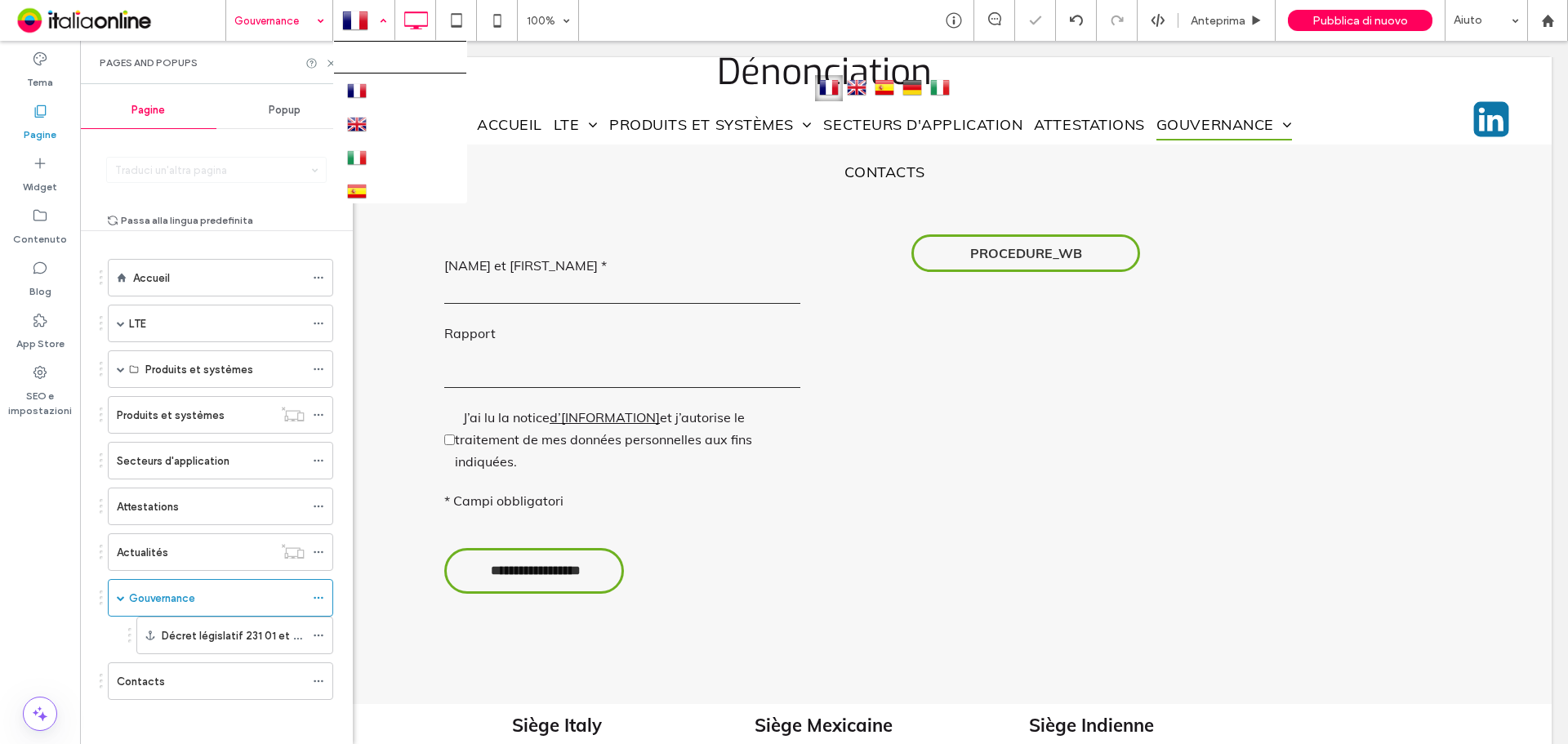 click at bounding box center [363, 20] 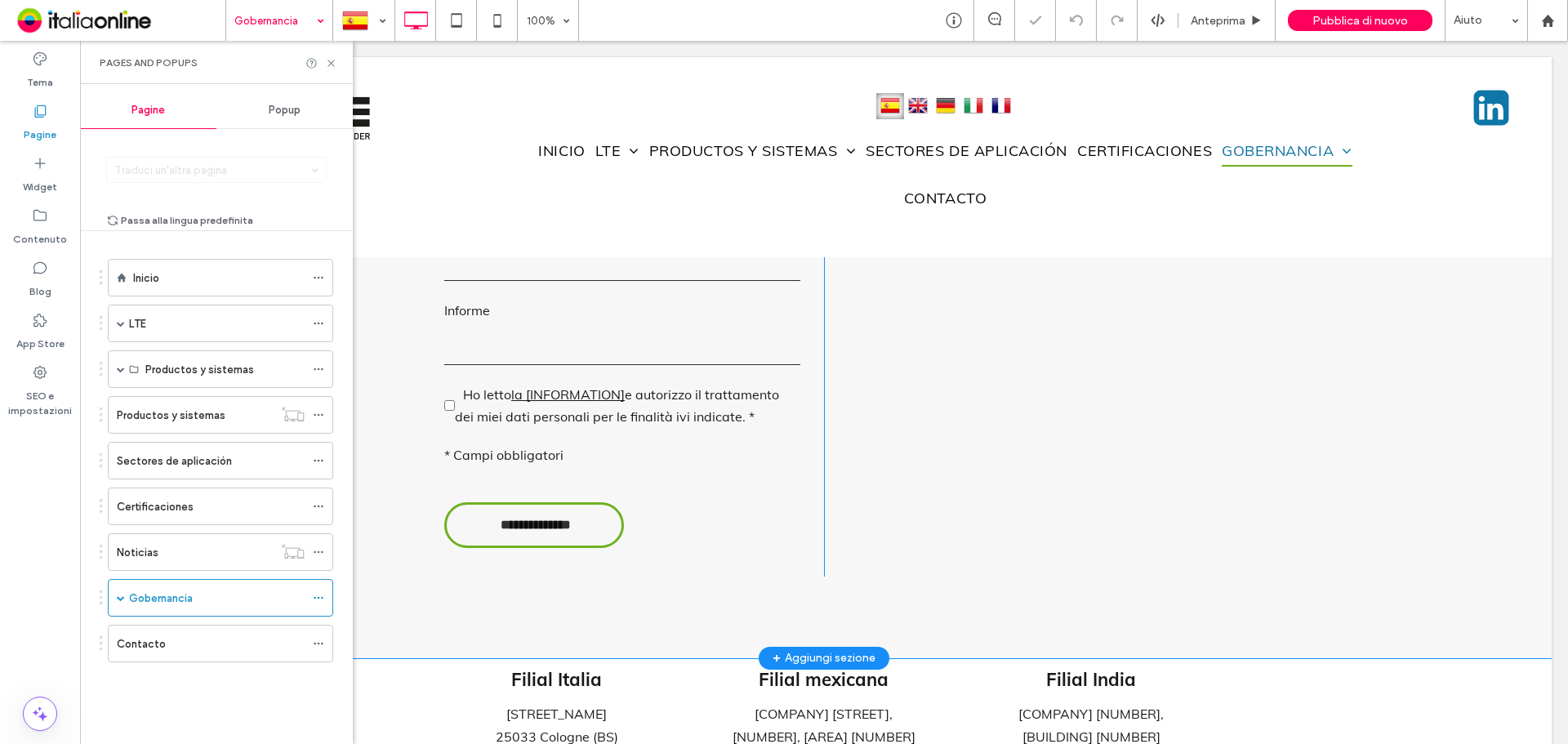 scroll, scrollTop: 1724, scrollLeft: 0, axis: vertical 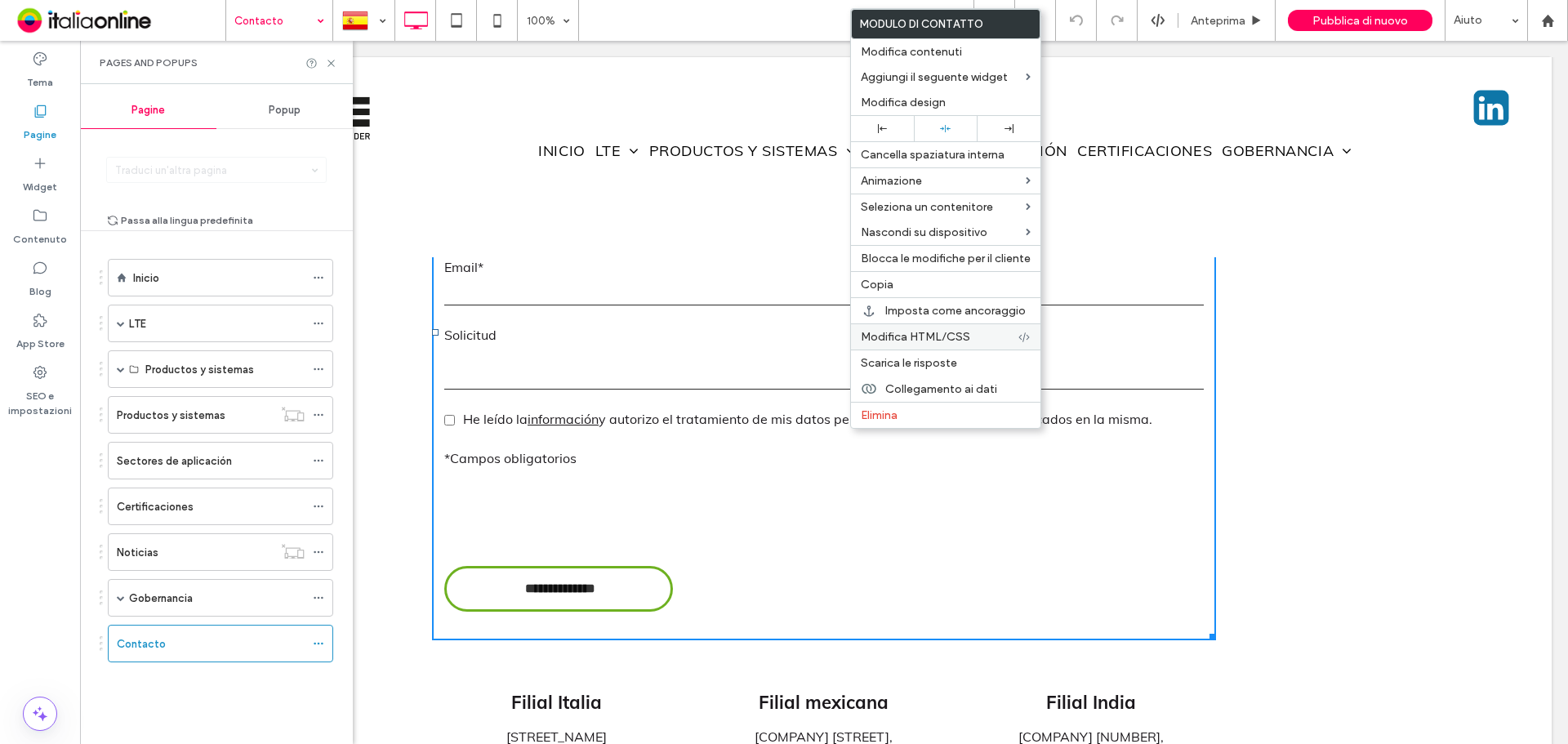 click on "Modifica HTML/CSS" at bounding box center (946, 336) 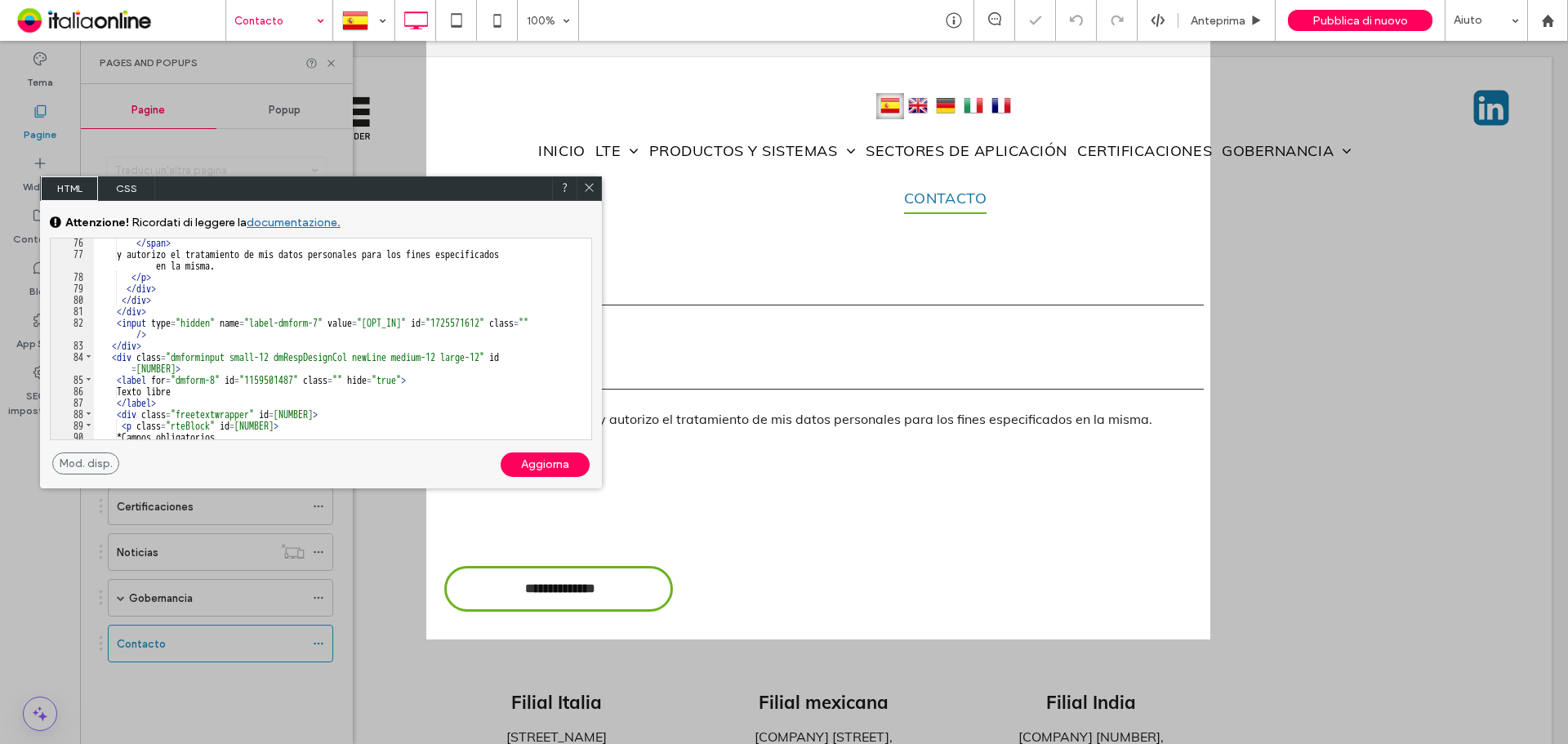scroll, scrollTop: 944, scrollLeft: 0, axis: vertical 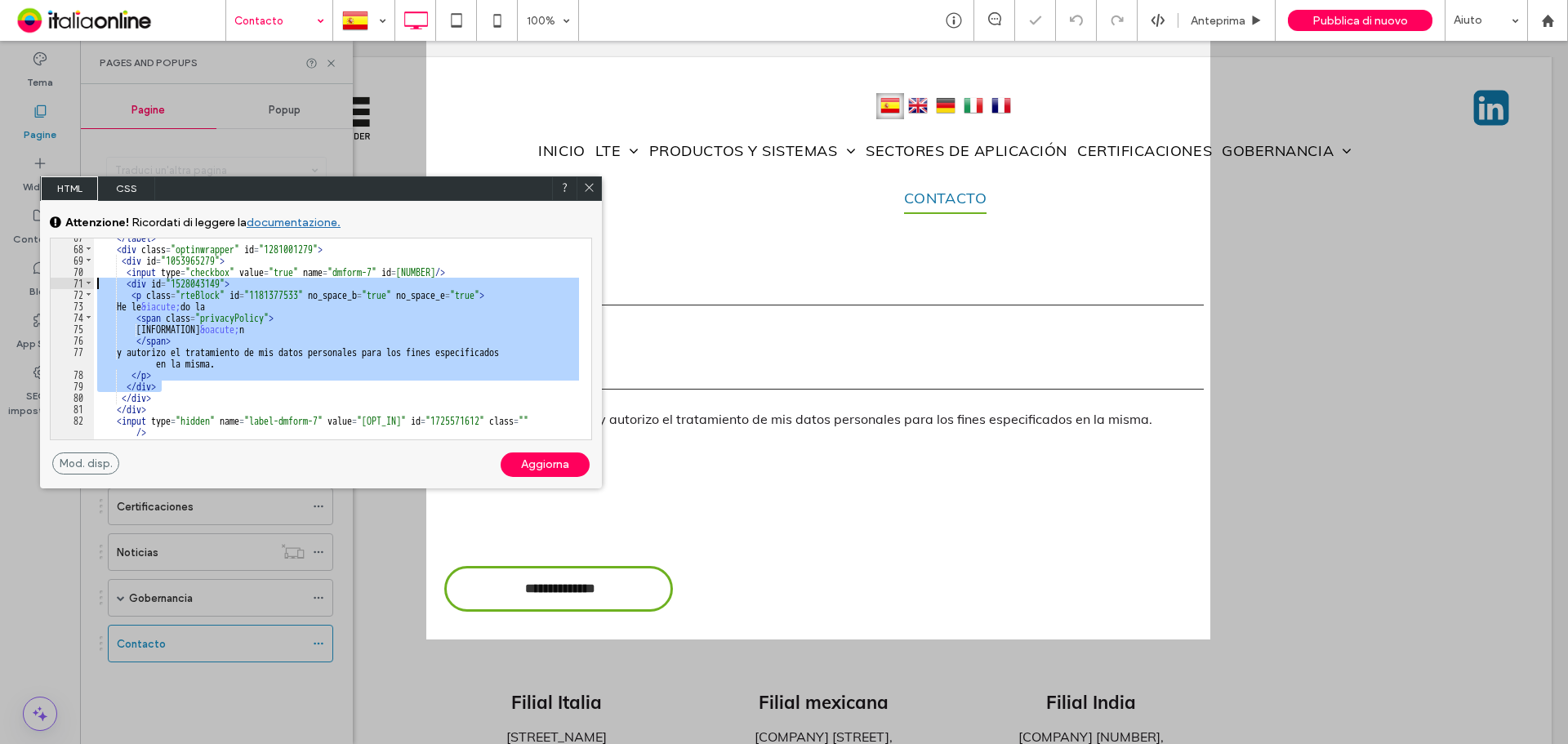 drag, startPoint x: 167, startPoint y: 383, endPoint x: 96, endPoint y: 285, distance: 121.01653 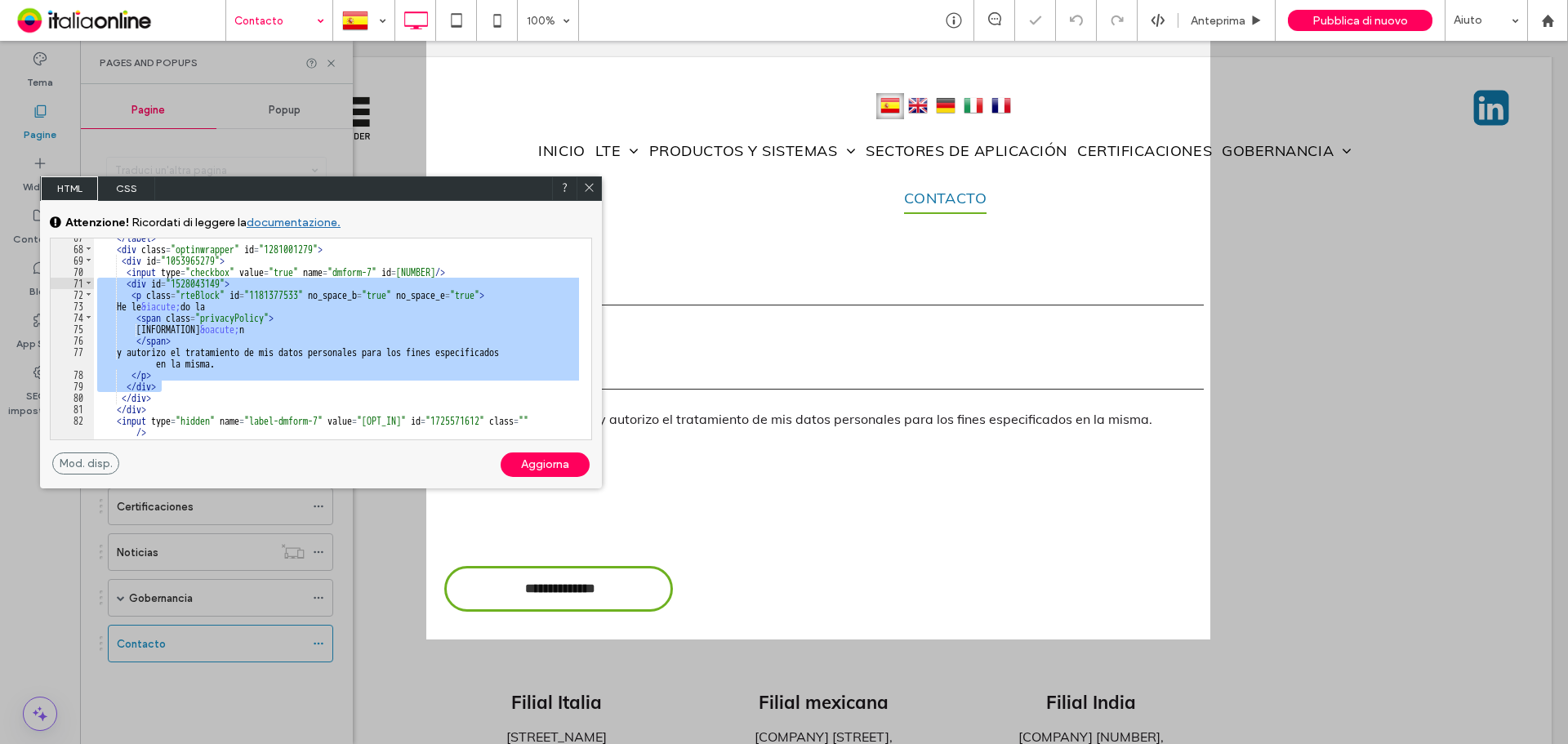click 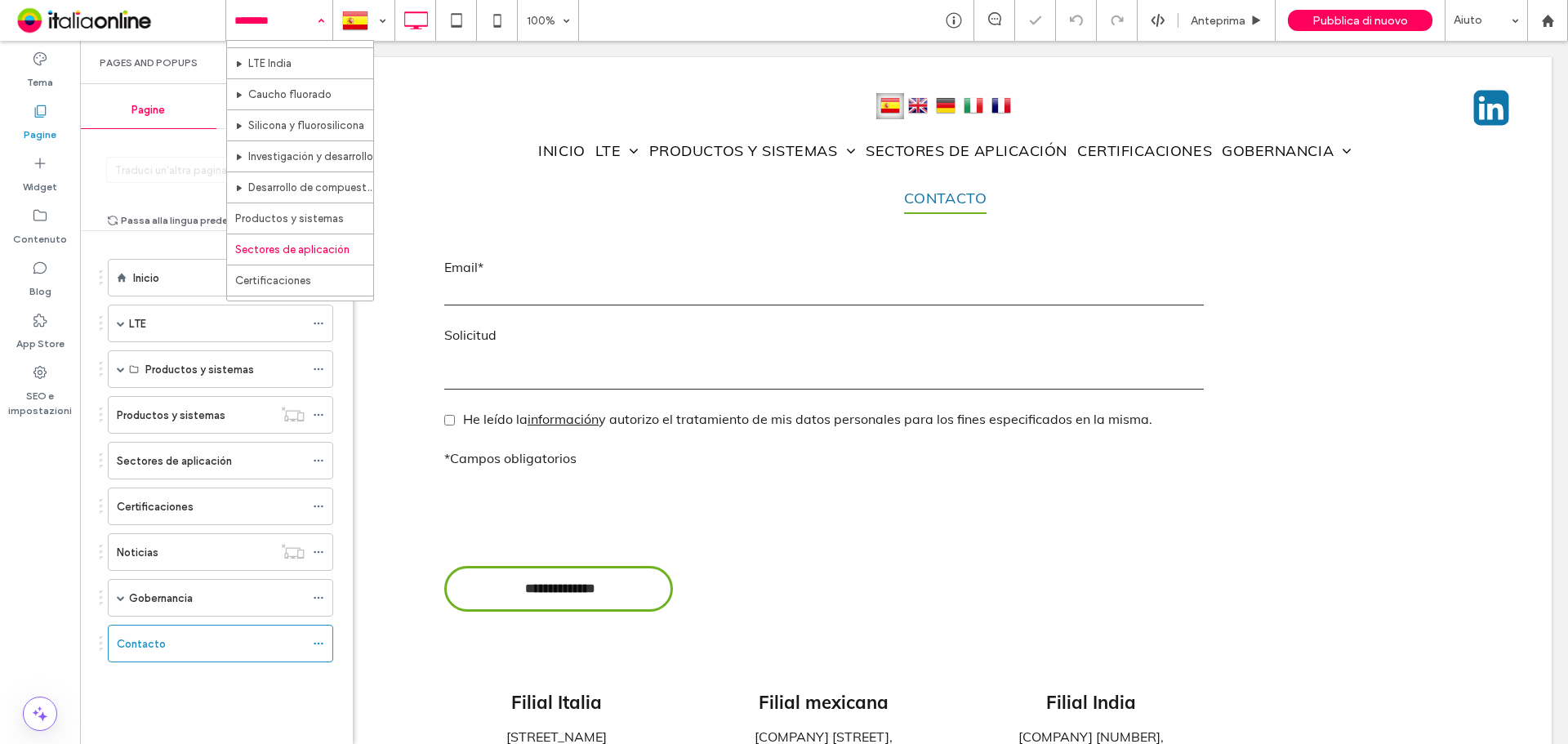 scroll, scrollTop: 172, scrollLeft: 0, axis: vertical 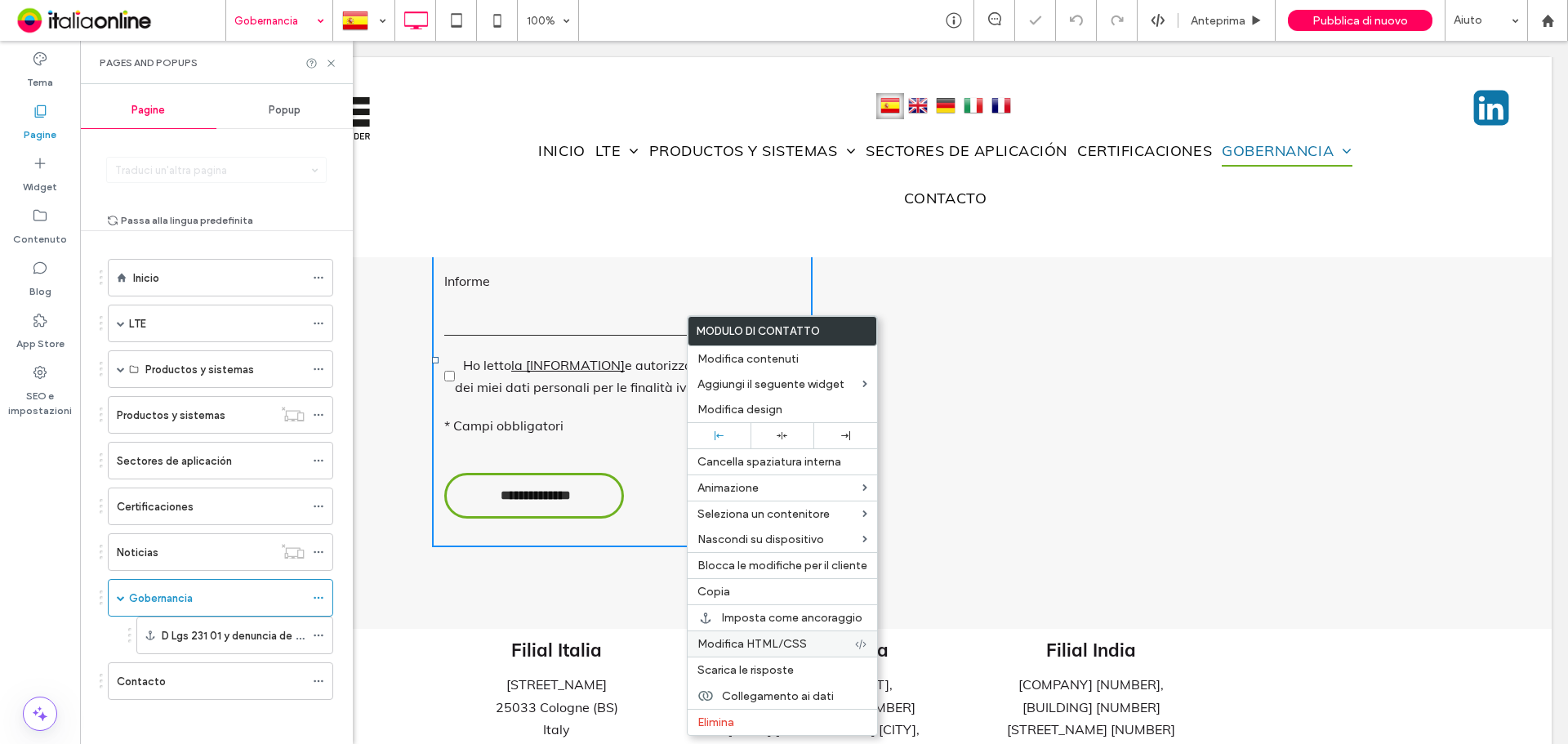 click on "Modifica HTML/CSS" at bounding box center (752, 644) 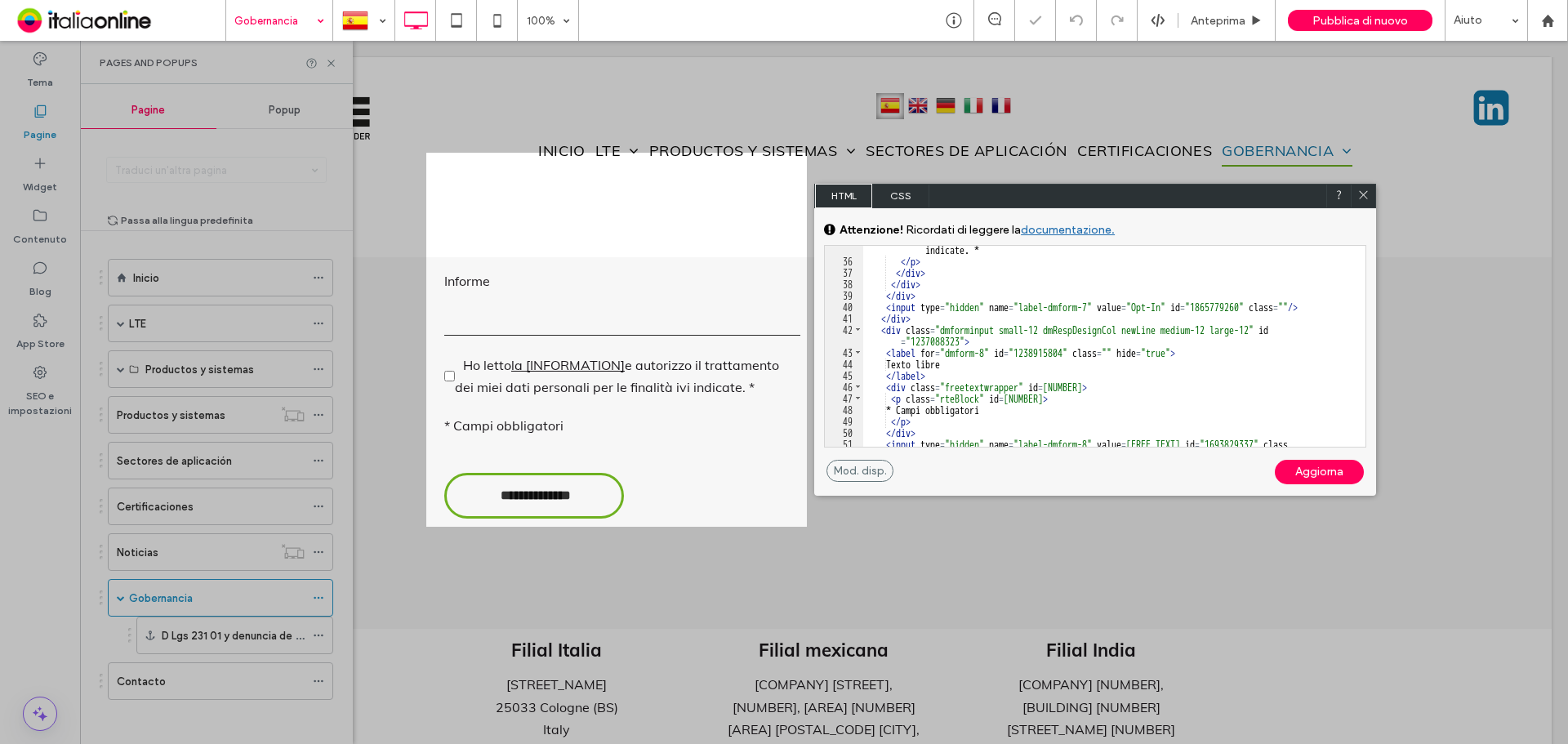 scroll, scrollTop: 384, scrollLeft: 0, axis: vertical 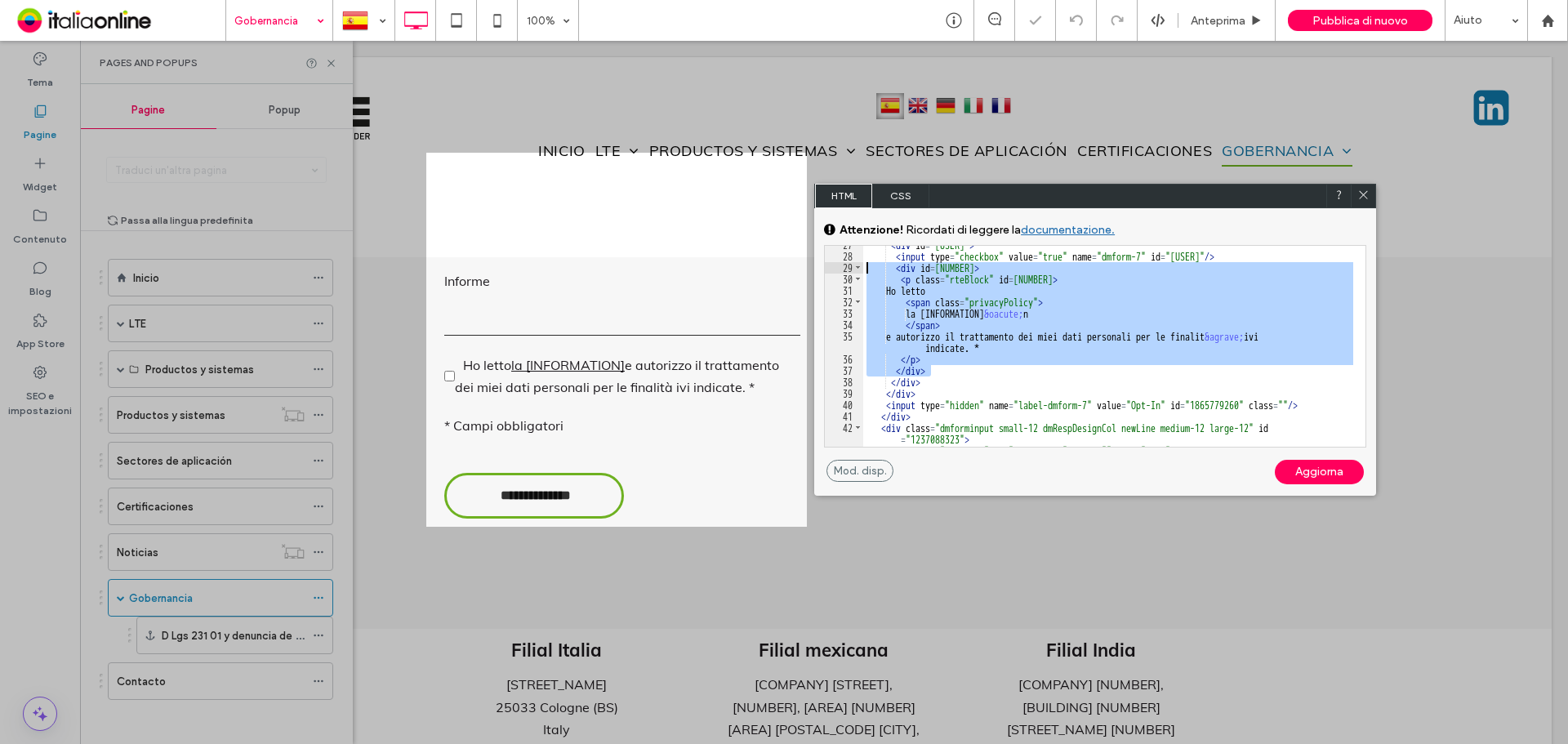 drag, startPoint x: 938, startPoint y: 368, endPoint x: 848, endPoint y: 265, distance: 136.78085 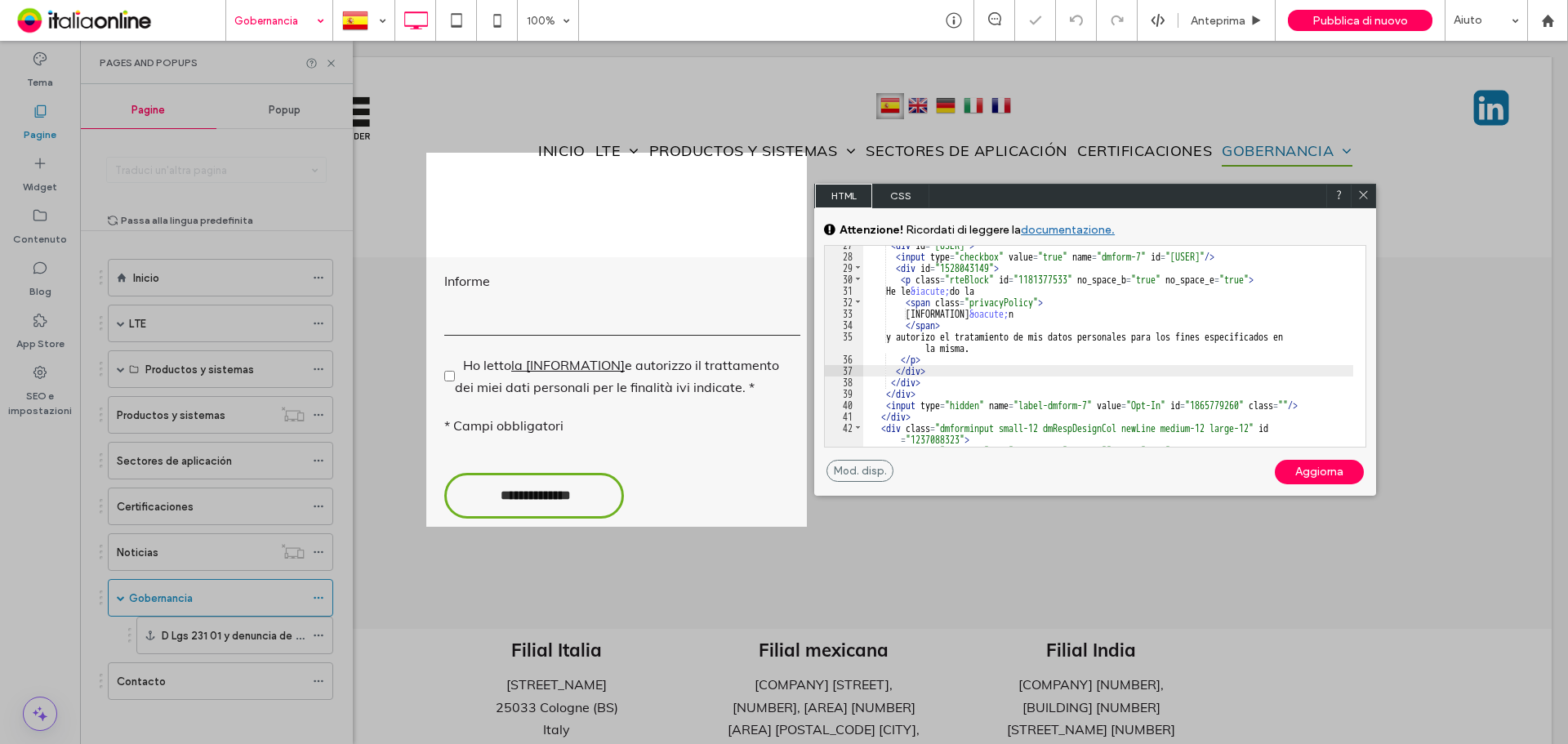 click on "Aggiorna" at bounding box center (1319, 472) 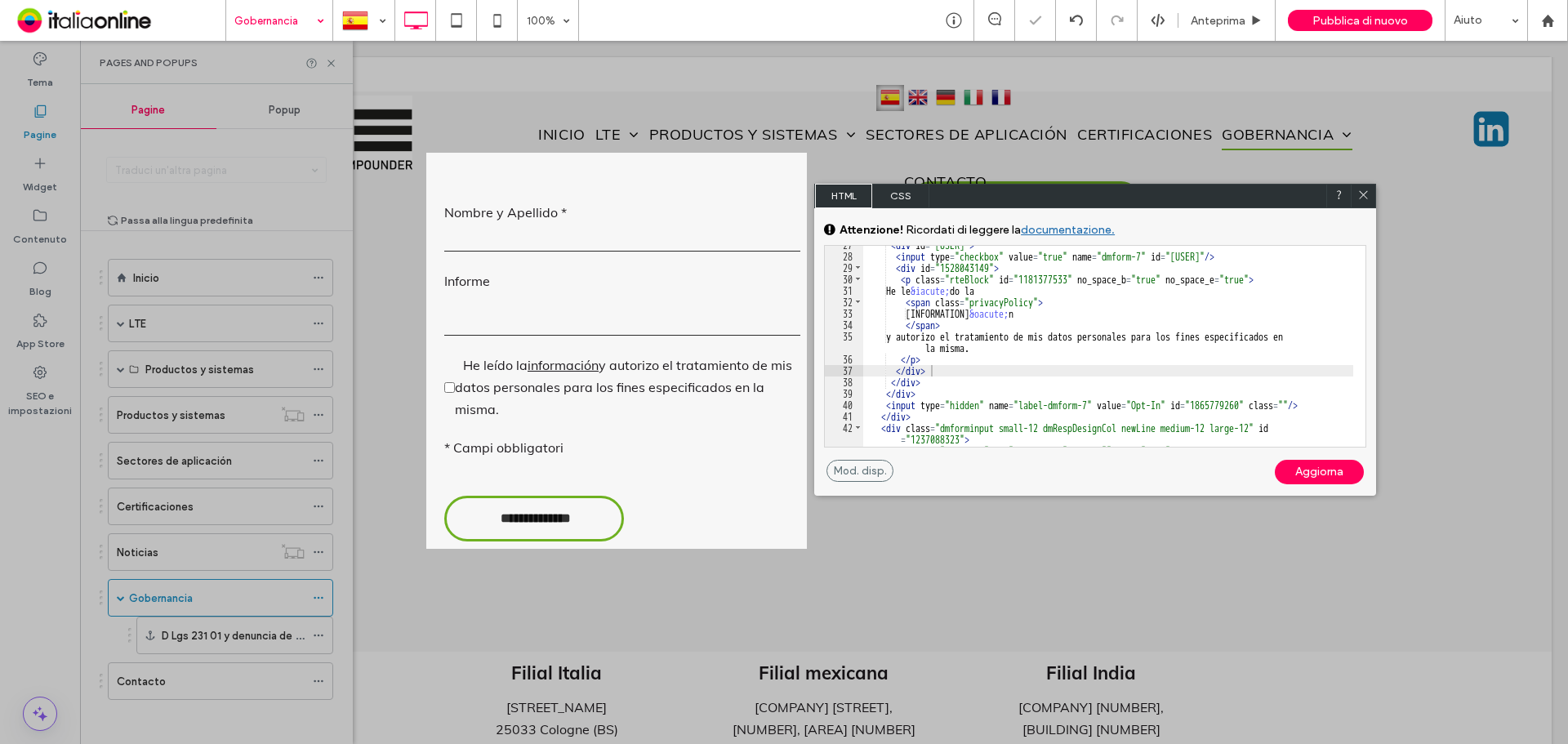 click 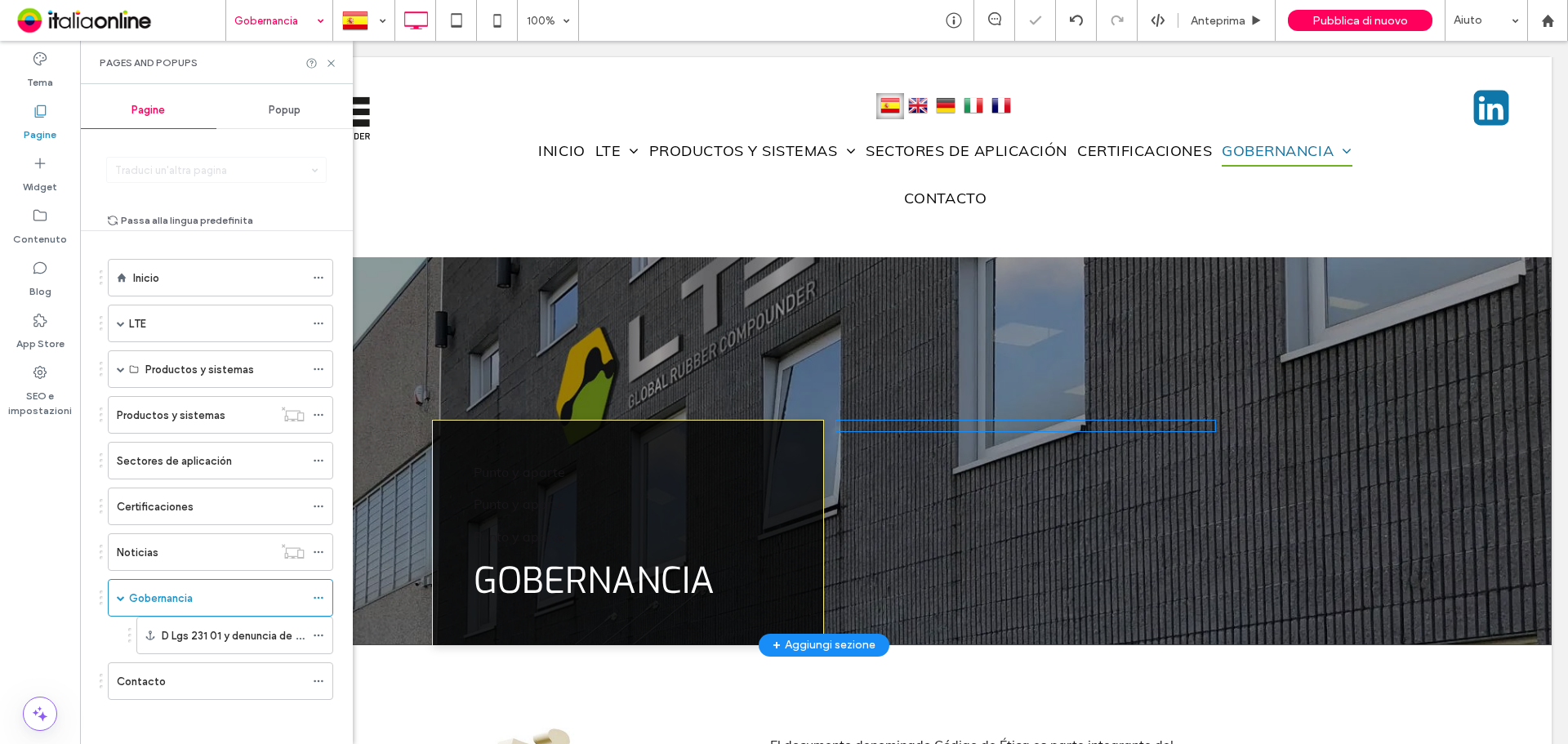 scroll, scrollTop: 0, scrollLeft: 0, axis: both 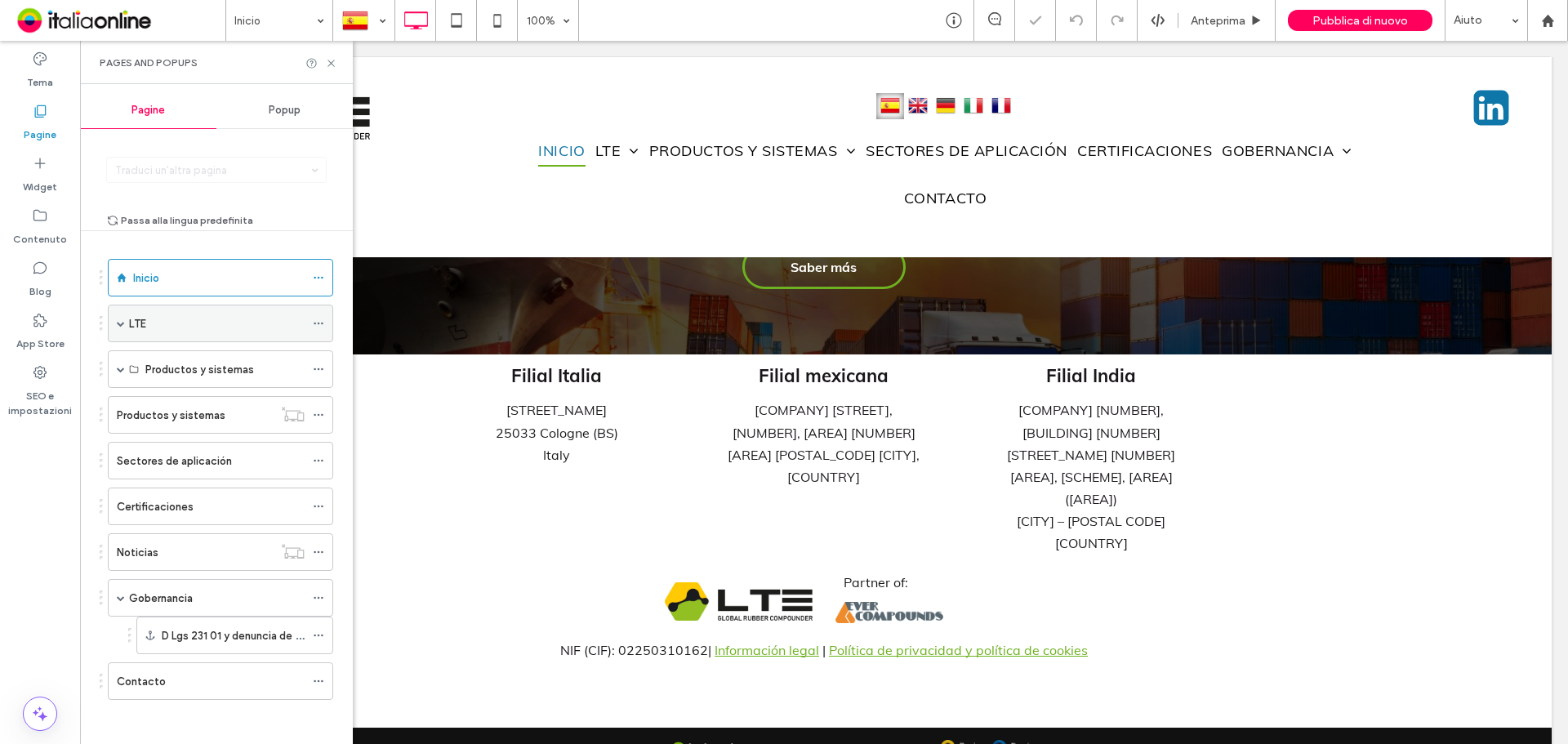 click on "LTE" at bounding box center [216, 323] 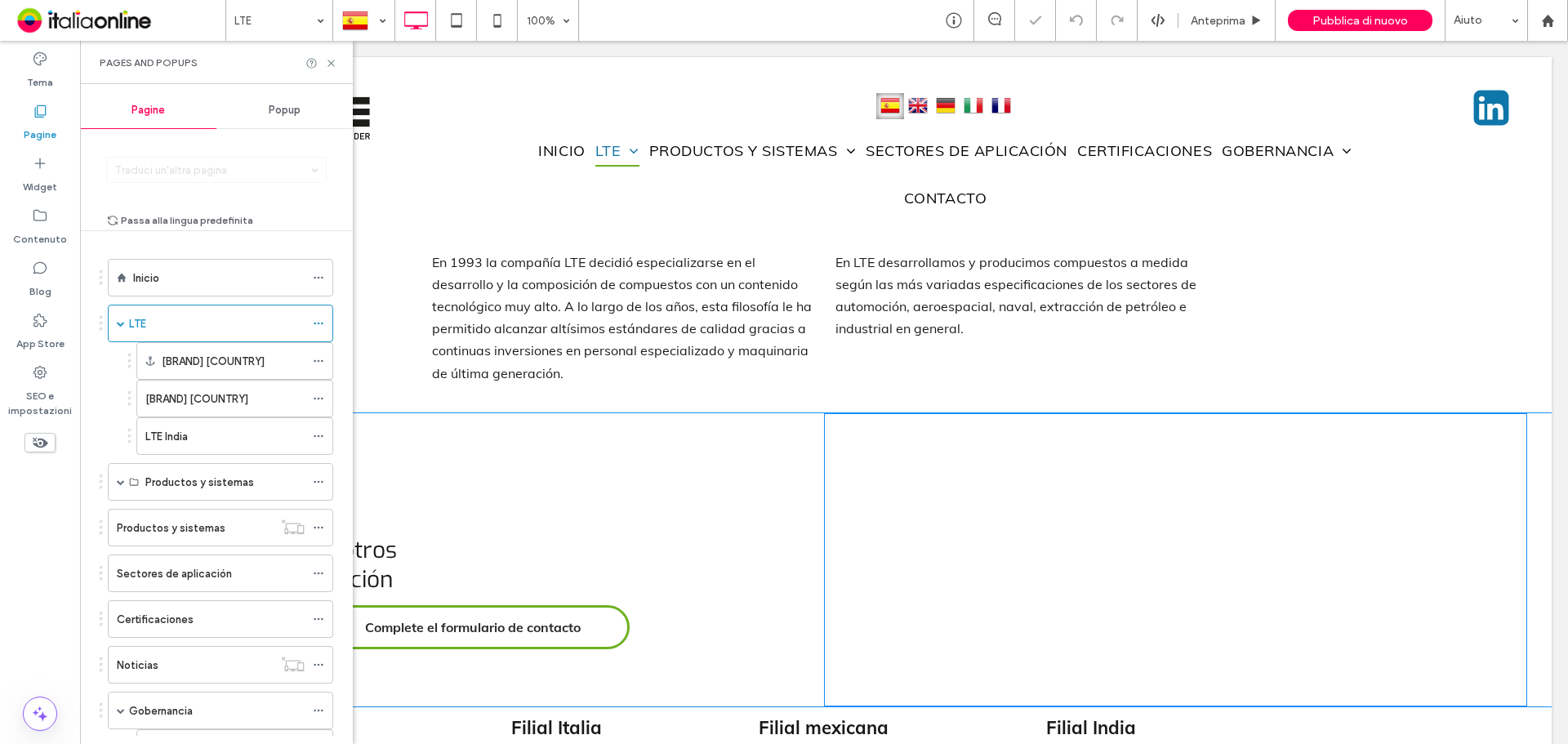 scroll, scrollTop: 647, scrollLeft: 0, axis: vertical 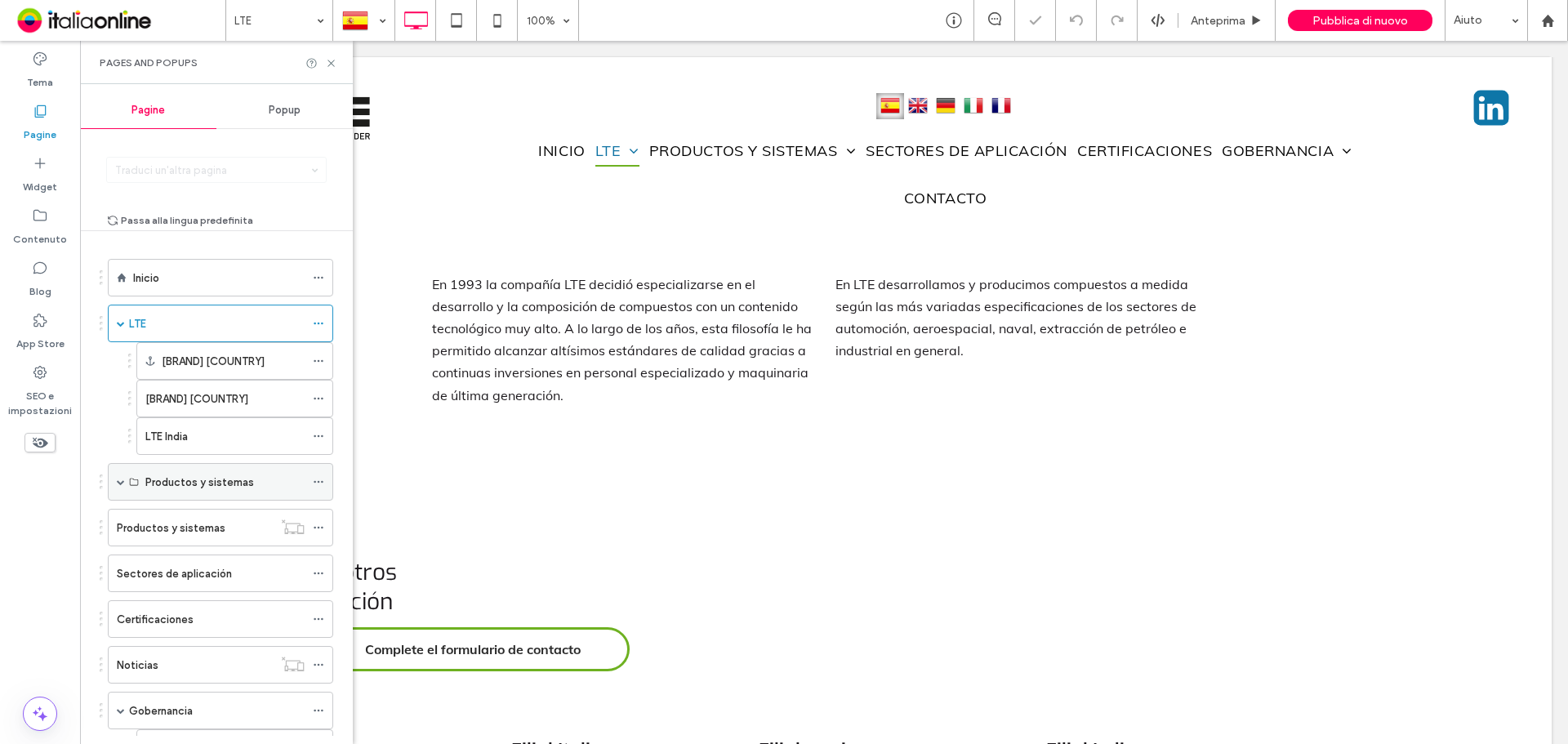 click on "Productos y sistemas" at bounding box center [225, 482] 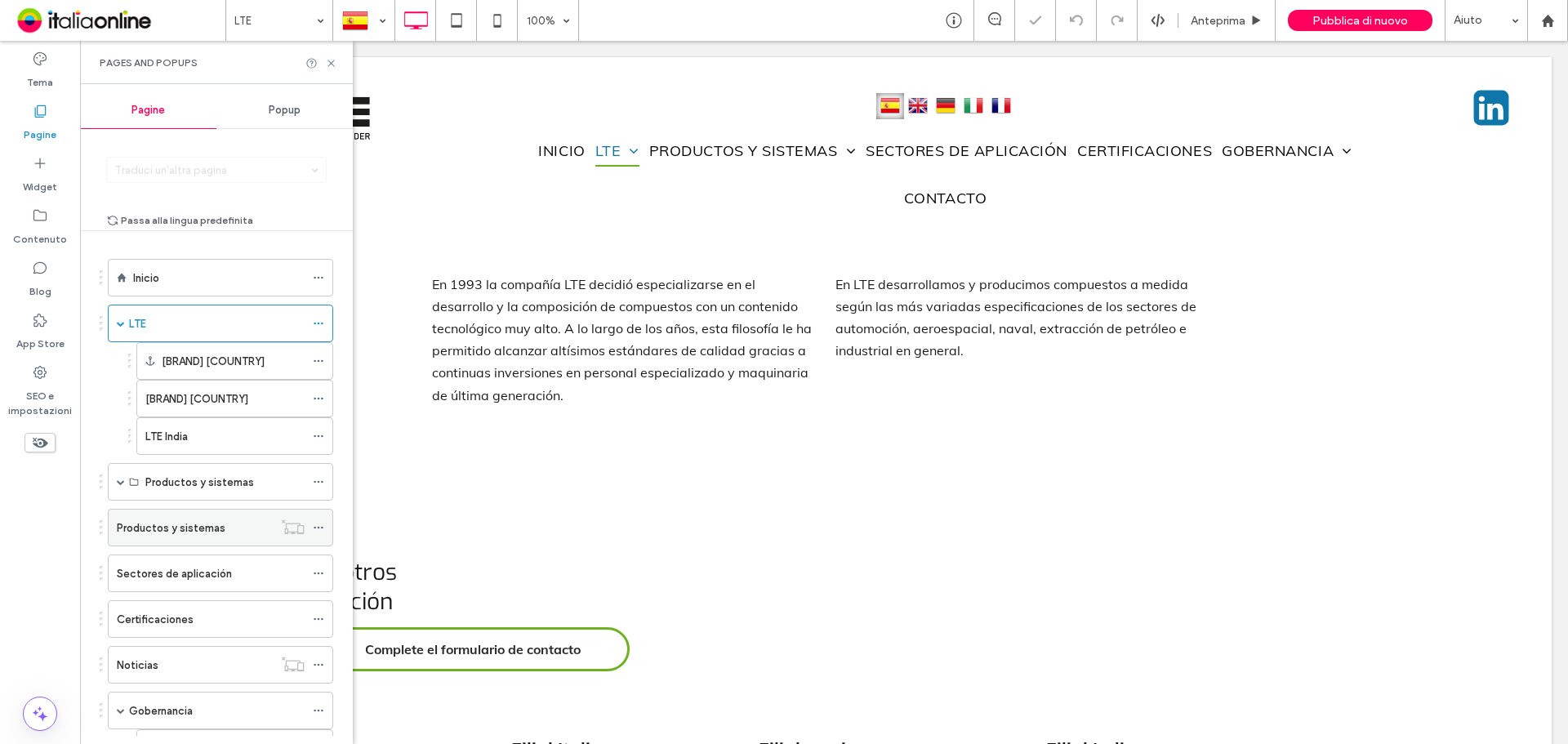click on "Productos y sistemas" at bounding box center [194, 528] 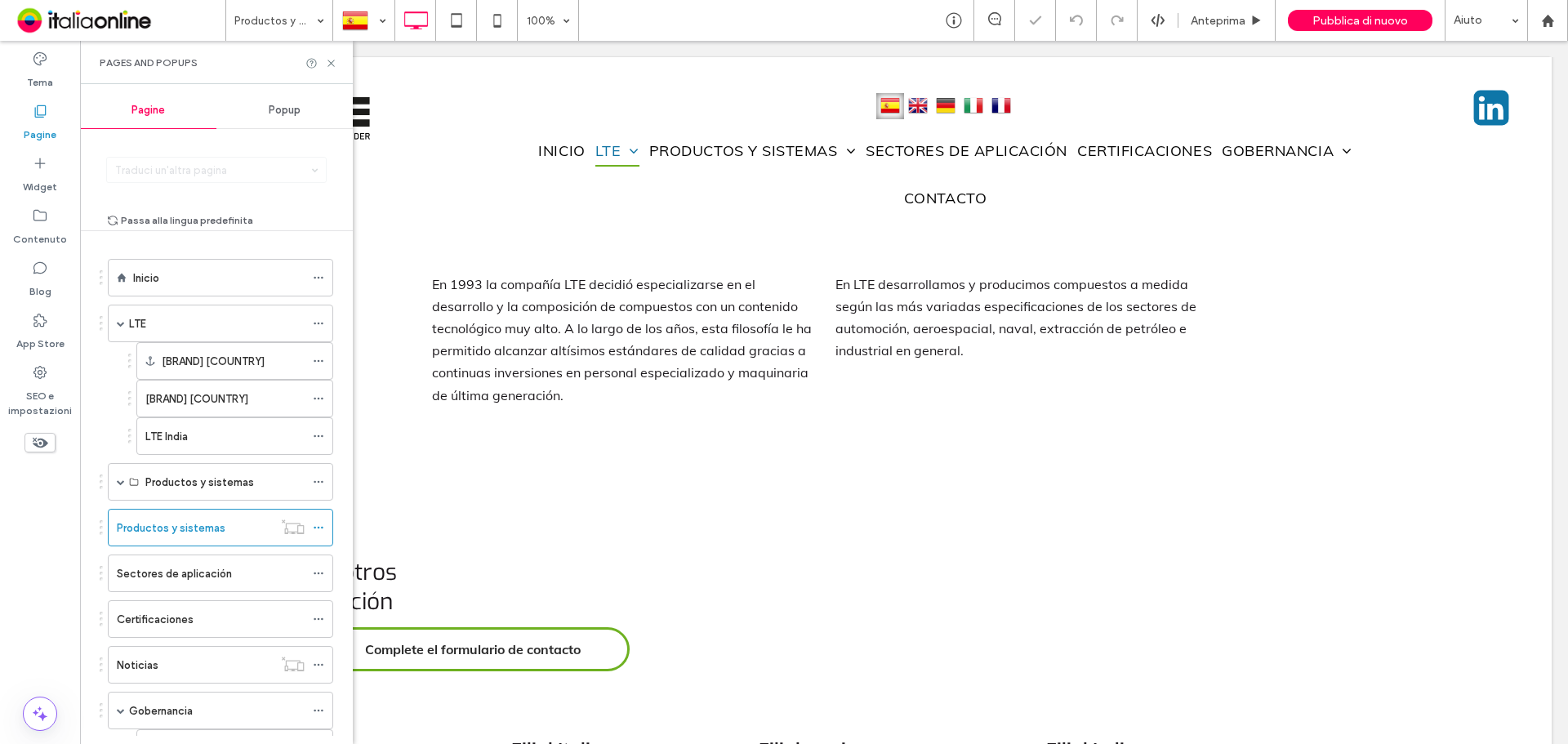 click on "Sectores de aplicación" at bounding box center [174, 573] 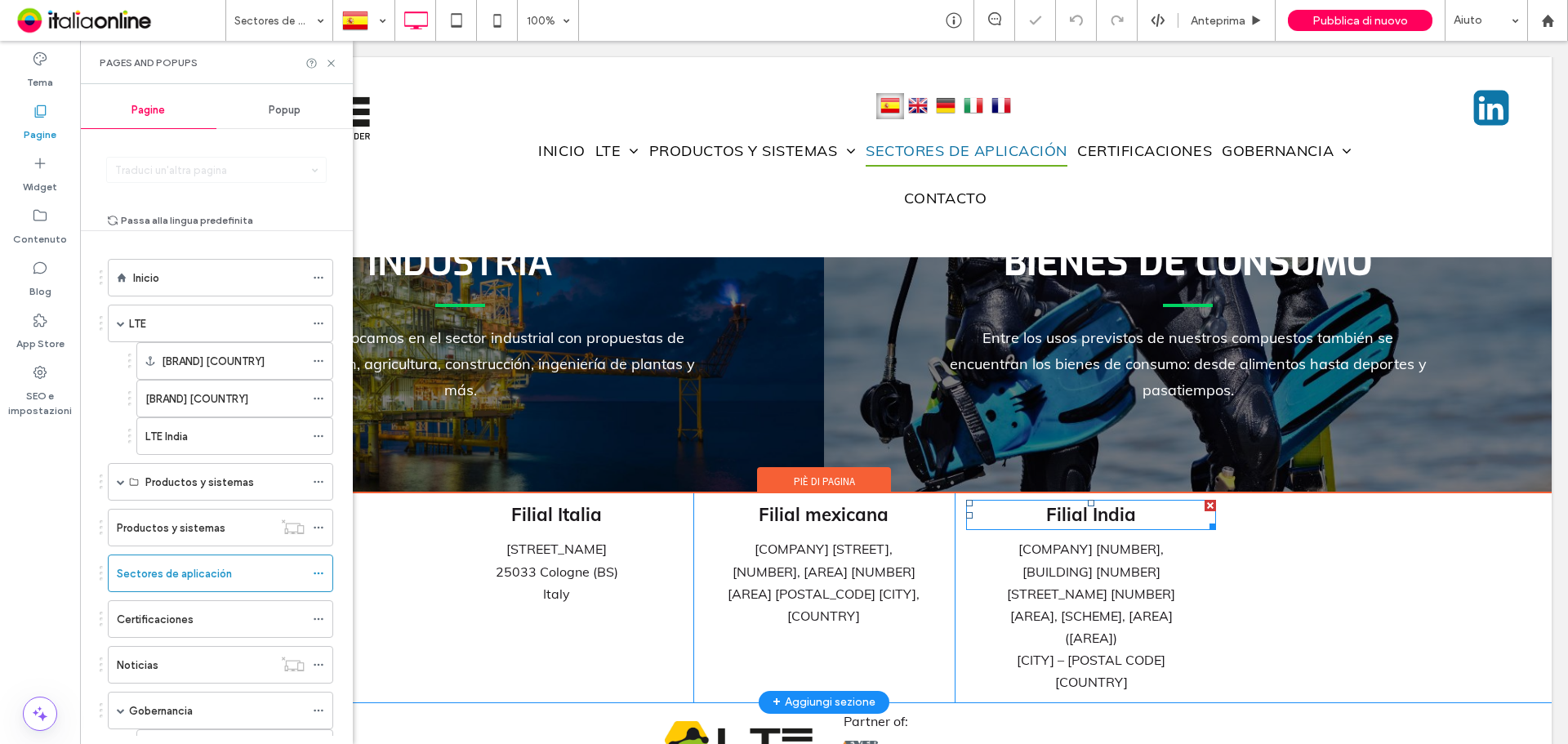 scroll, scrollTop: 1448, scrollLeft: 0, axis: vertical 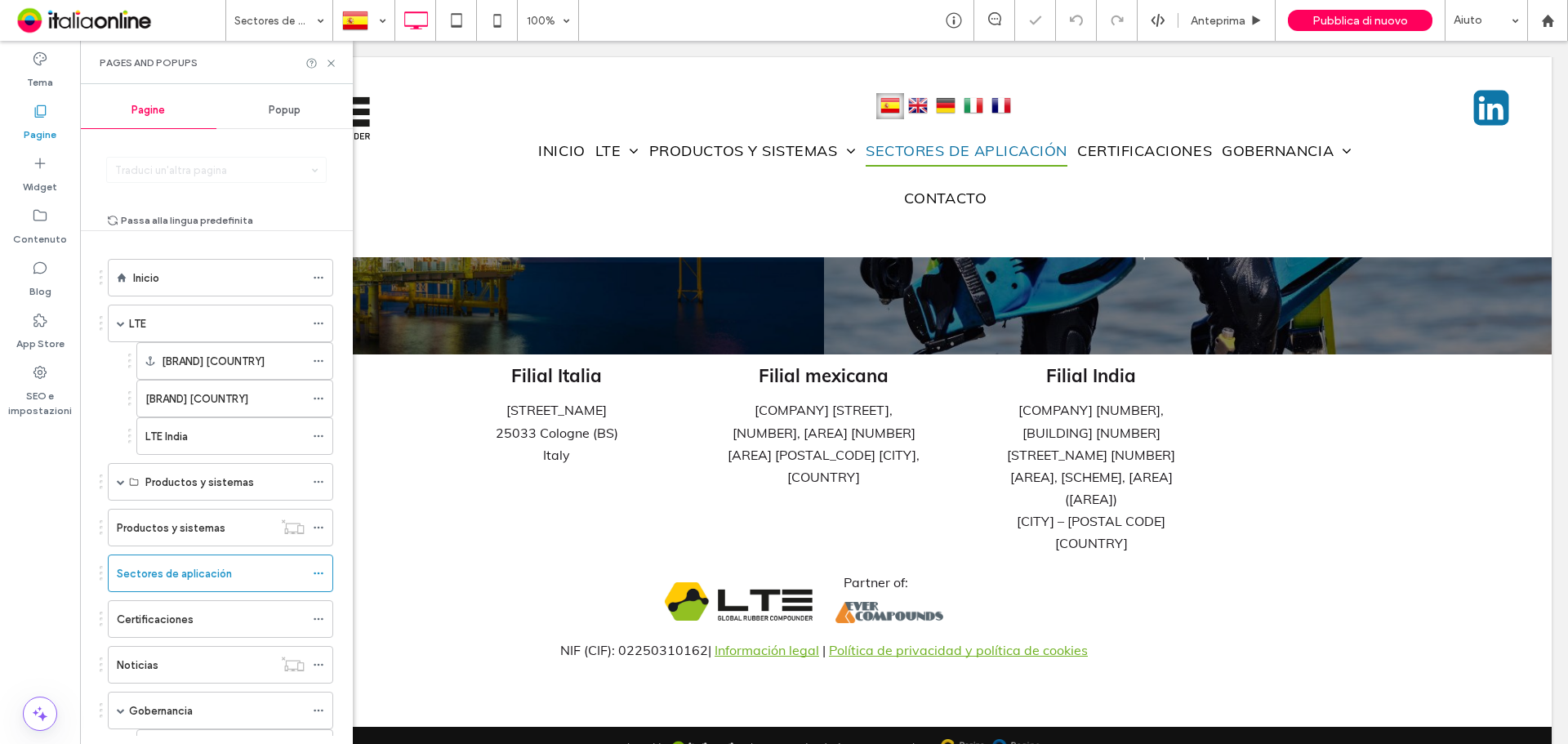 click on "Certificaciones" at bounding box center [211, 619] 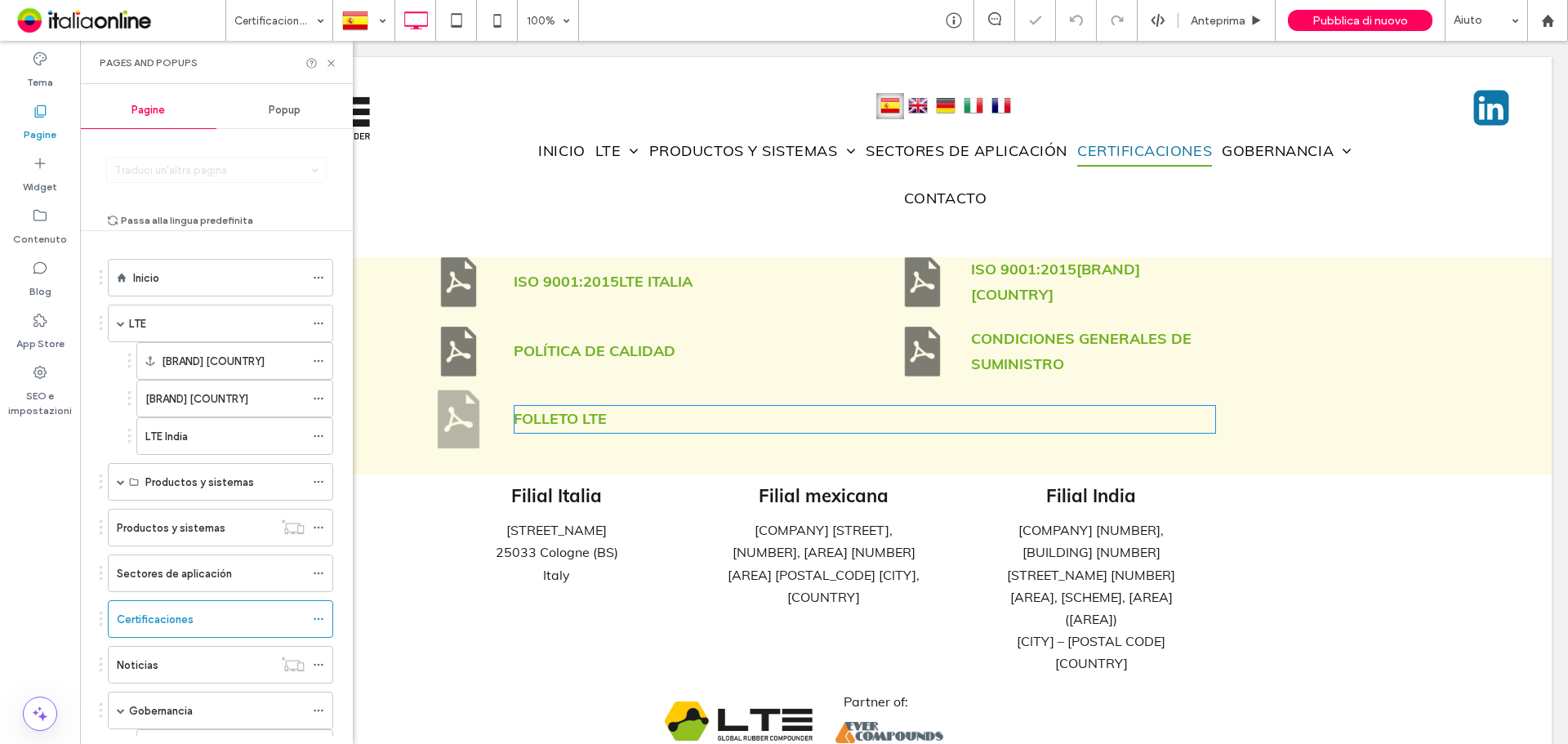 scroll, scrollTop: 1406, scrollLeft: 0, axis: vertical 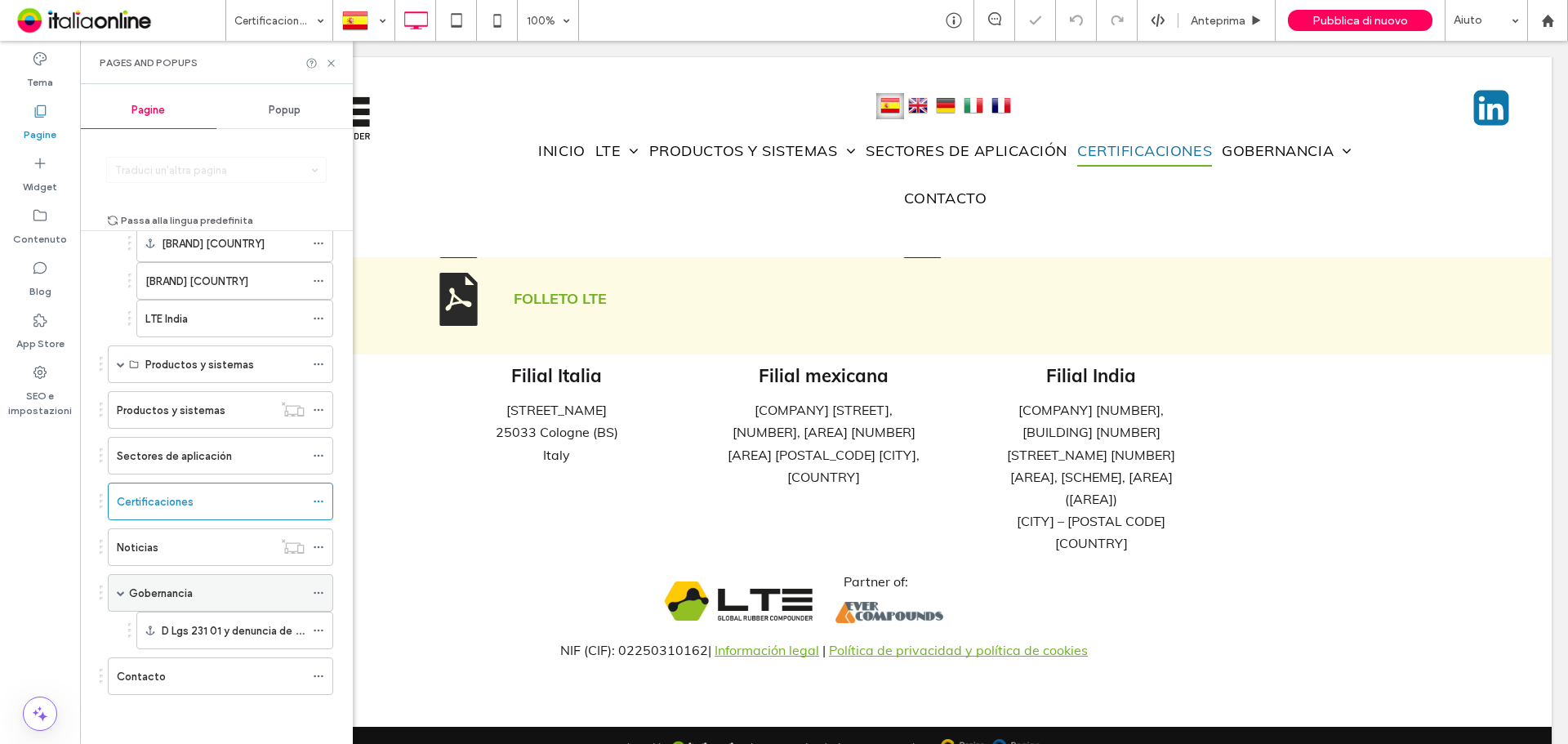 click on "Gobernancia" at bounding box center [216, 593] 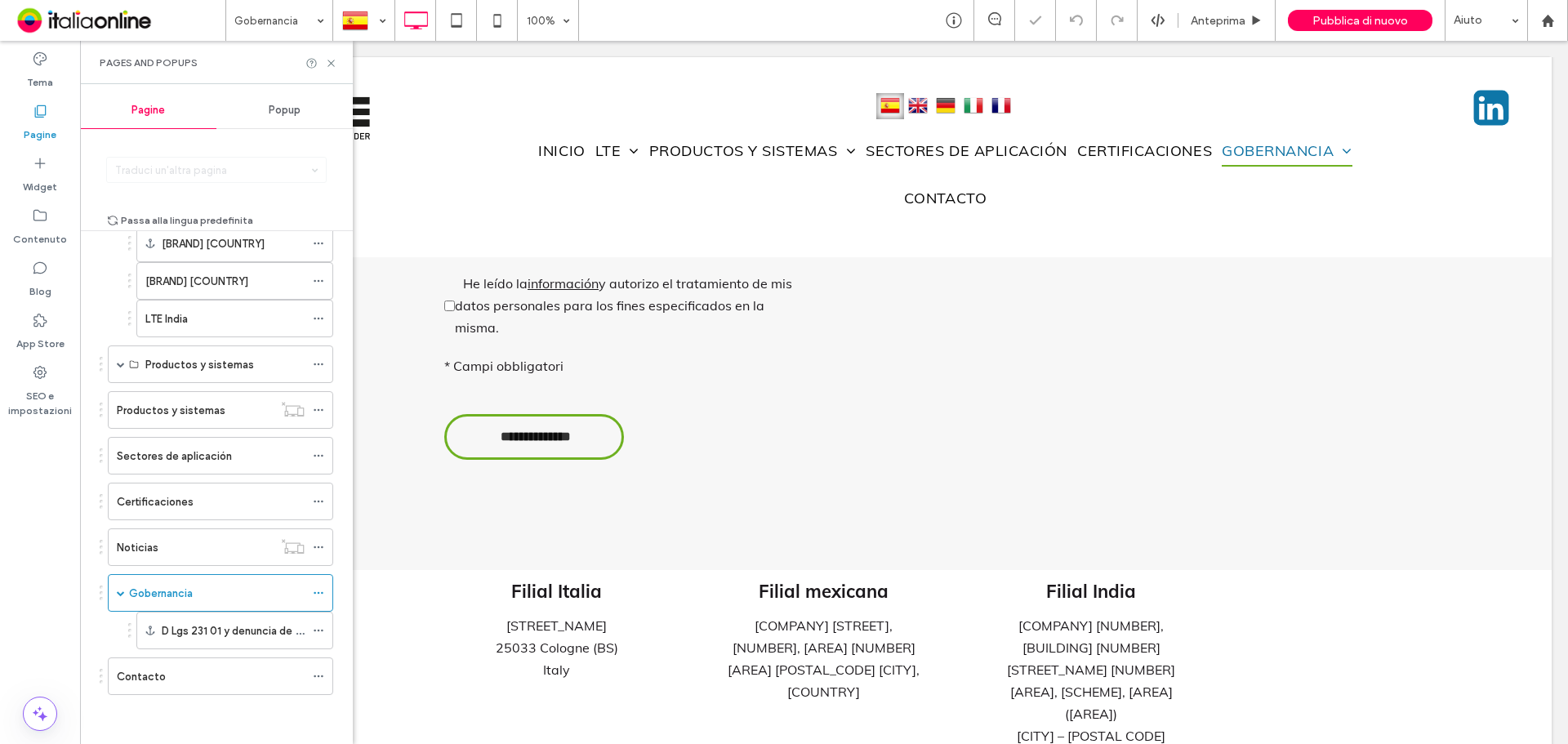 scroll, scrollTop: 1878, scrollLeft: 0, axis: vertical 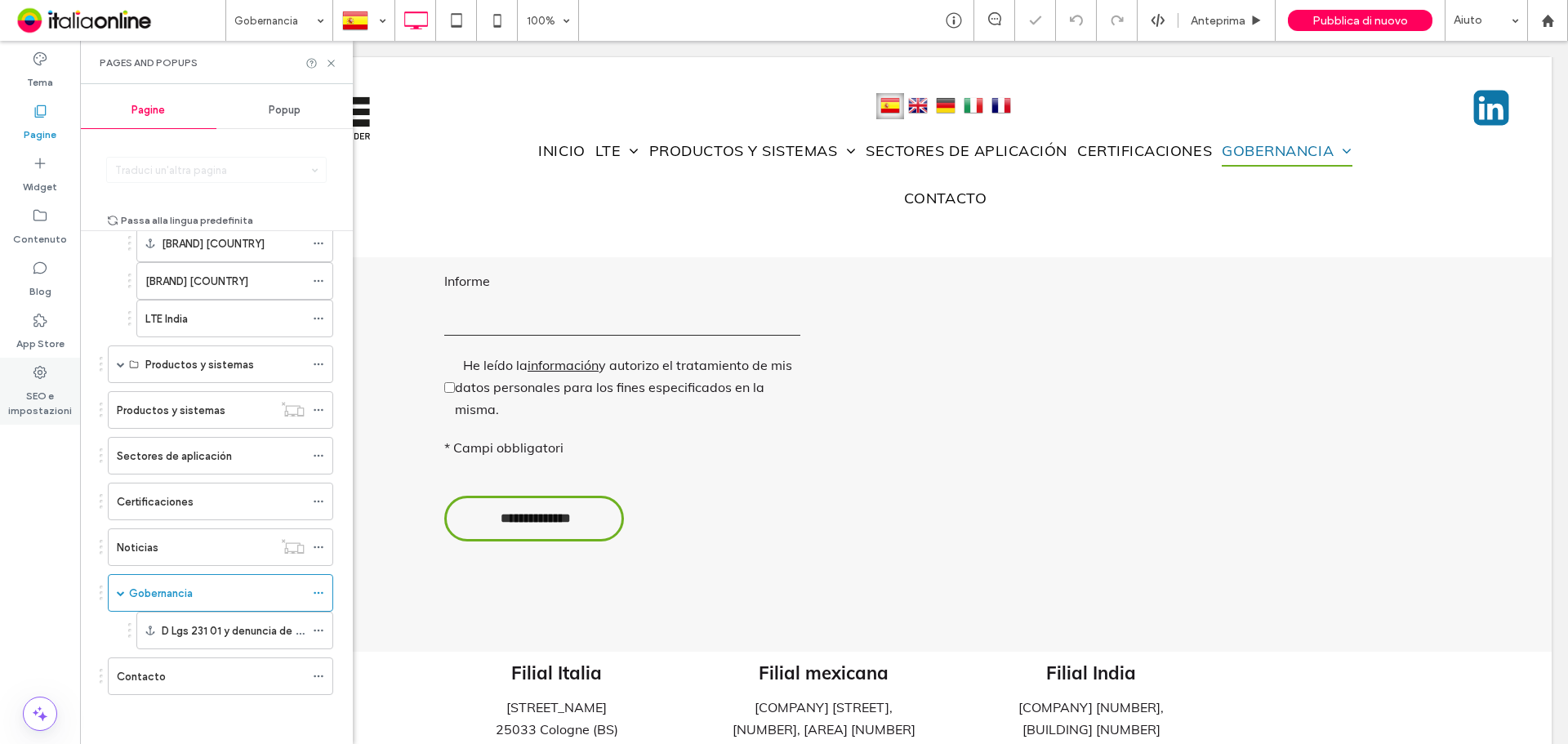 click on "SEO e impostazioni" at bounding box center (40, 399) 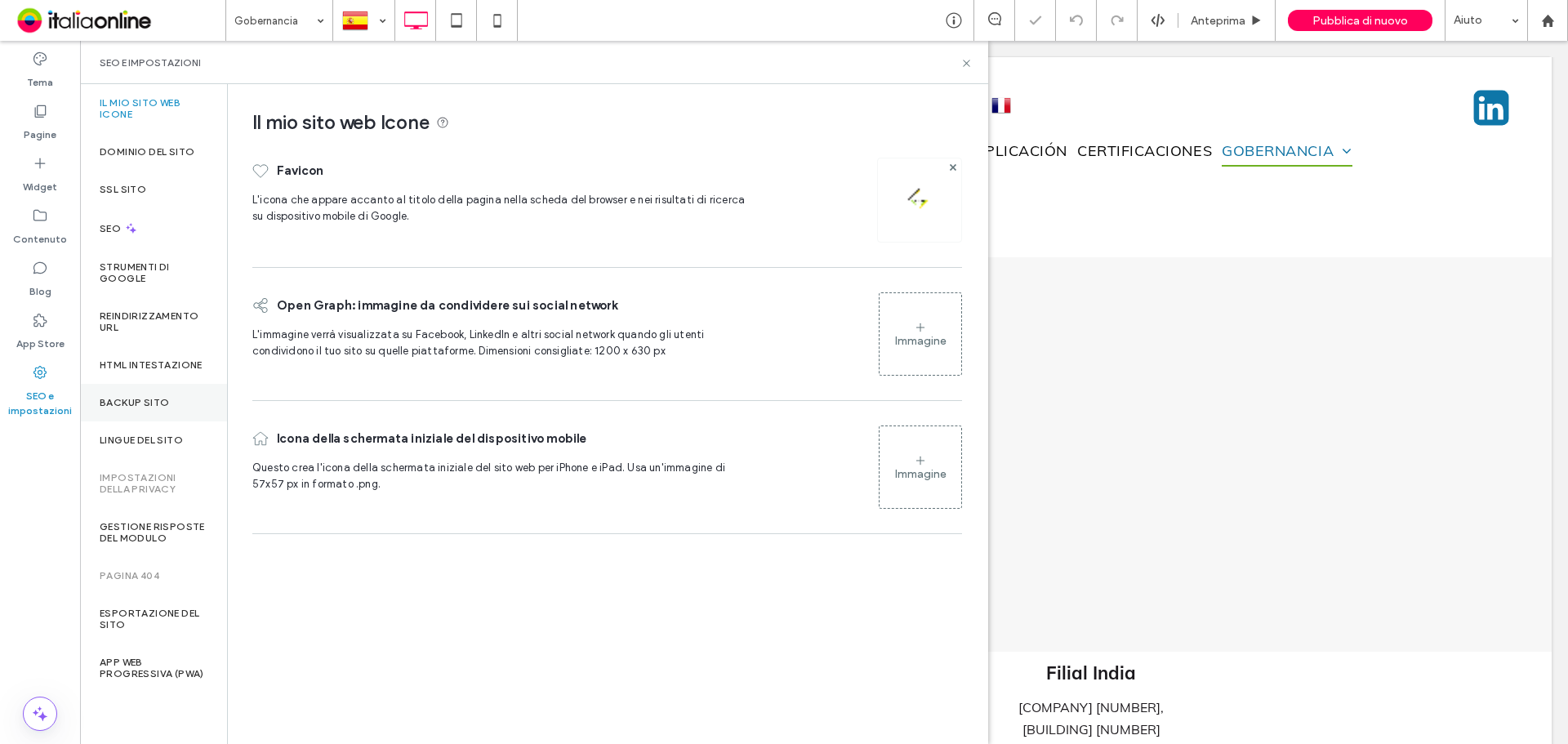 click on "Backup sito" at bounding box center (134, 403) 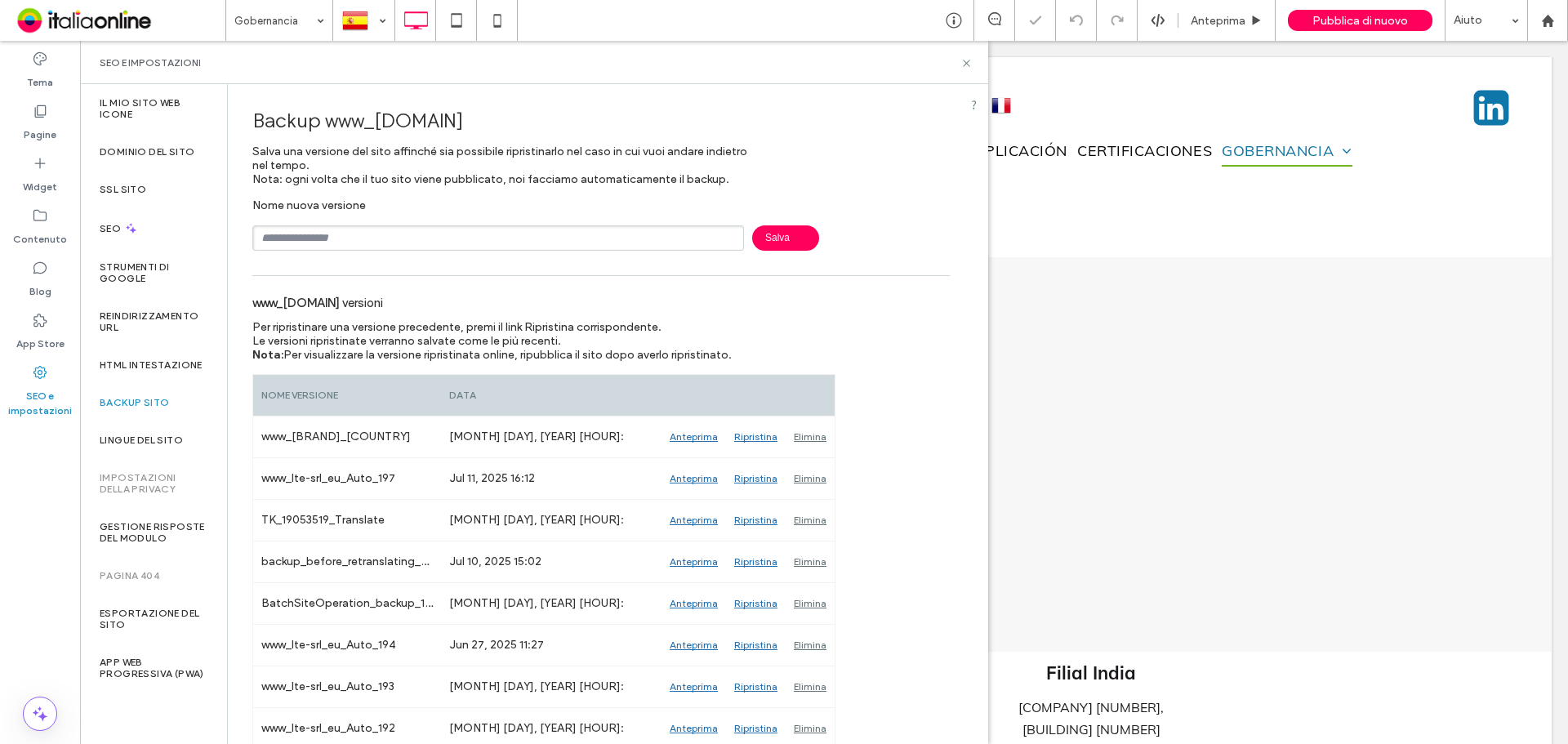 click at bounding box center (498, 238) 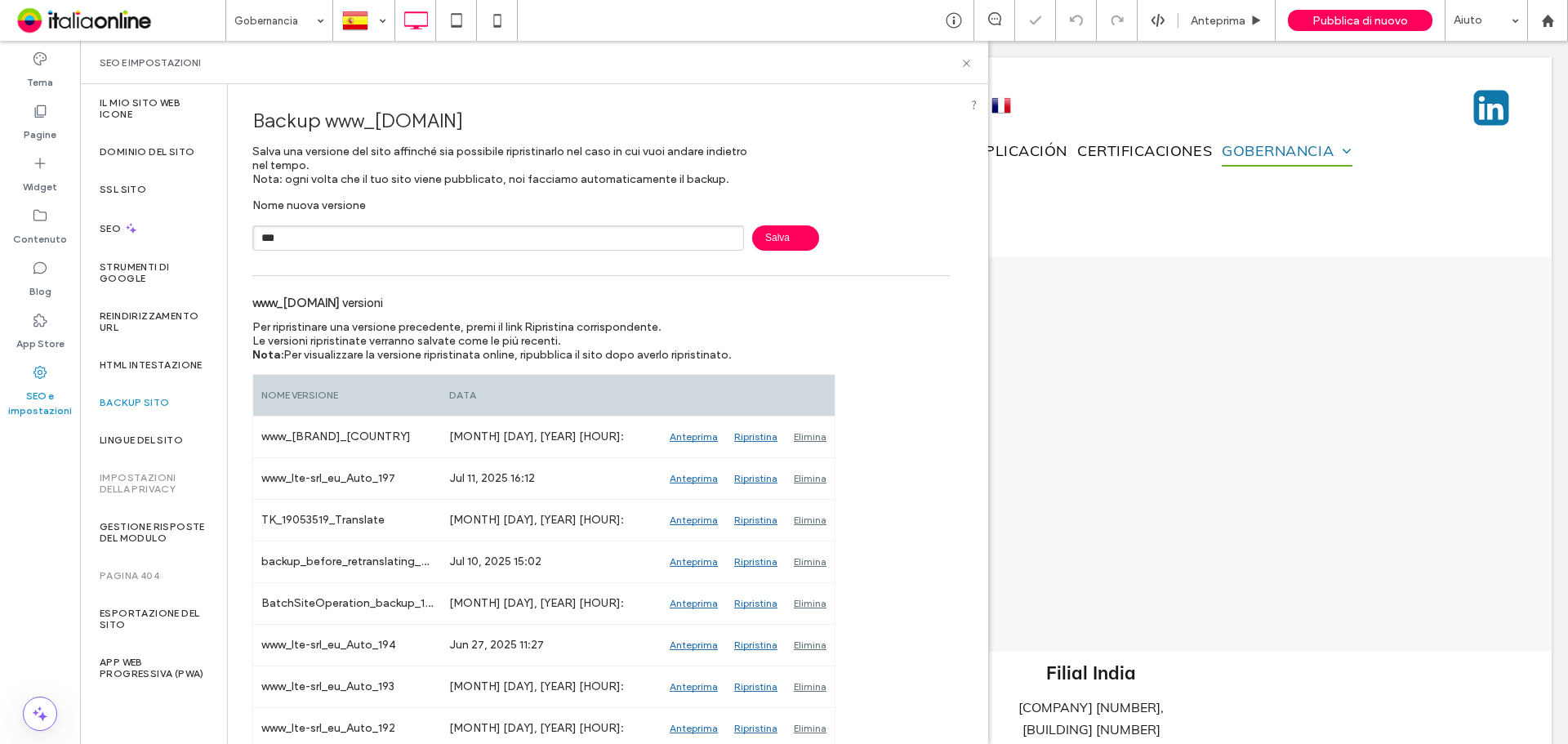 paste on "********" 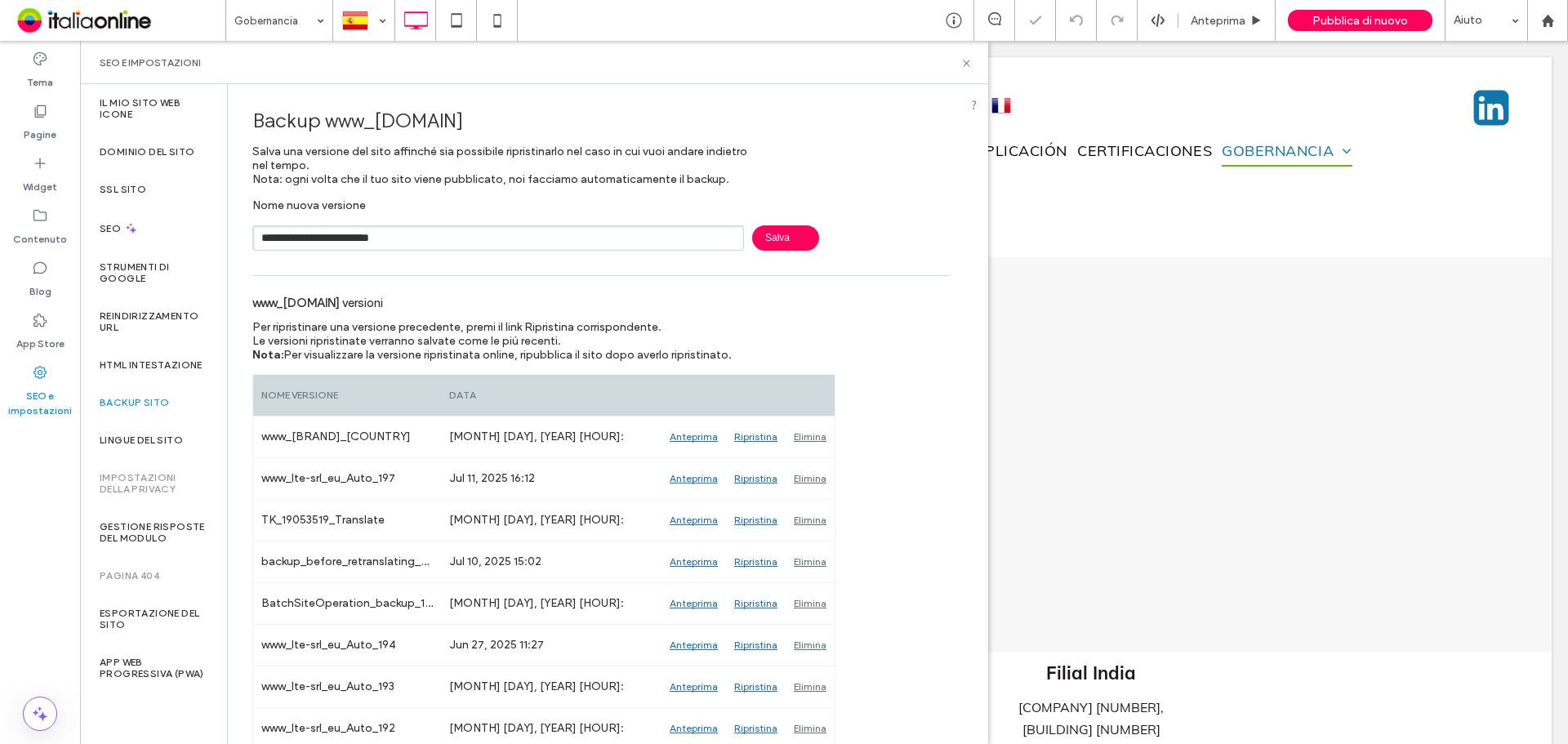type on "**********" 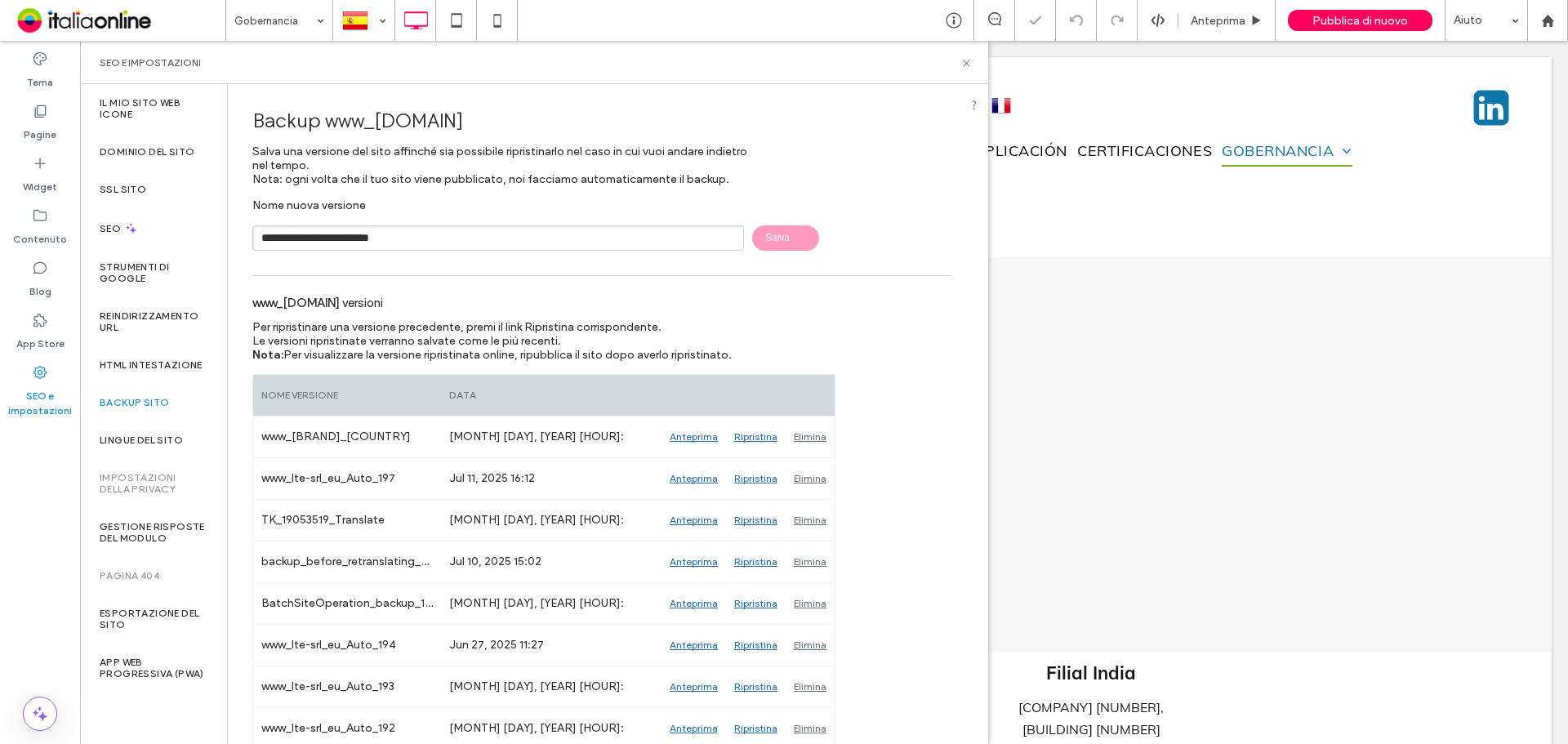 type 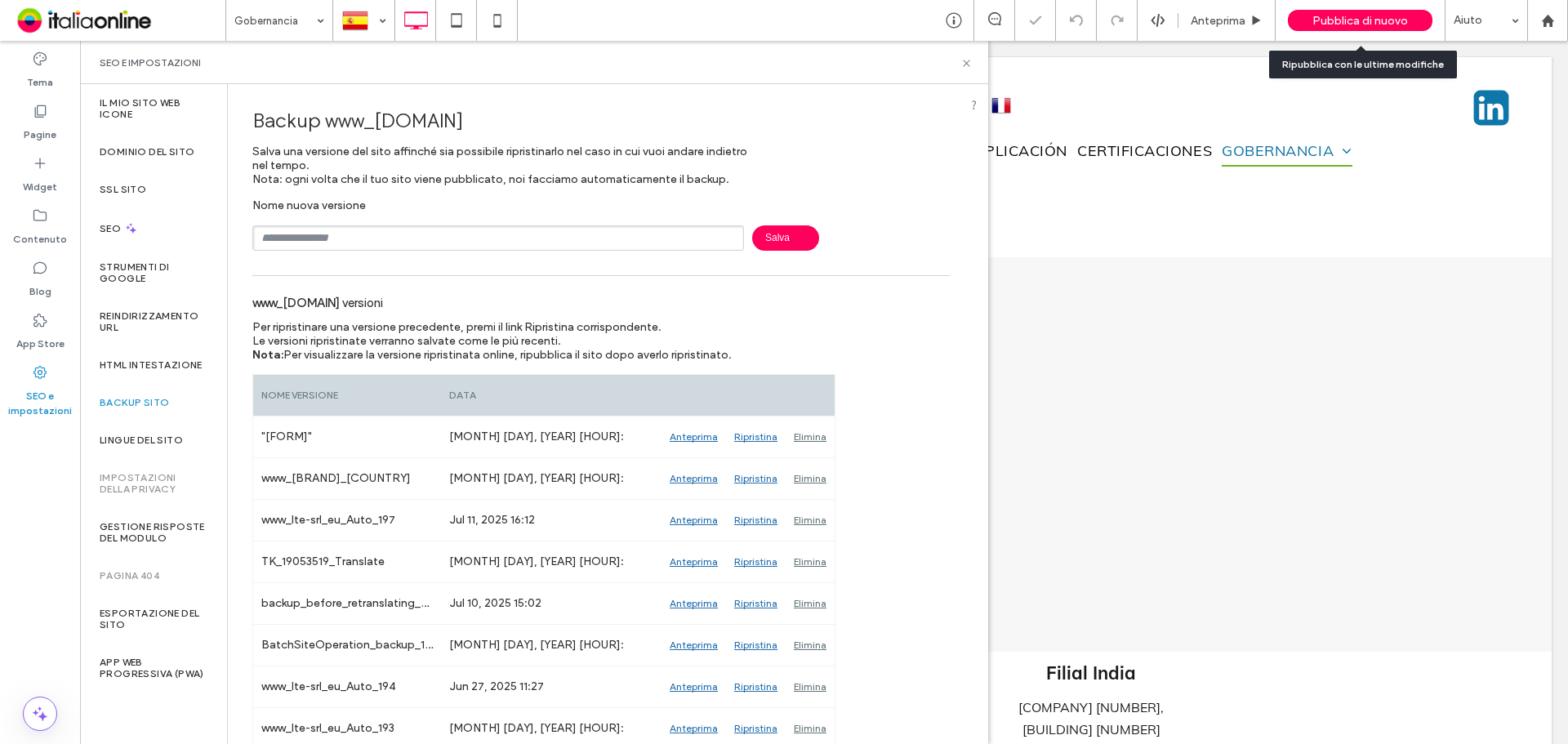 click on "Pubblica di nuovo" at bounding box center [1360, 20] 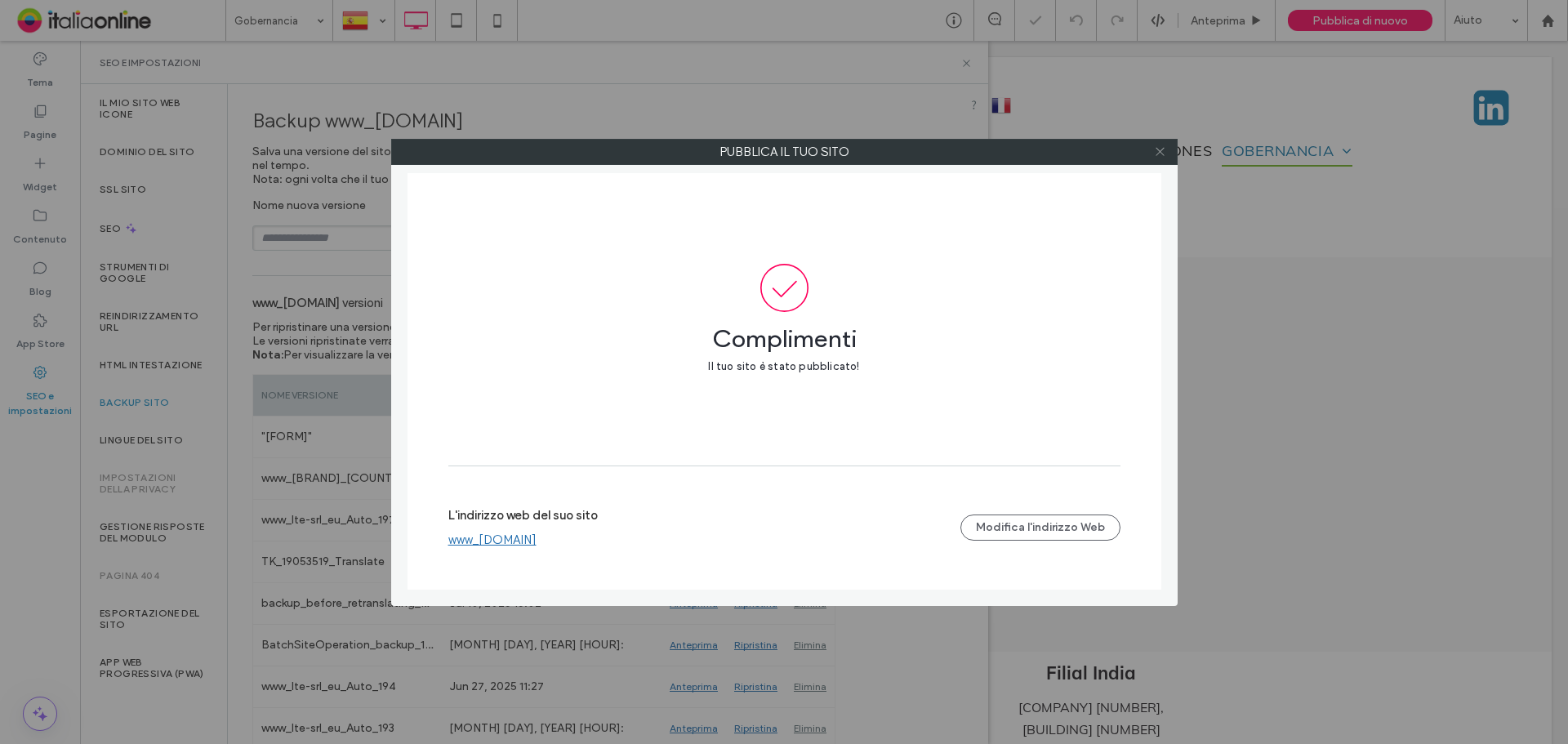 click 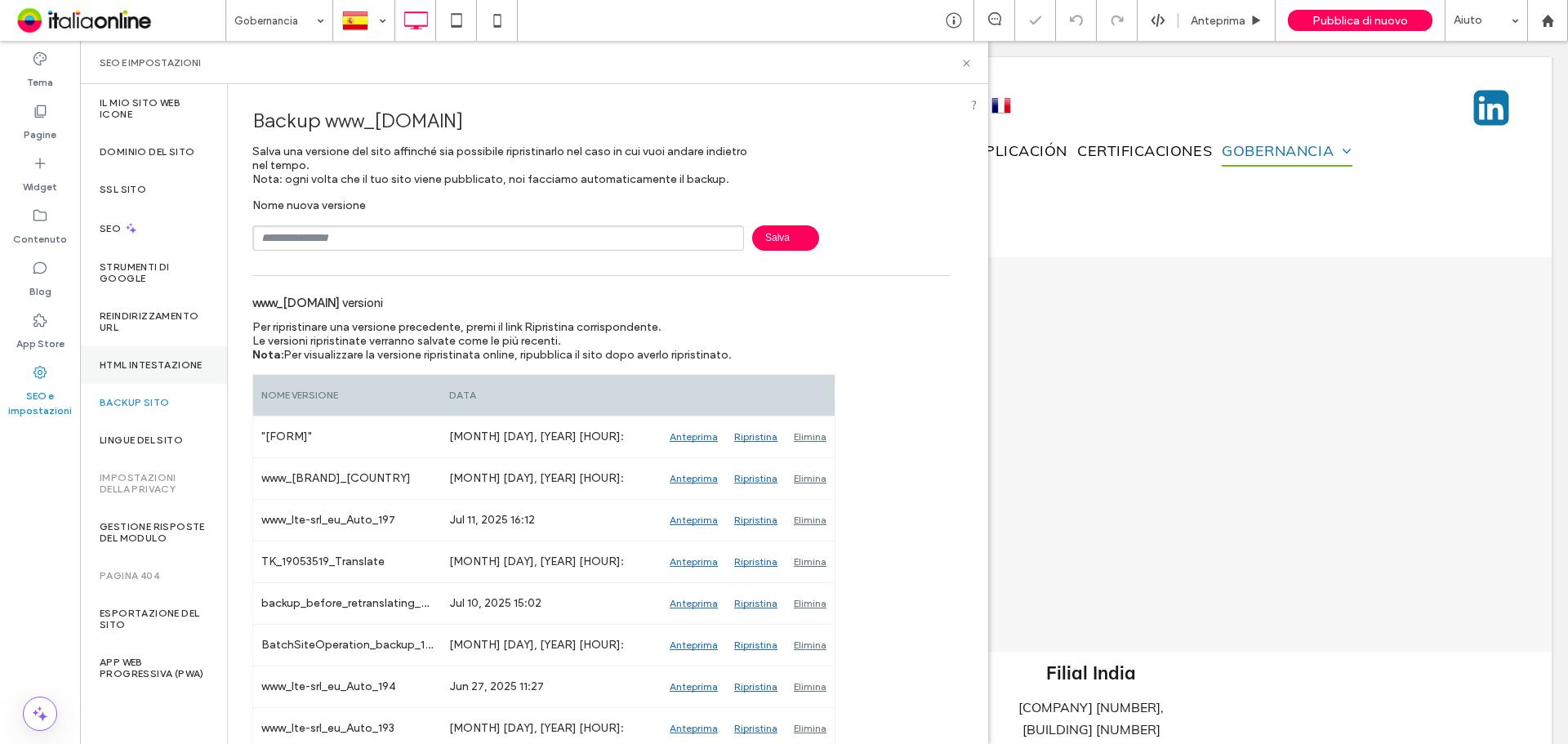 click on "HTML intestazione" at bounding box center [151, 365] 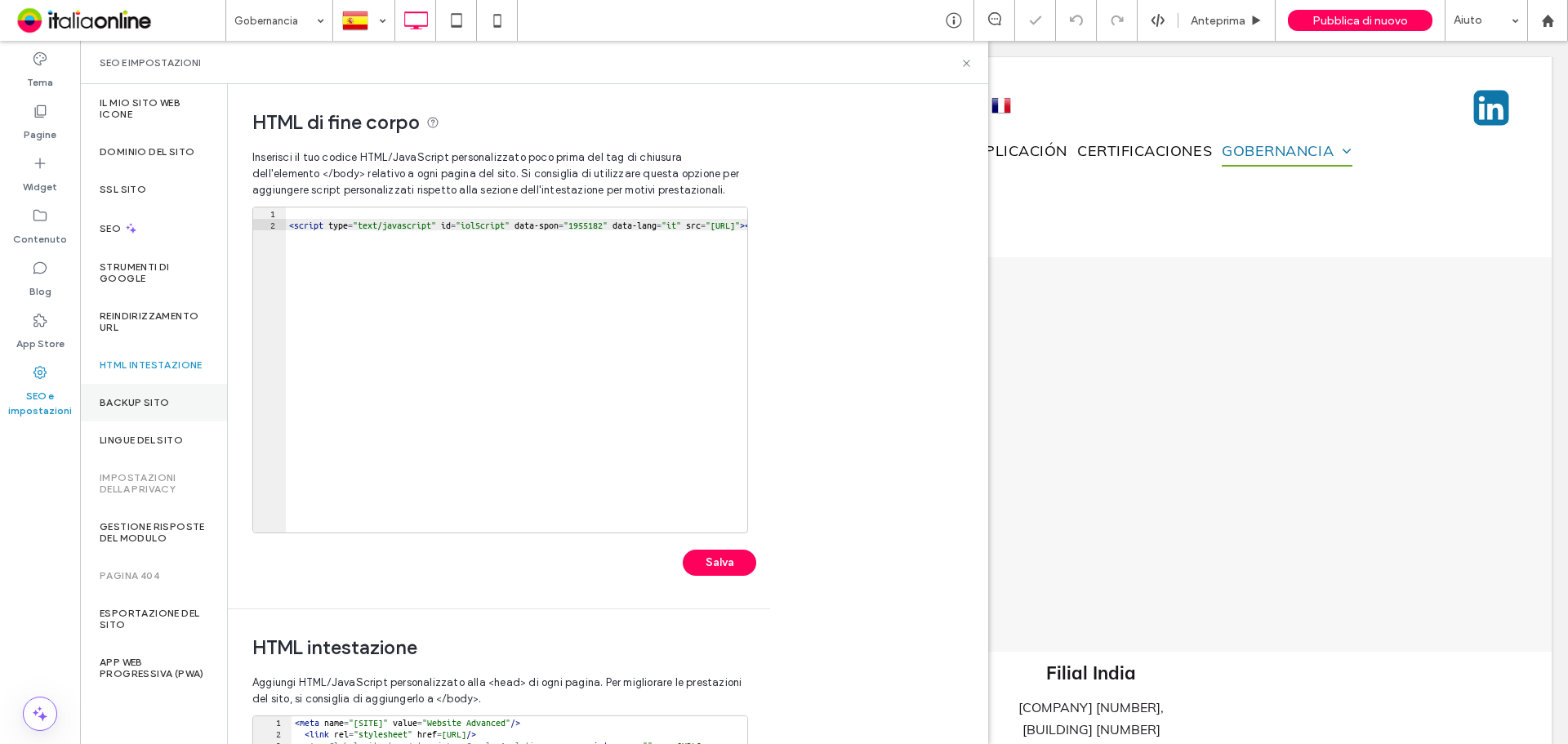 click on "Backup sito" at bounding box center (154, 403) 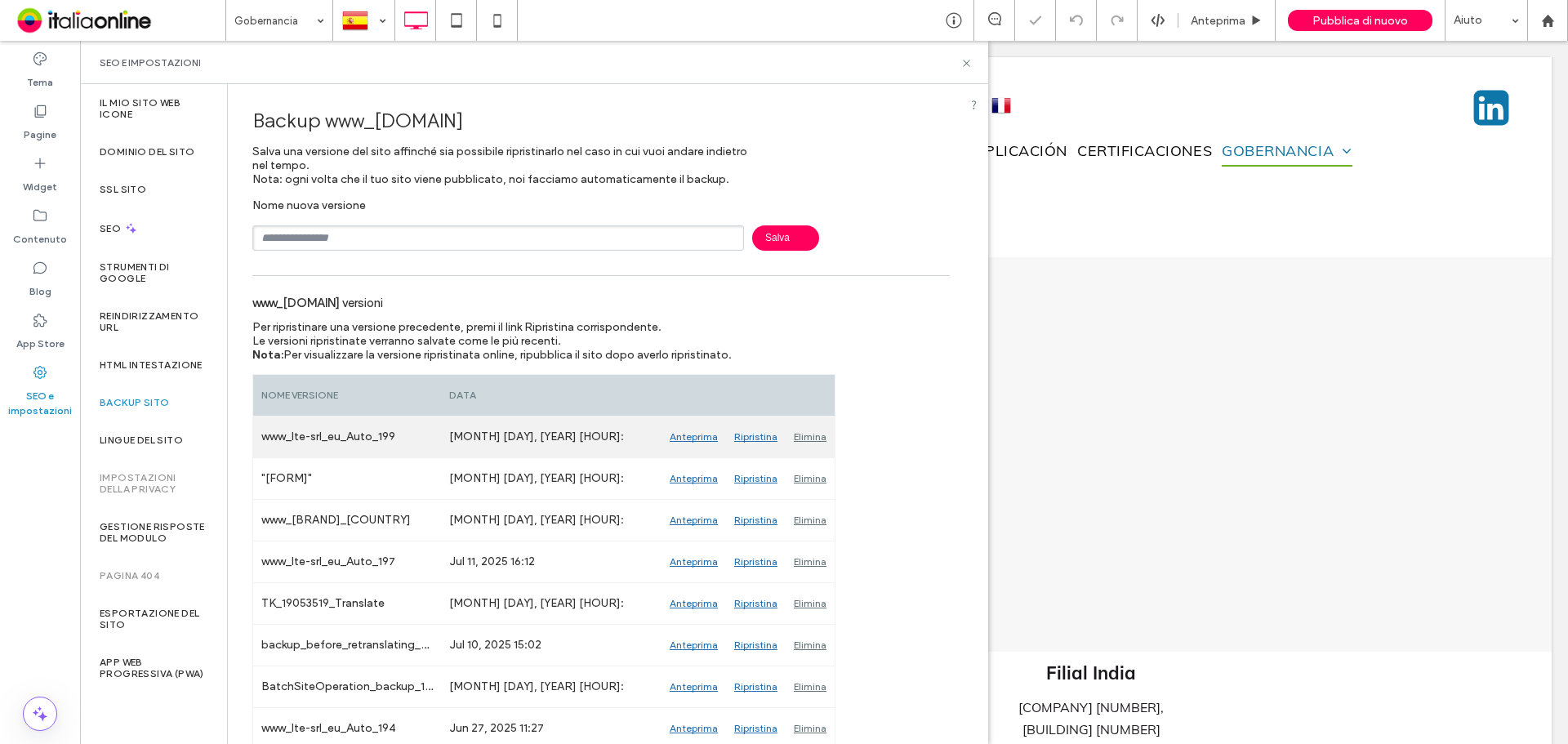 click on "Elimina" at bounding box center [810, 437] 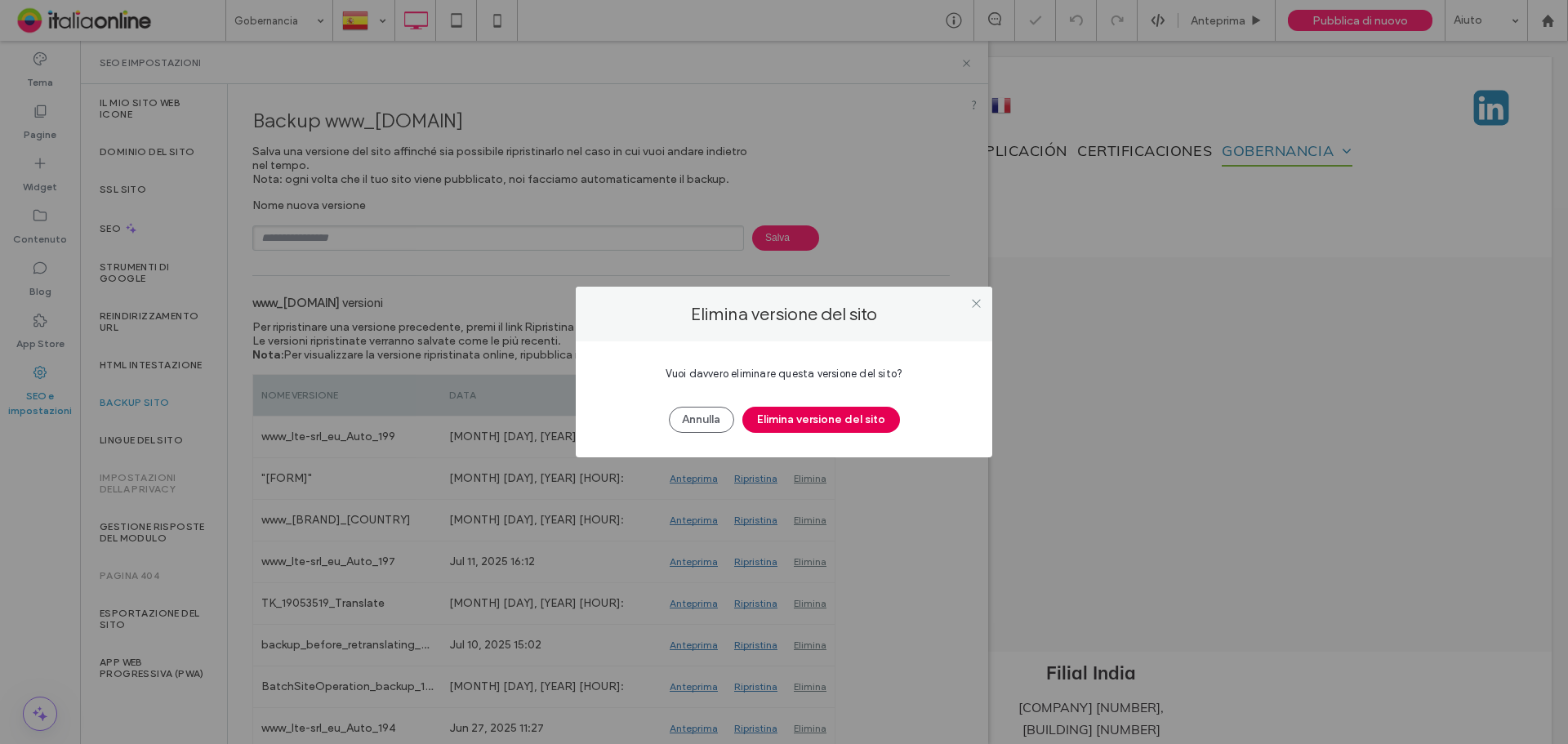 click on "Elimina versione del sito" at bounding box center [821, 420] 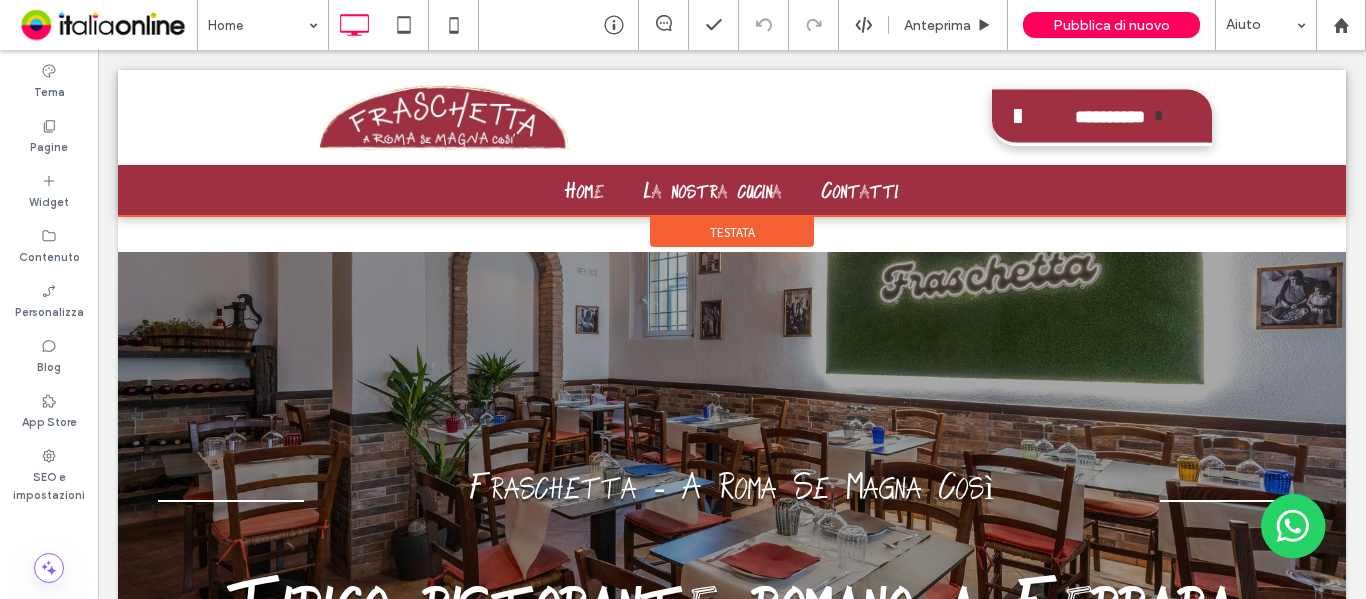 scroll, scrollTop: 1600, scrollLeft: 0, axis: vertical 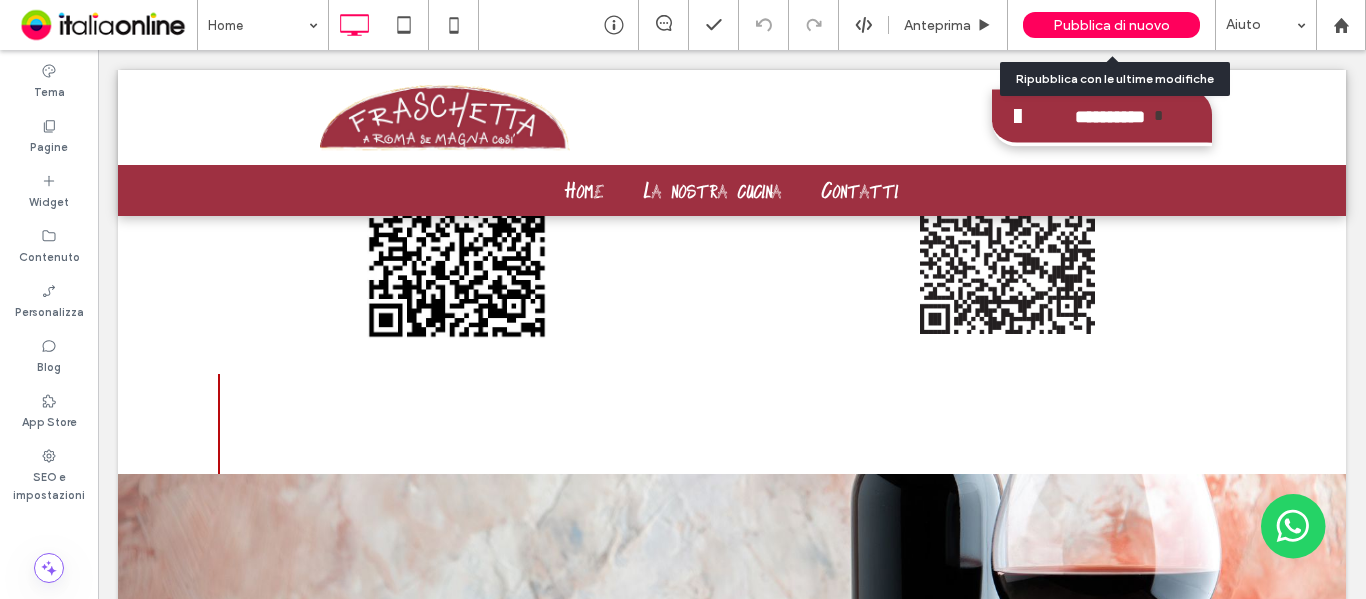 click on "Pubblica di nuovo" at bounding box center [1111, 25] 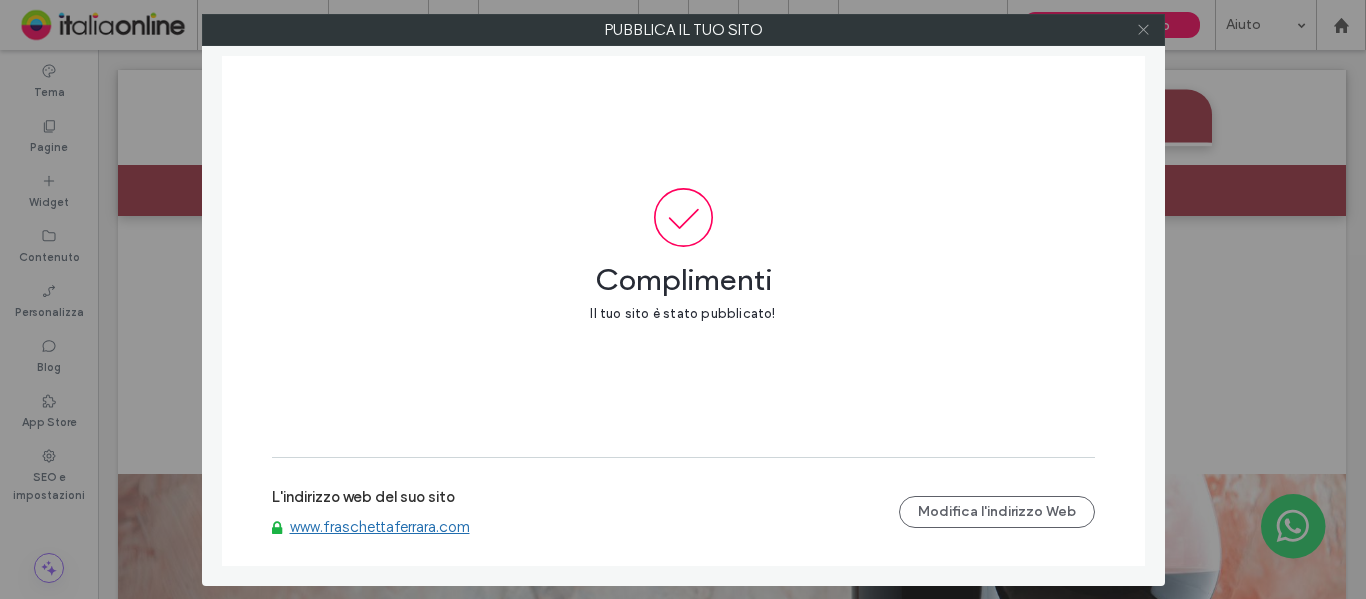 click 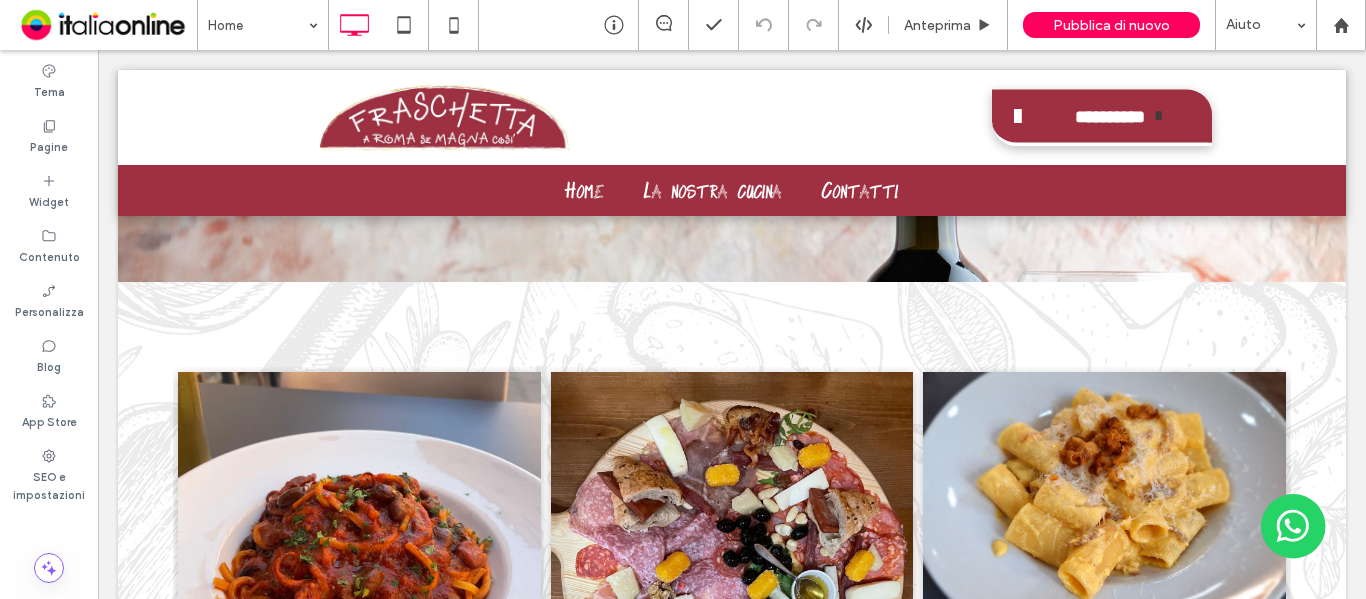 scroll, scrollTop: 2800, scrollLeft: 0, axis: vertical 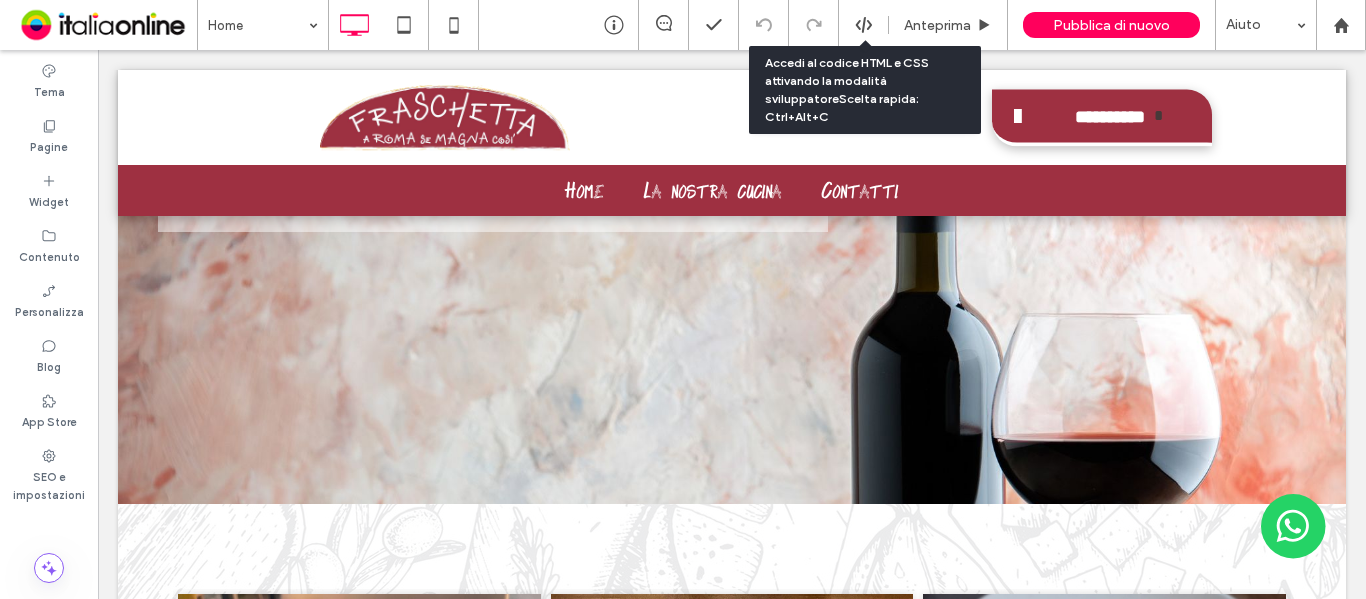 click 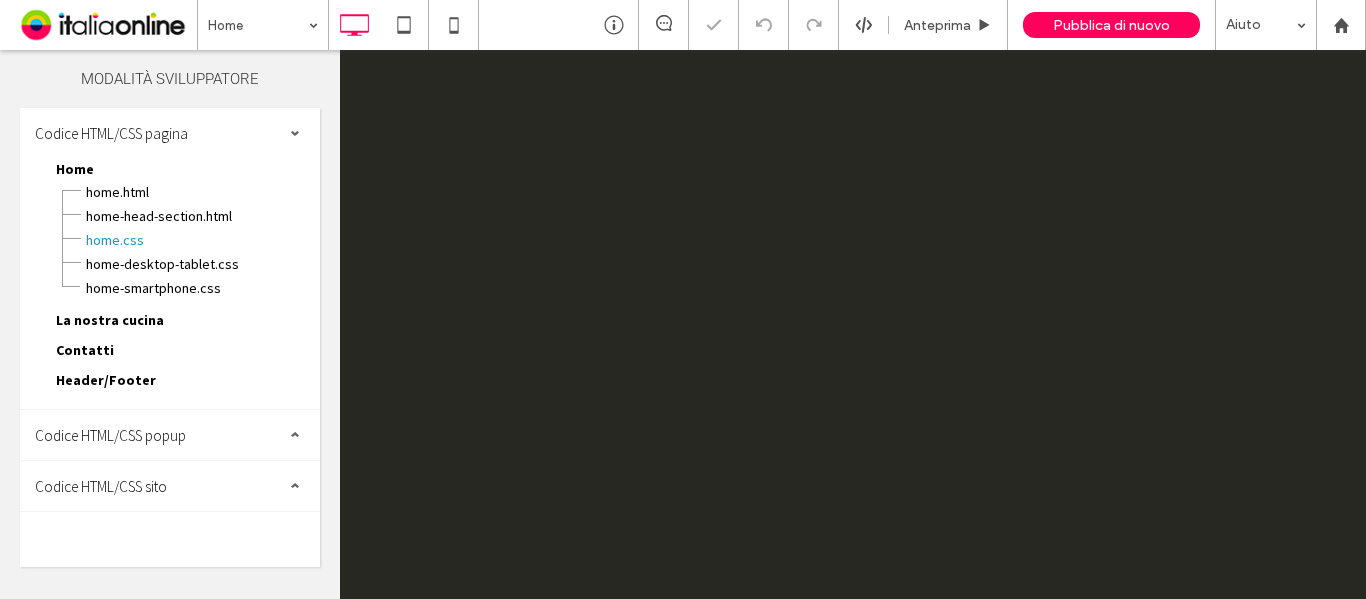 scroll, scrollTop: 0, scrollLeft: 0, axis: both 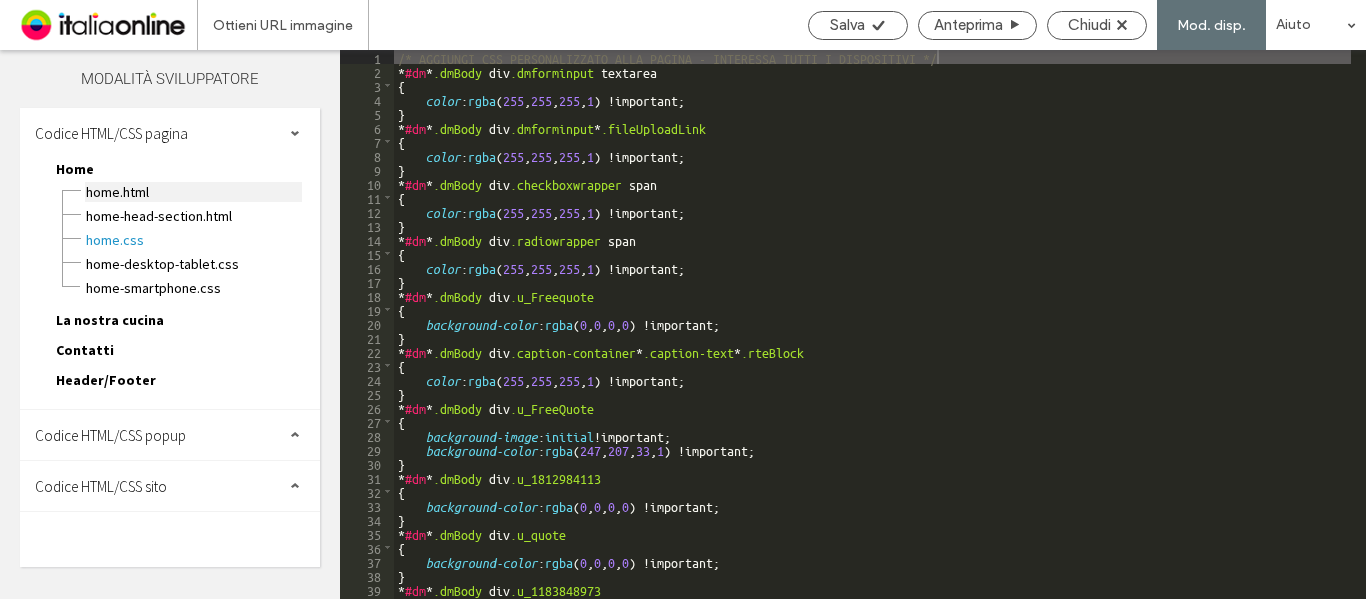 click on "Home.html" at bounding box center [193, 192] 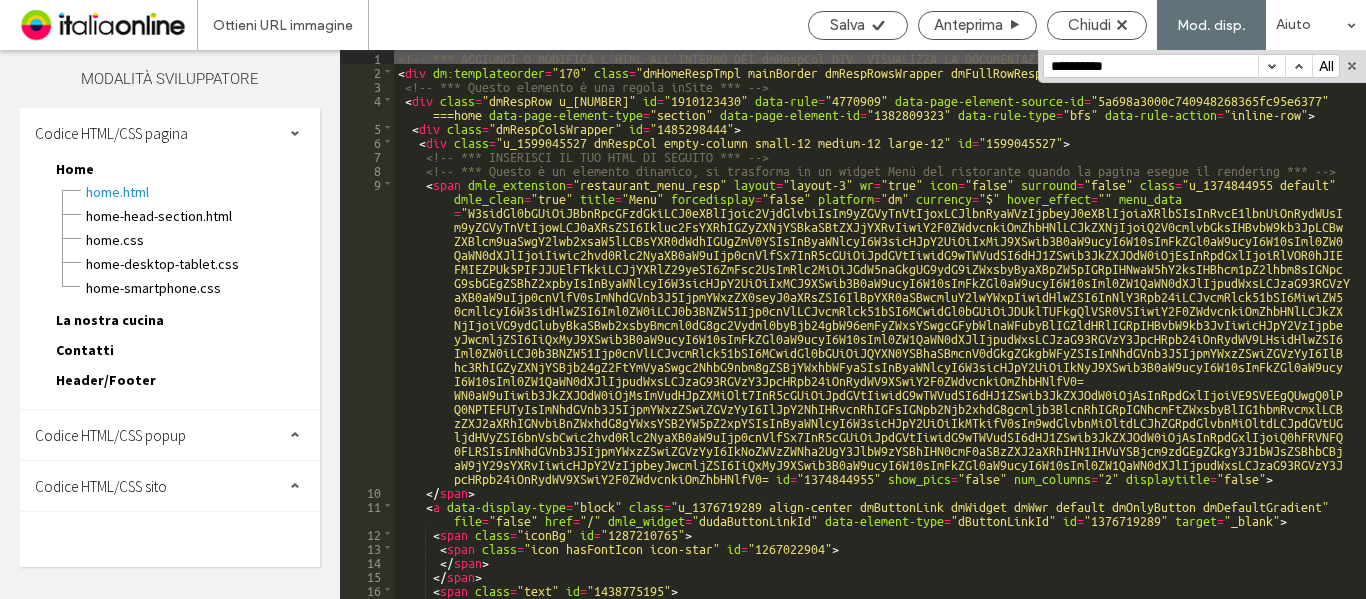 scroll, scrollTop: 4920, scrollLeft: 0, axis: vertical 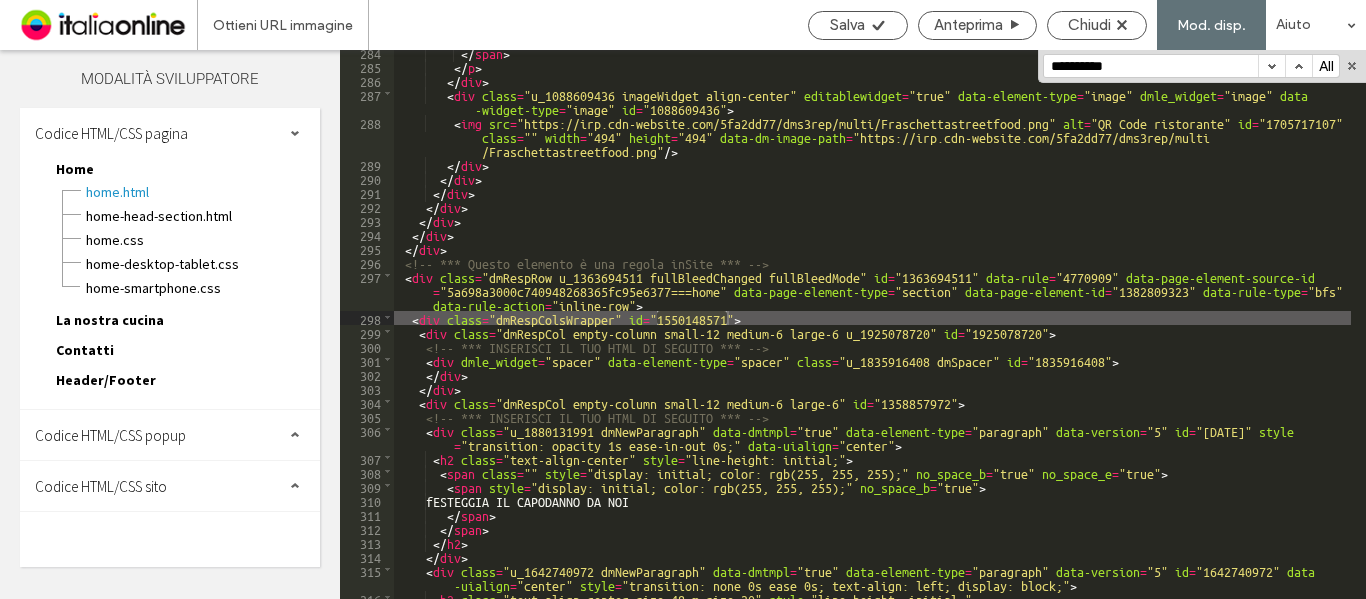 type on "**********" 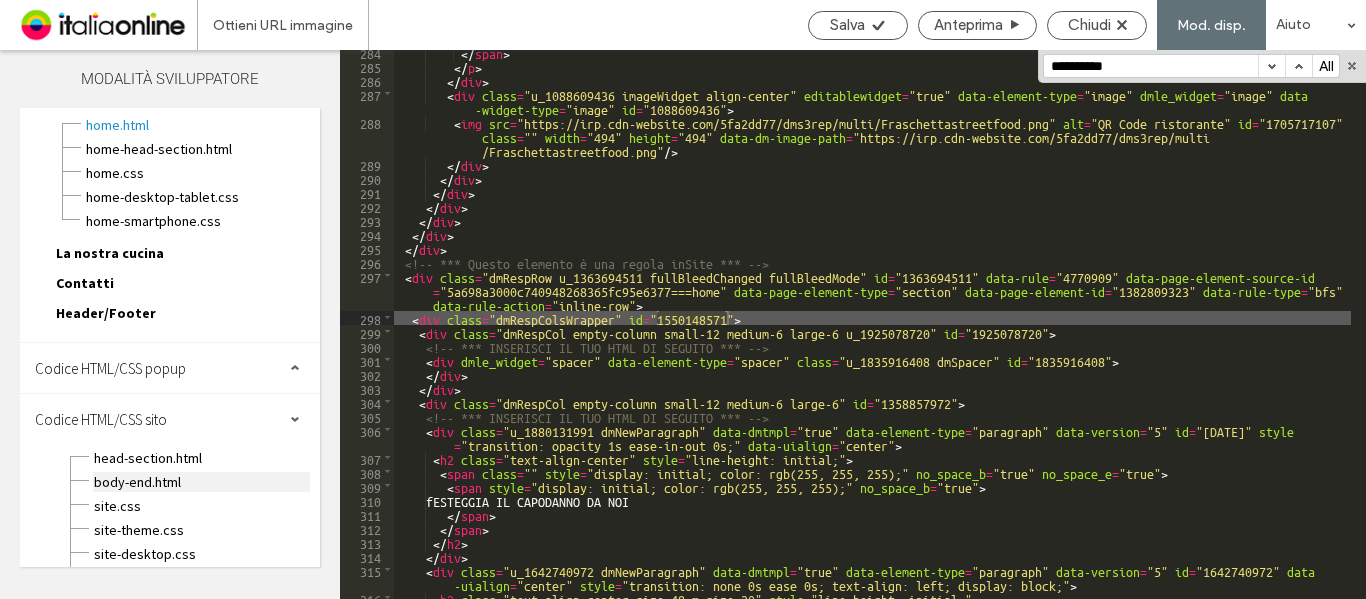 scroll, scrollTop: 101, scrollLeft: 0, axis: vertical 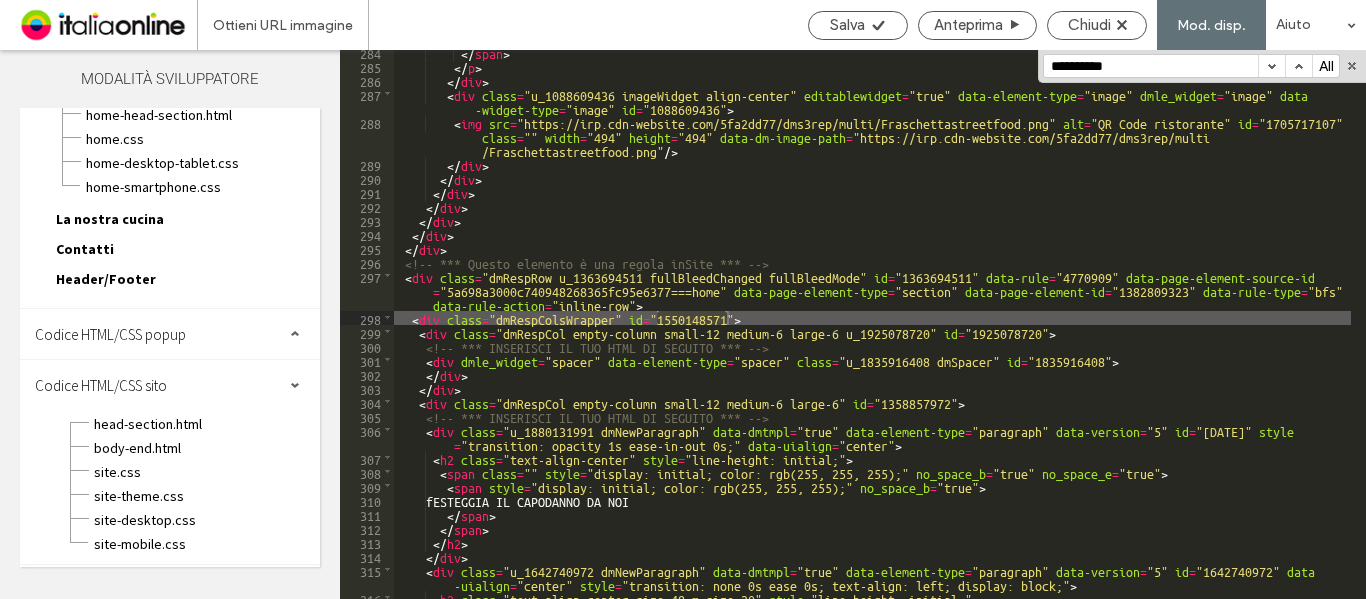 click on "site-theme.css" at bounding box center (206, 494) 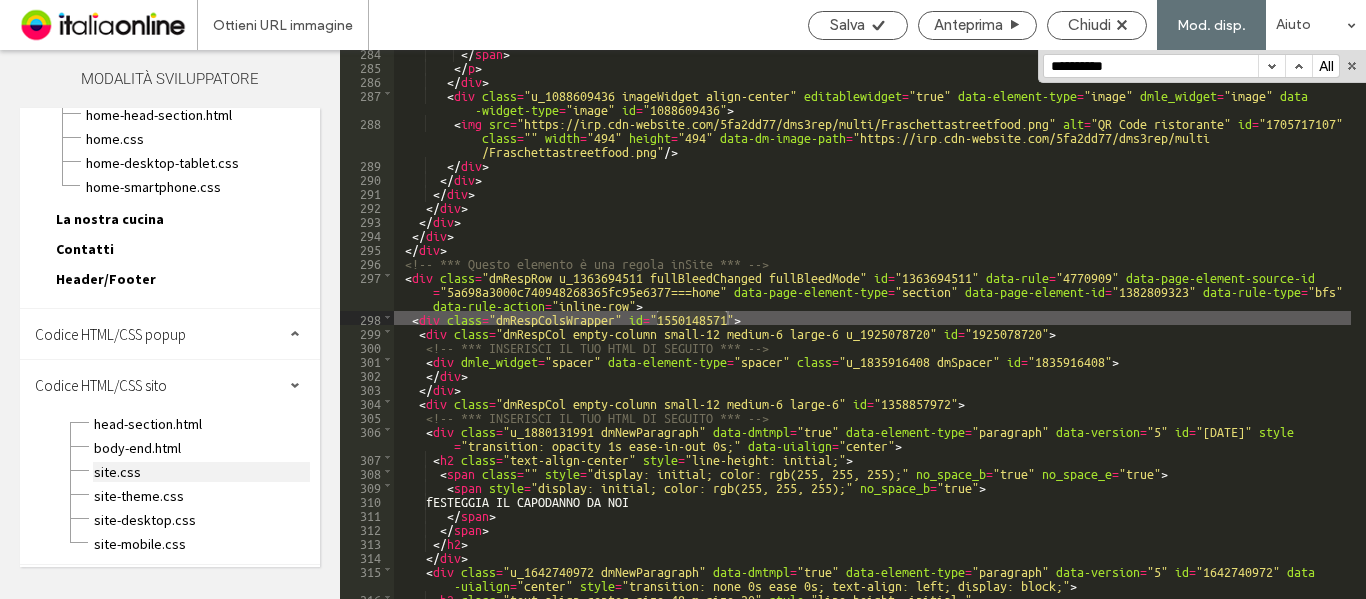 click on "site.css" at bounding box center (201, 472) 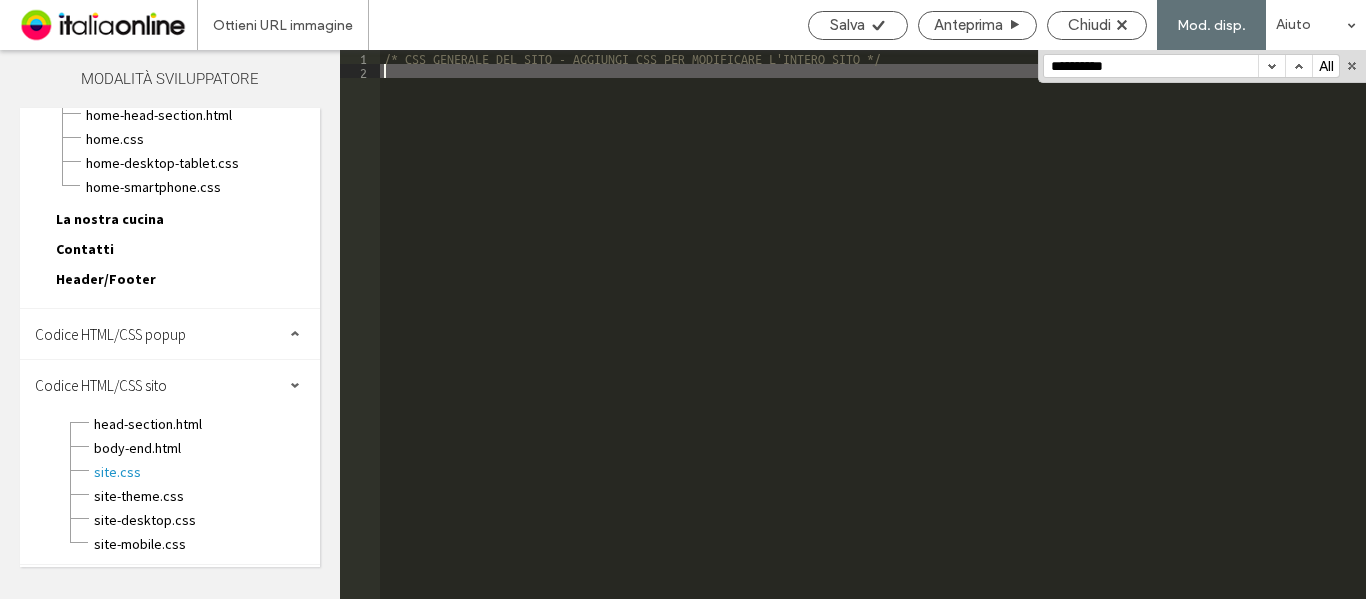 click on "/* CSS GENERALE DEL SITO - AGGIUNGI CSS PER MODIFICARE L'INTERO SITO */" at bounding box center (873, 338) 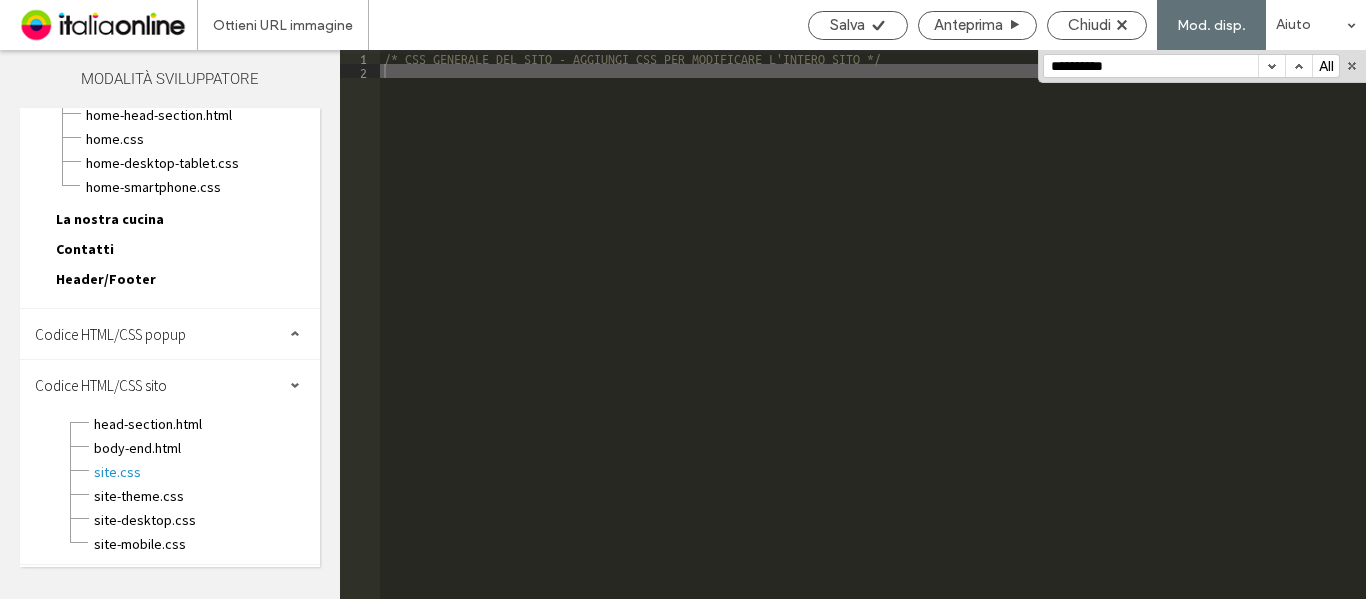 click on "/* CSS GENERALE DEL SITO - AGGIUNGI CSS PER MODIFICARE L'INTERO SITO */" at bounding box center [873, 338] 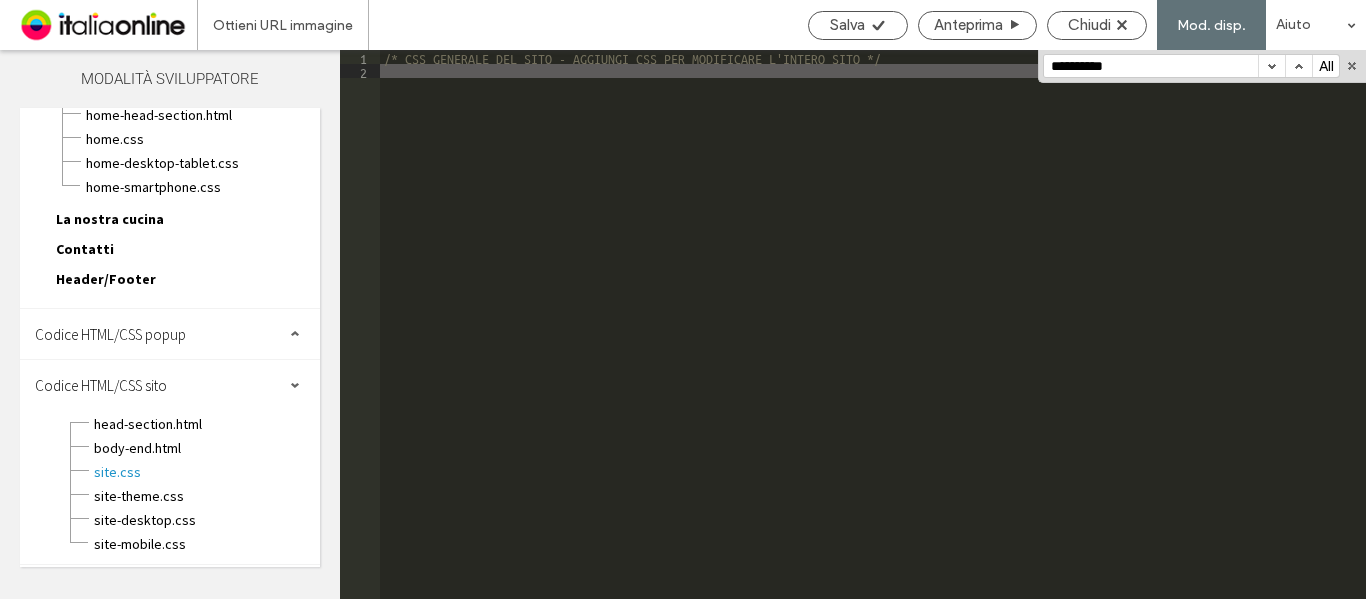 paste 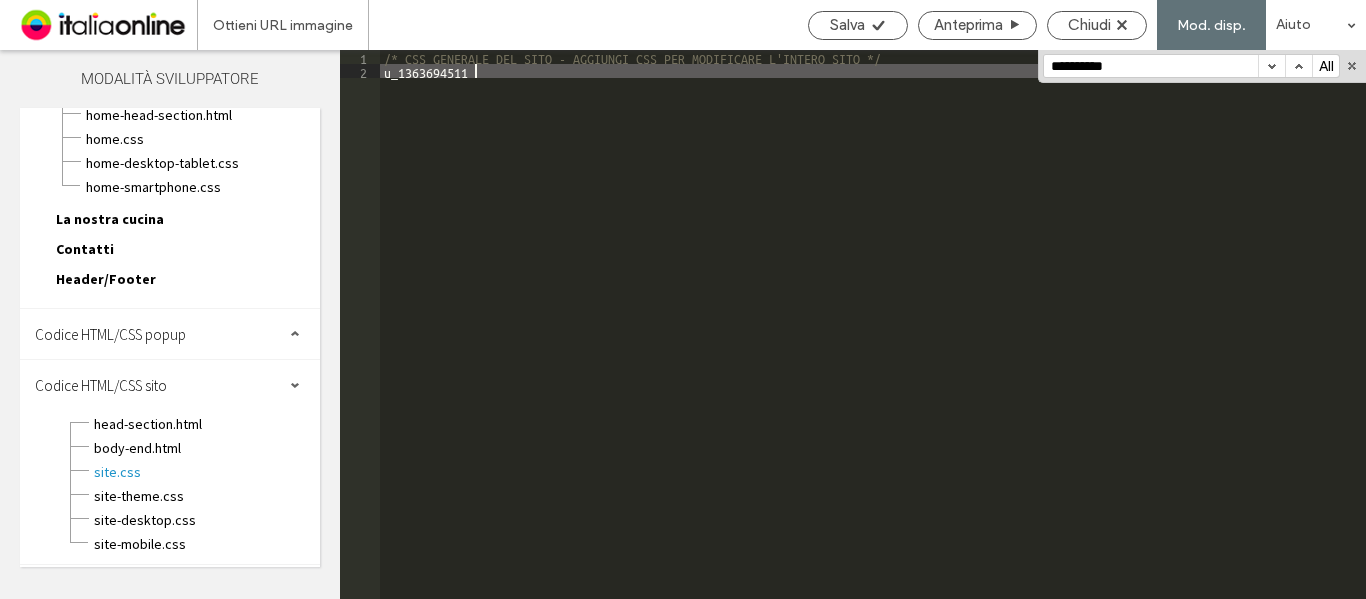 click on "/* CSS GENERALE DEL SITO - AGGIUNGI CSS PER MODIFICARE L'INTERO SITO */ u_1363694511" at bounding box center (873, 338) 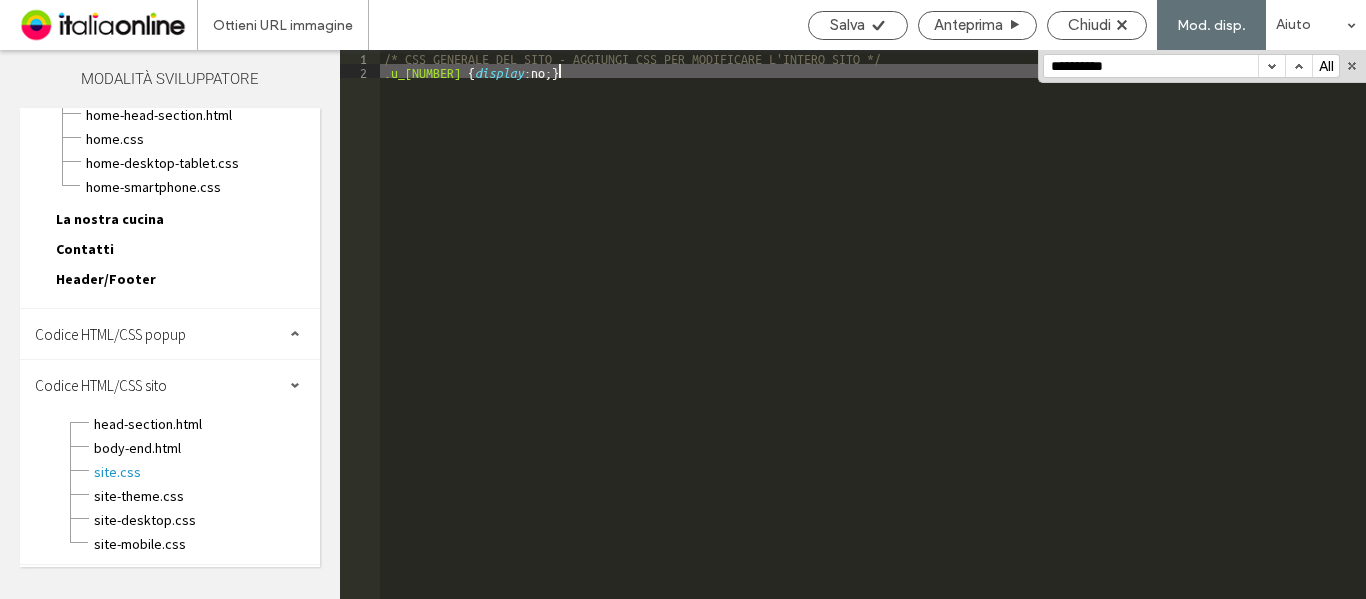 type on "**" 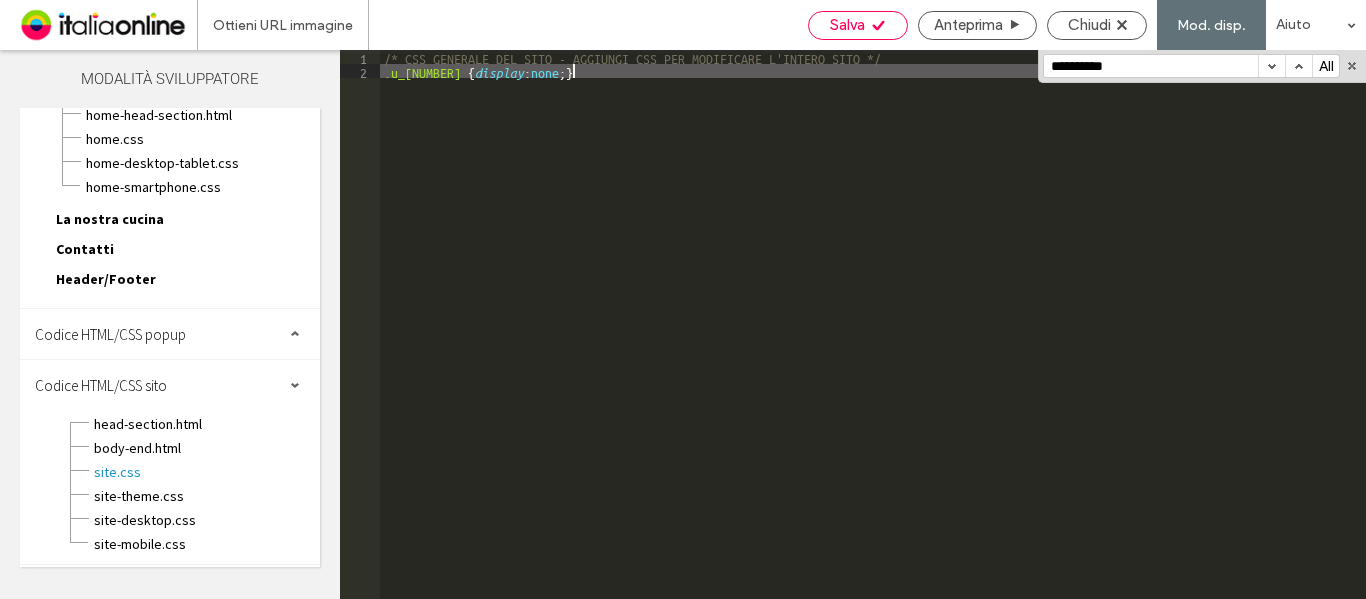 click on "Salva" at bounding box center [858, 25] 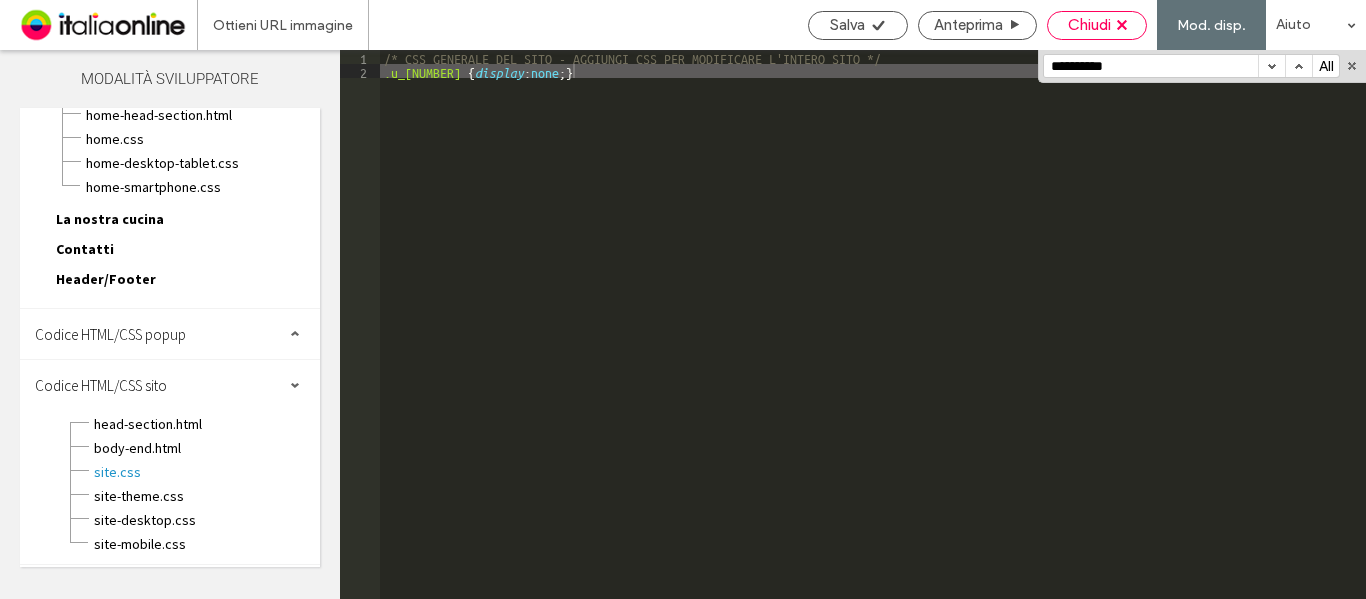 click on "Chiudi" at bounding box center [1097, 25] 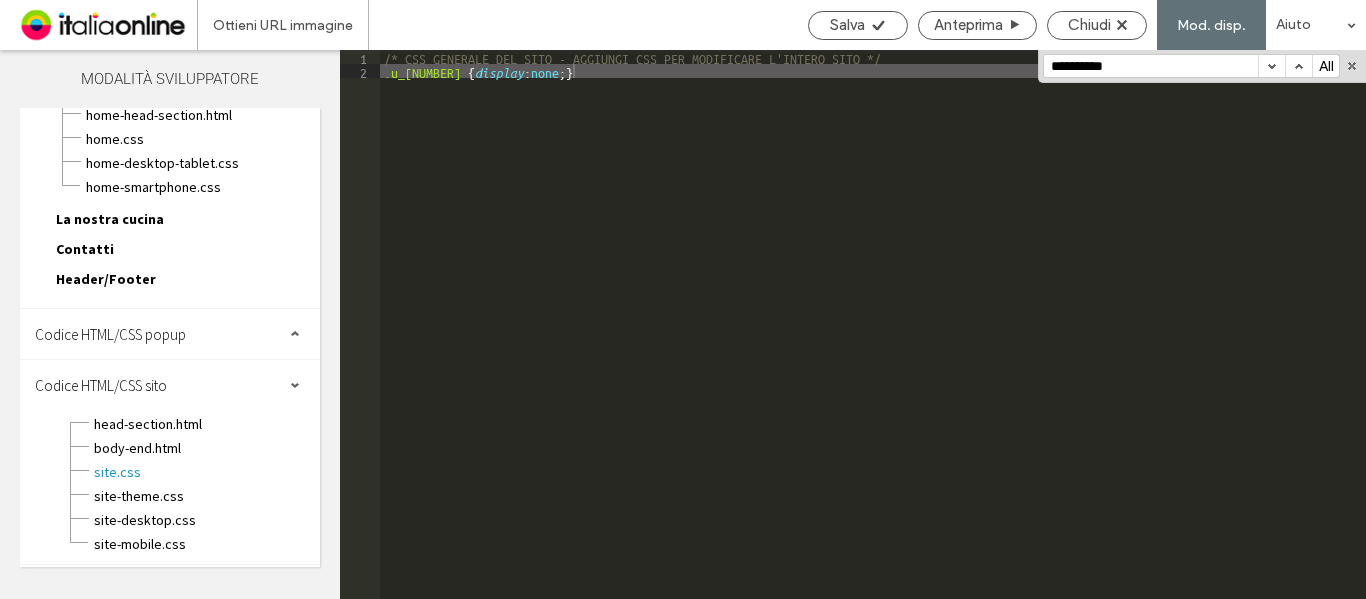 scroll, scrollTop: 51, scrollLeft: 0, axis: vertical 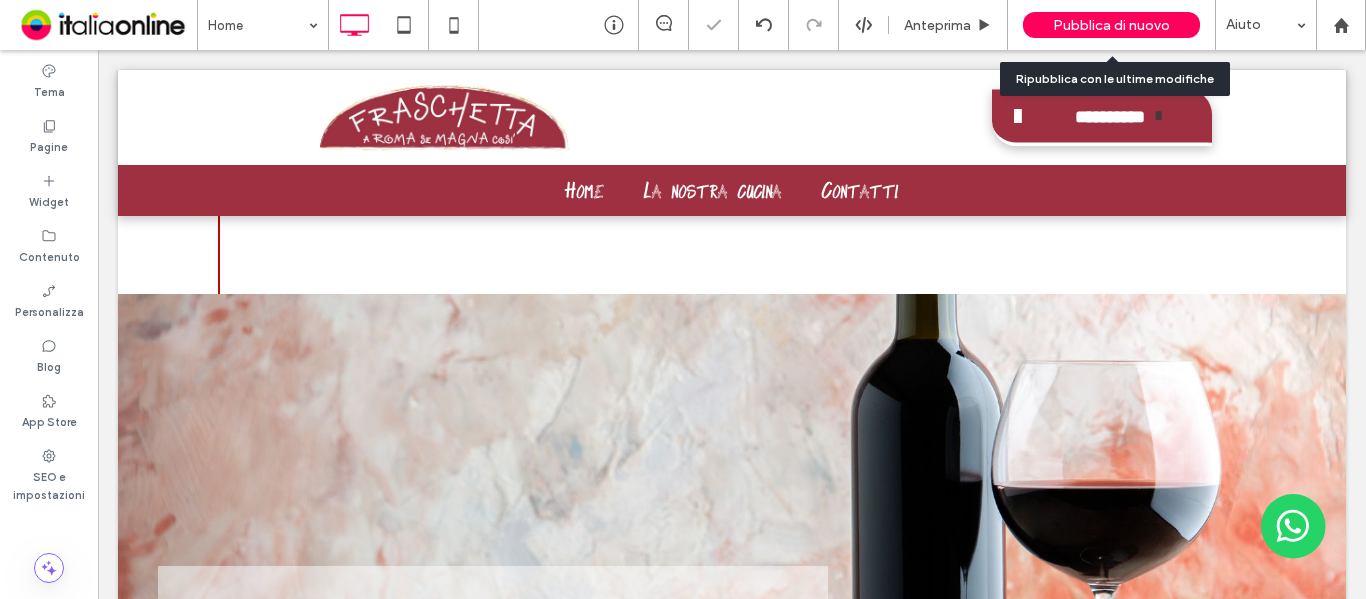 click on "Pubblica di nuovo" at bounding box center (1111, 25) 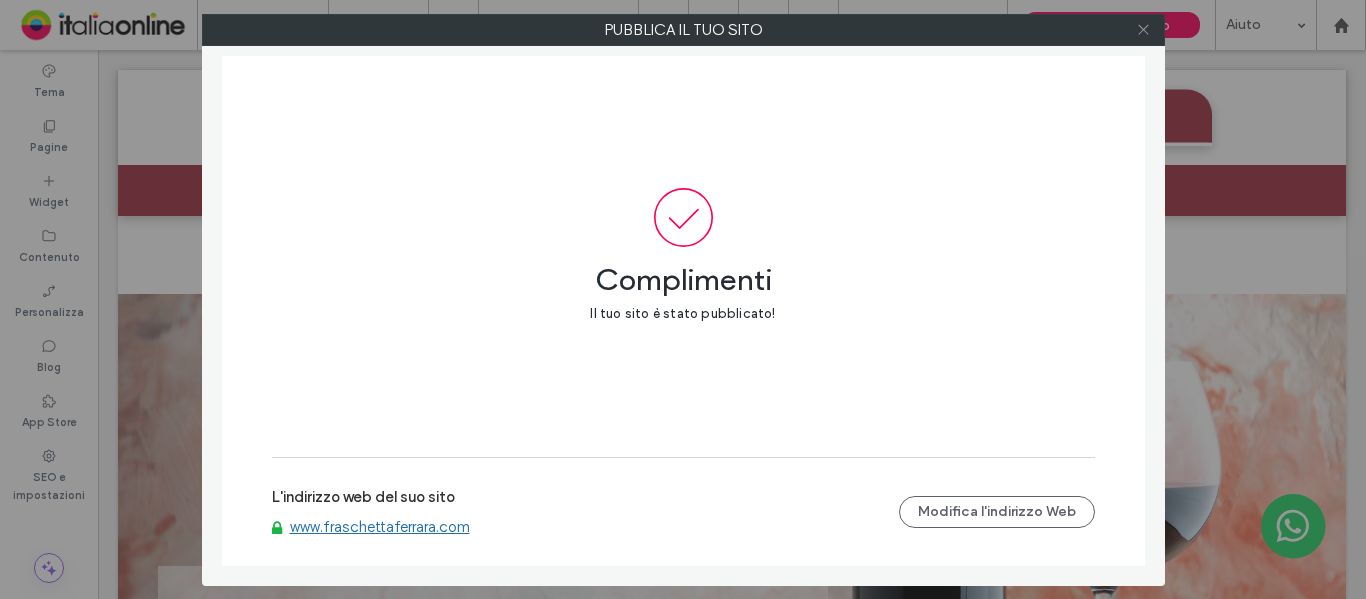 click 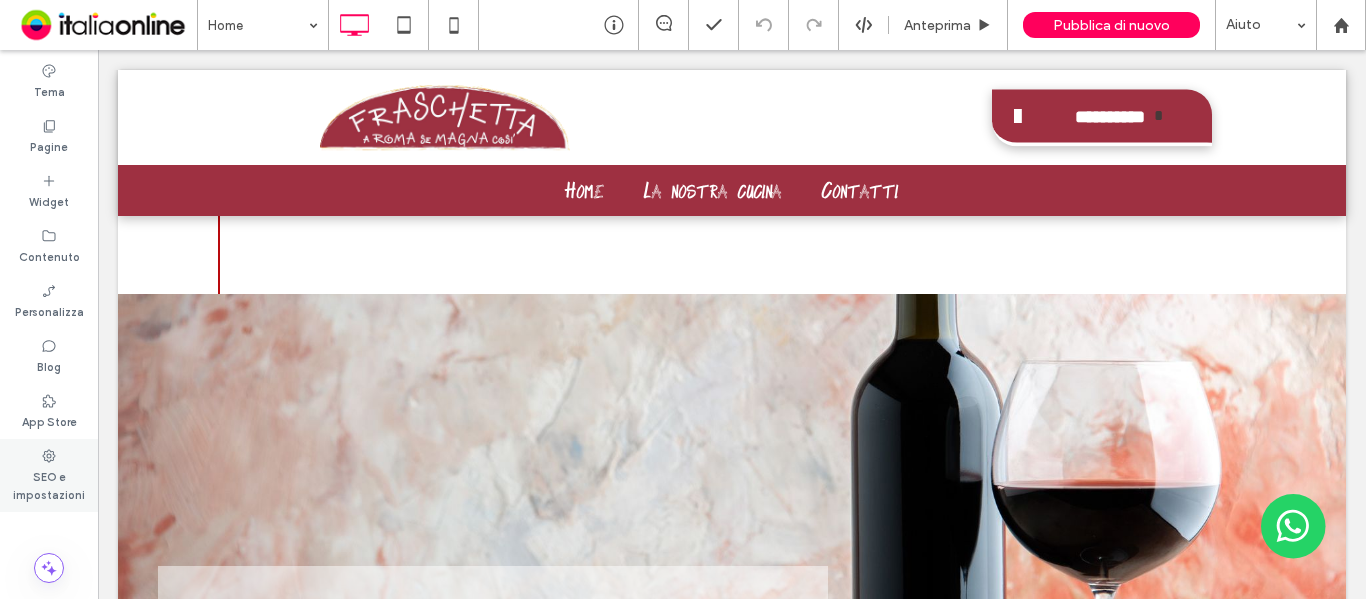 click 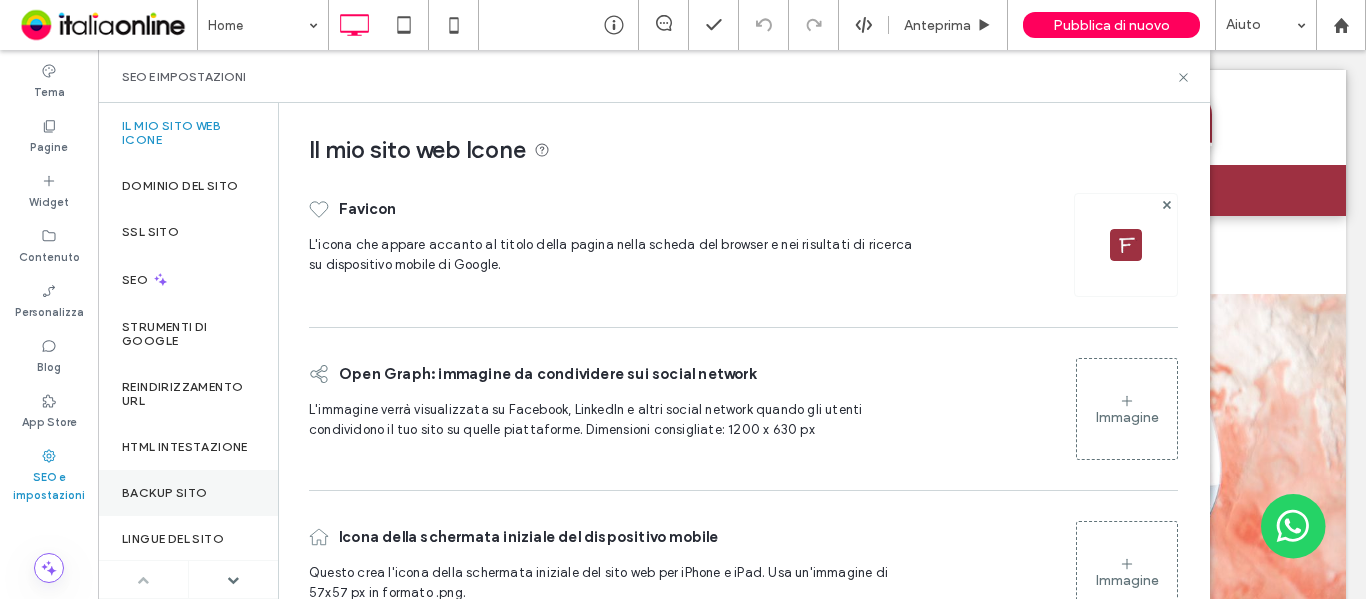 click on "Backup sito" at bounding box center (188, 493) 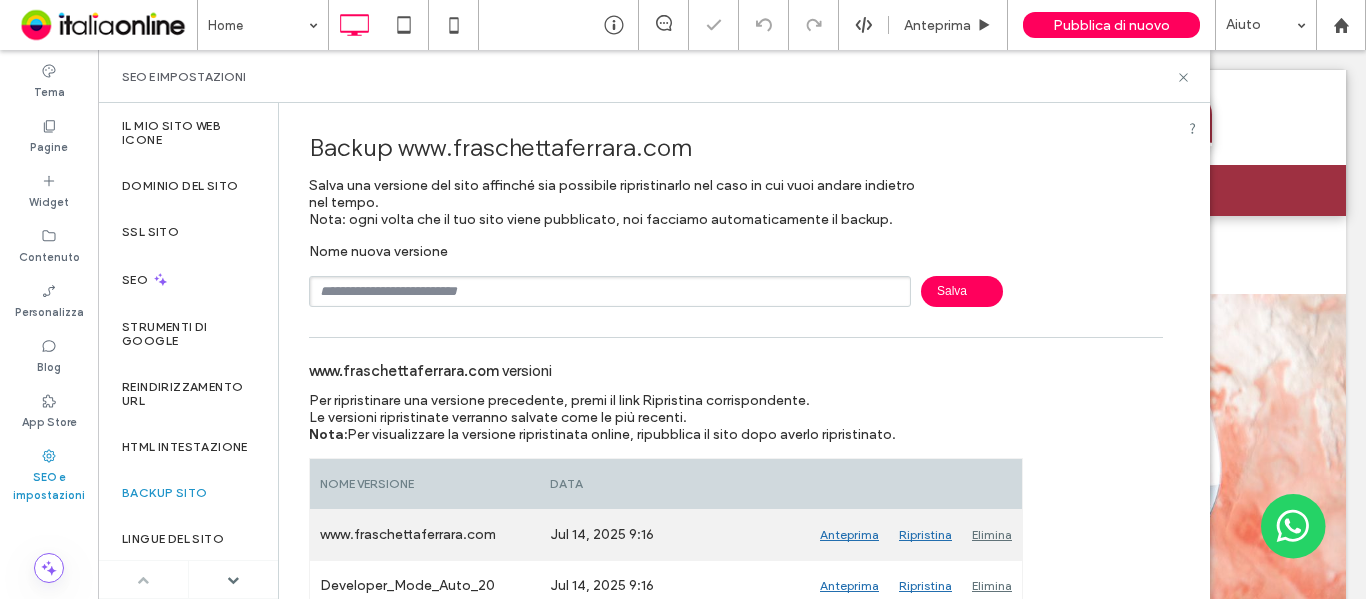 click on "Elimina" at bounding box center [992, 535] 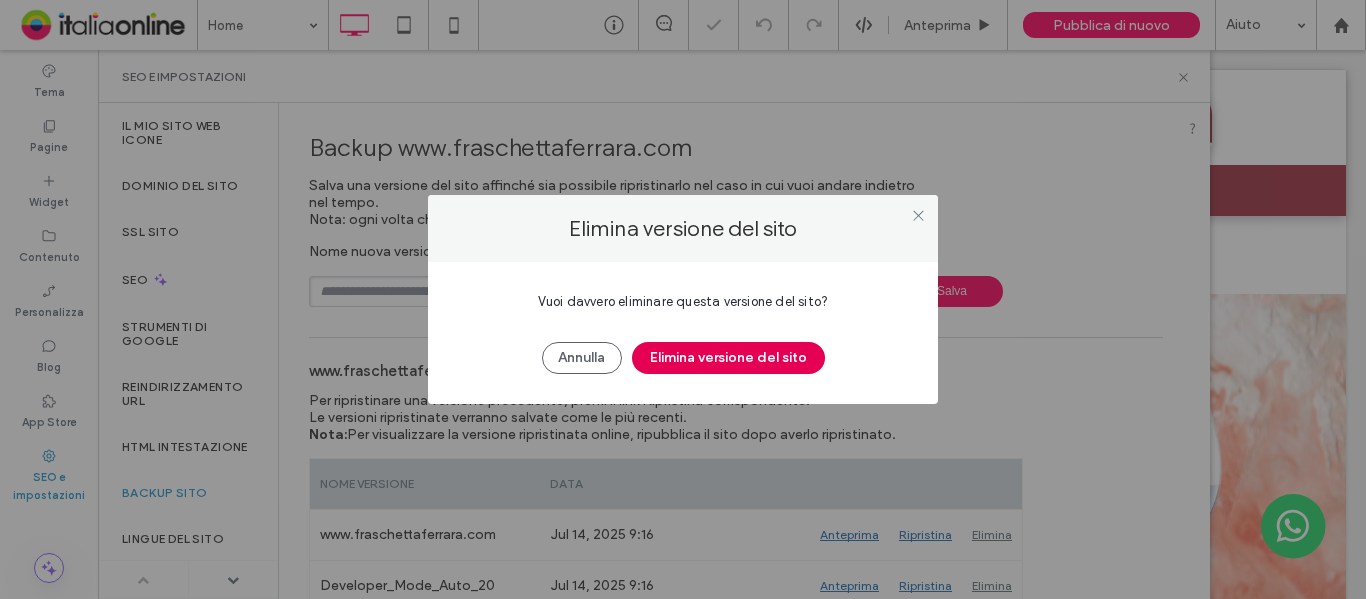 click on "Elimina versione del sito" at bounding box center (728, 358) 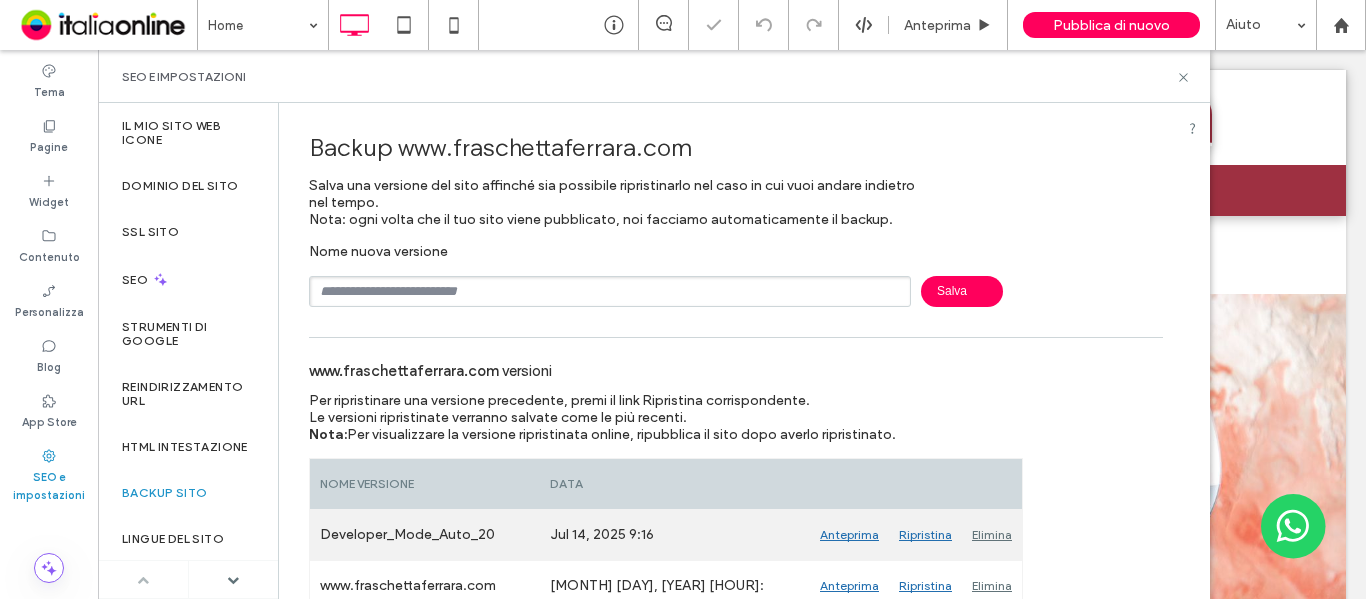 click on "Elimina" at bounding box center (992, 535) 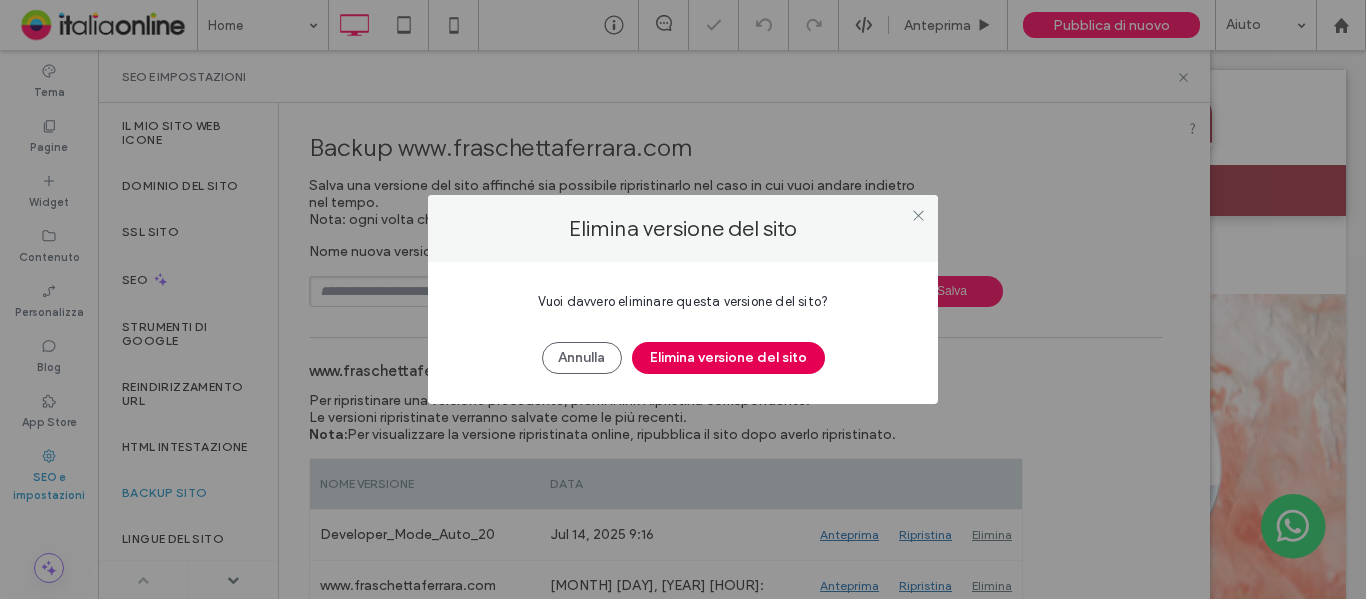 click on "Elimina versione del sito" at bounding box center (728, 358) 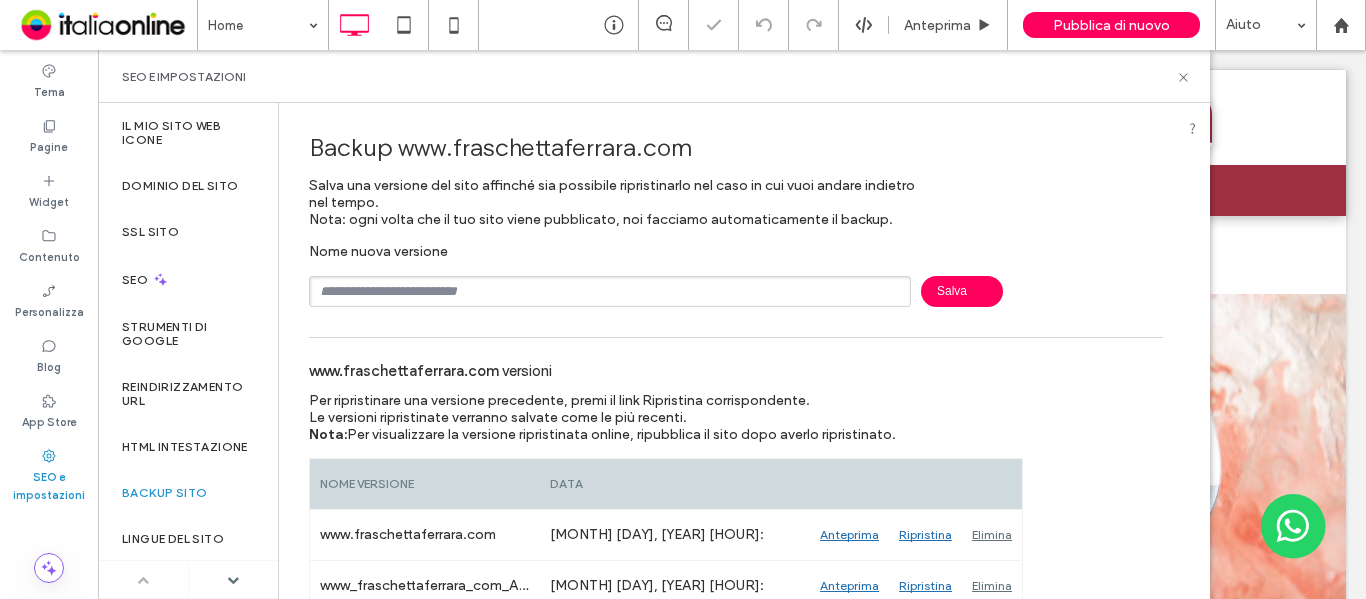 drag, startPoint x: 396, startPoint y: 266, endPoint x: 406, endPoint y: 279, distance: 16.40122 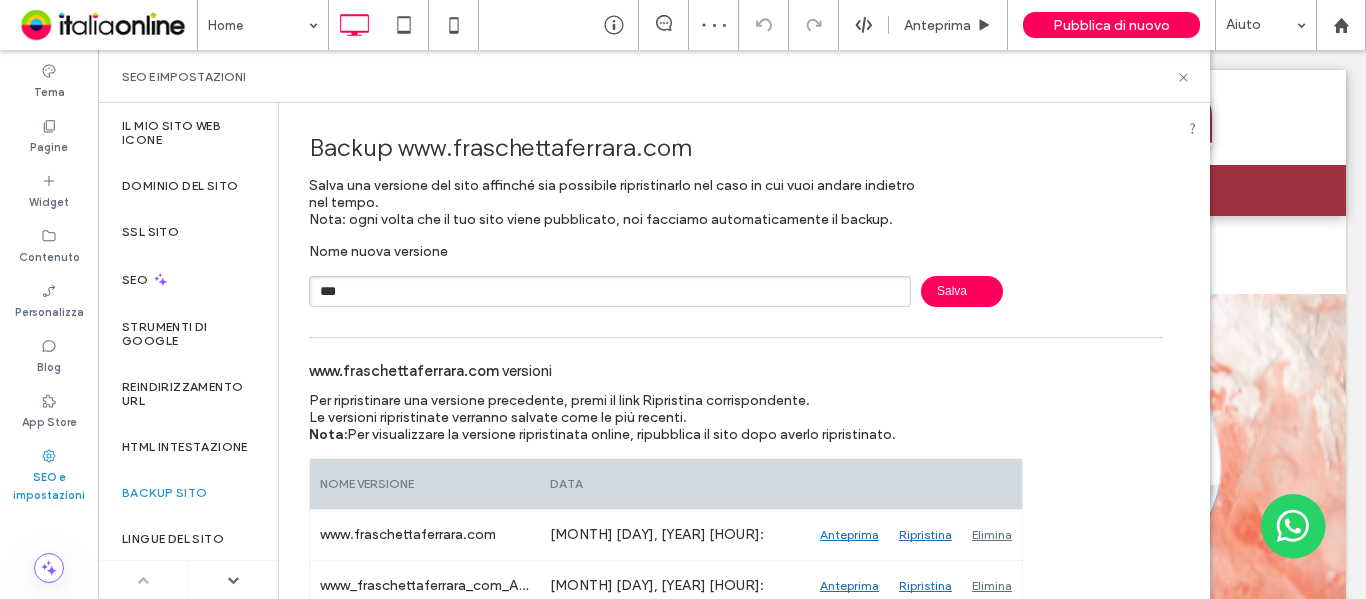 paste on "********" 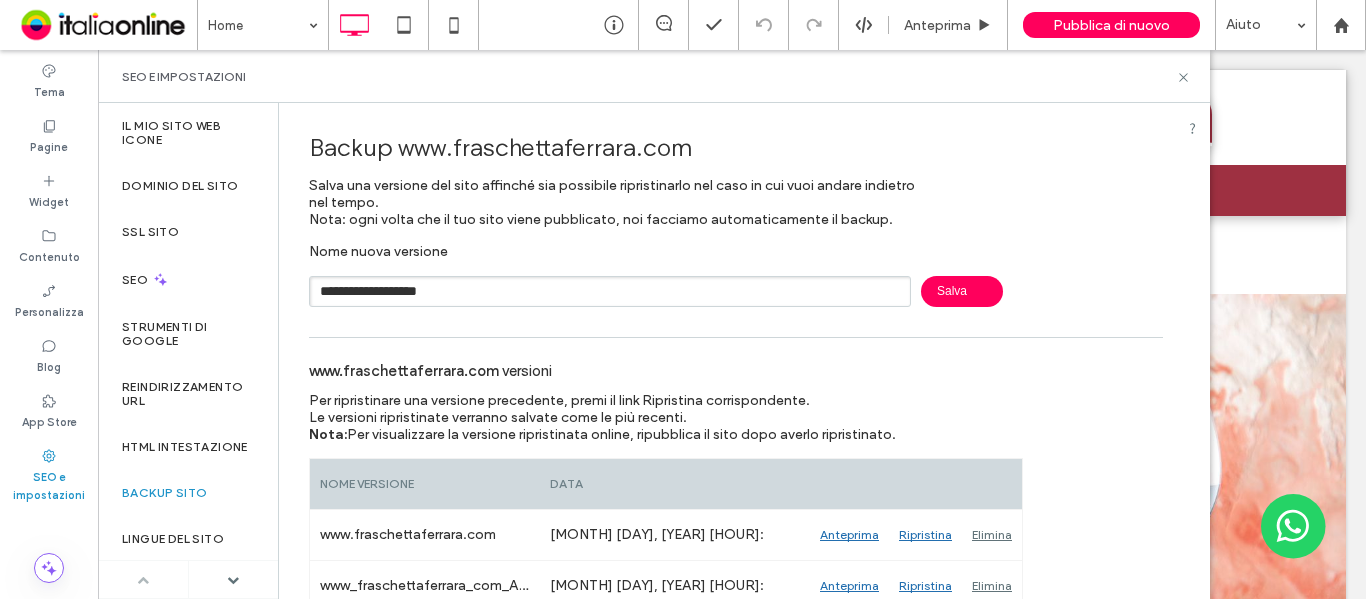 type on "**********" 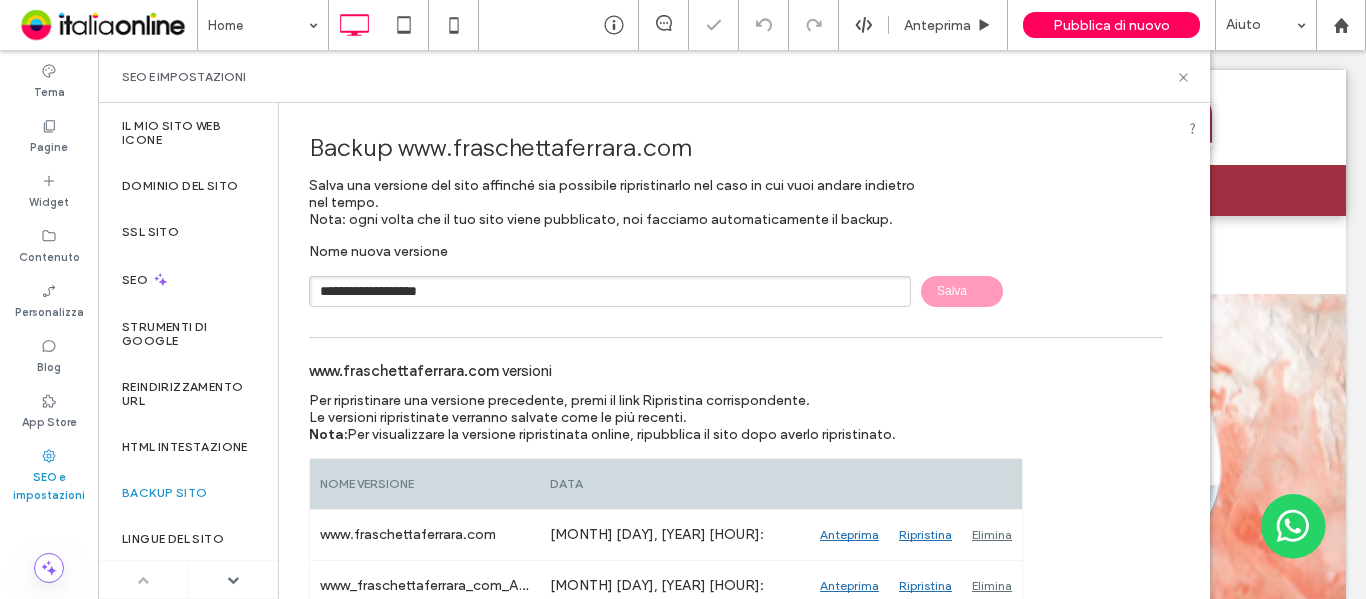 type 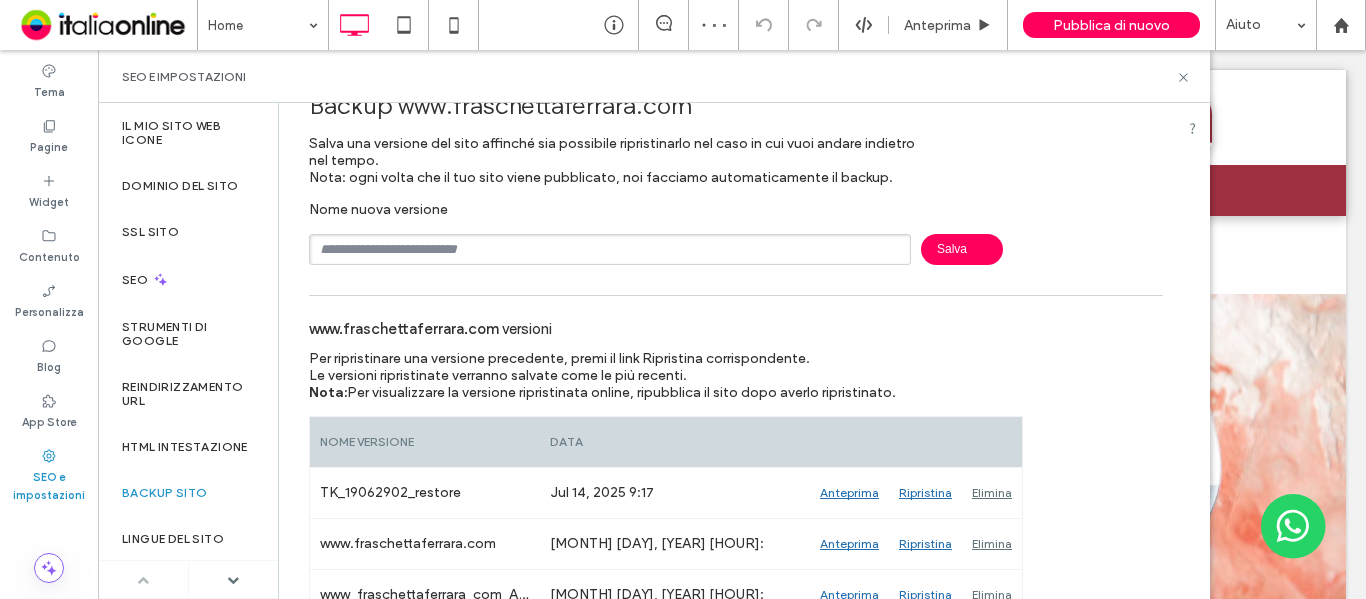 scroll, scrollTop: 0, scrollLeft: 0, axis: both 